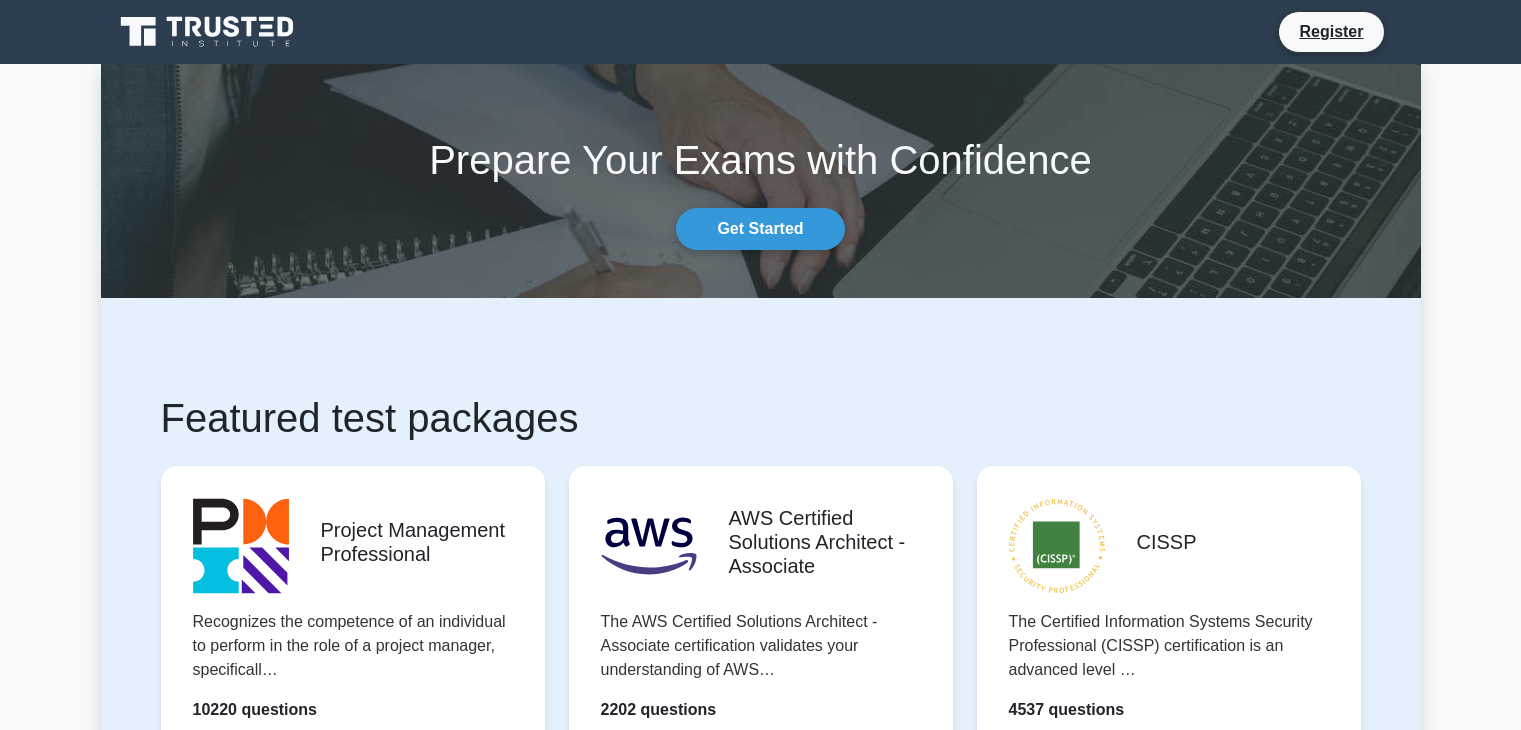 scroll, scrollTop: 0, scrollLeft: 0, axis: both 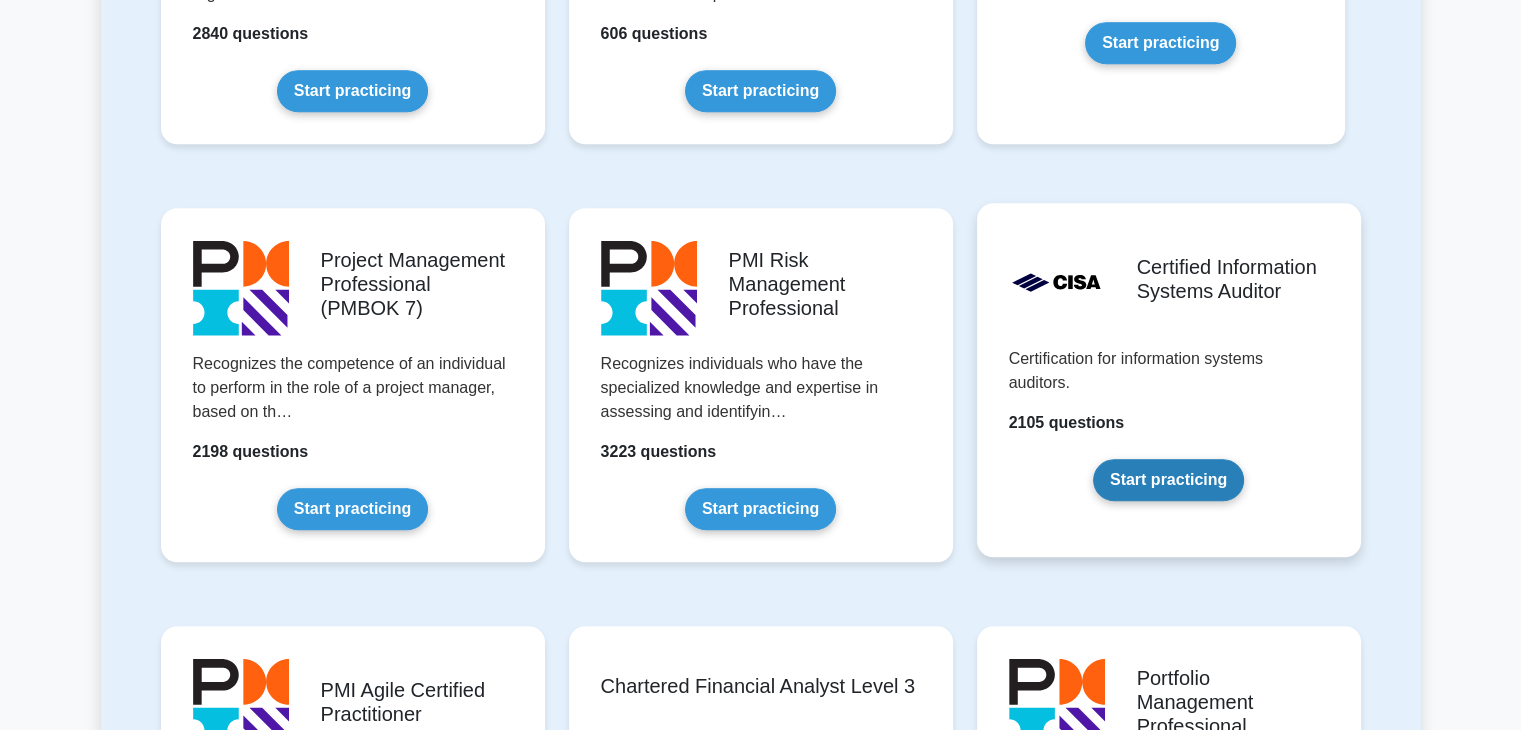 click on "Start practicing" at bounding box center (1168, 480) 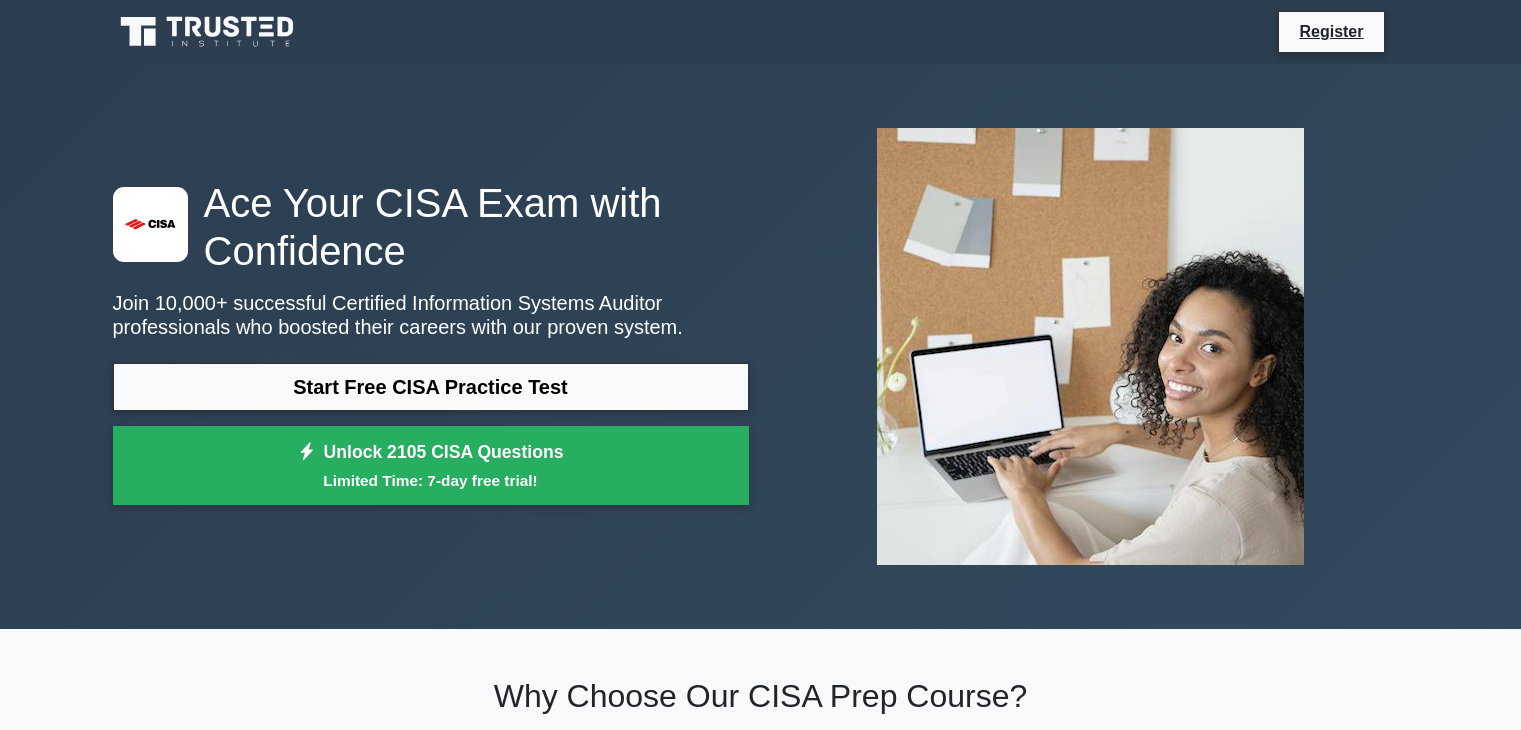 scroll, scrollTop: 0, scrollLeft: 0, axis: both 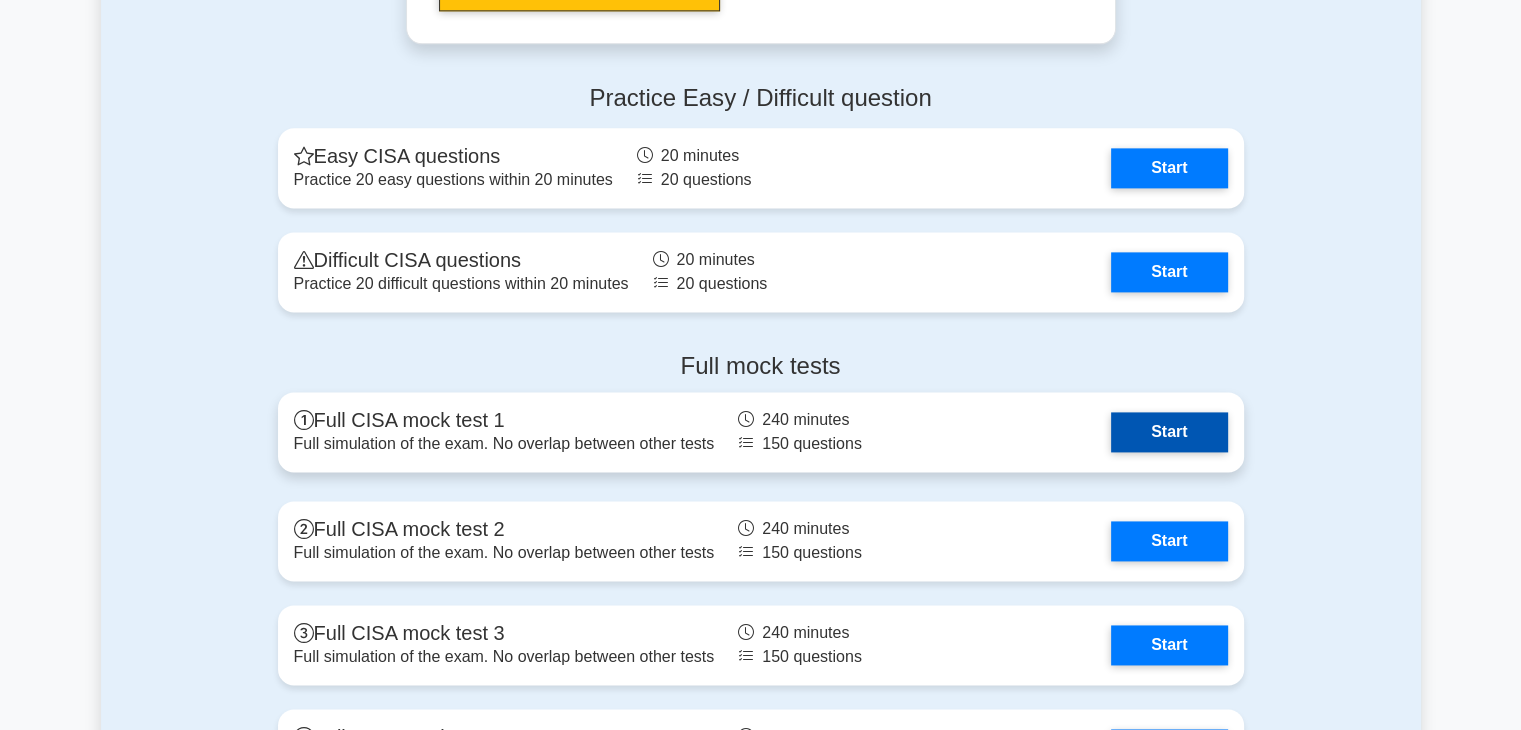 click on "Start" at bounding box center [1169, 432] 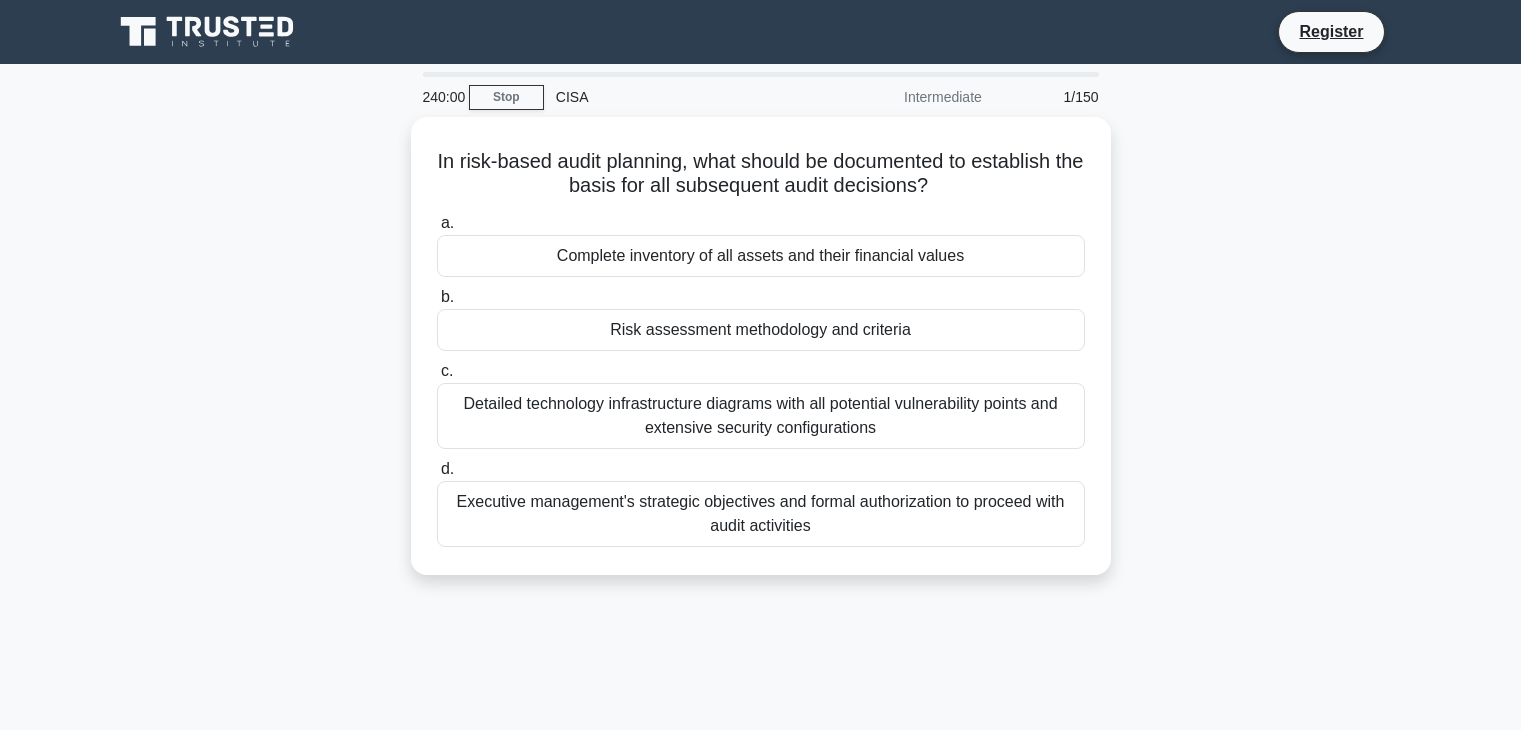 scroll, scrollTop: 0, scrollLeft: 0, axis: both 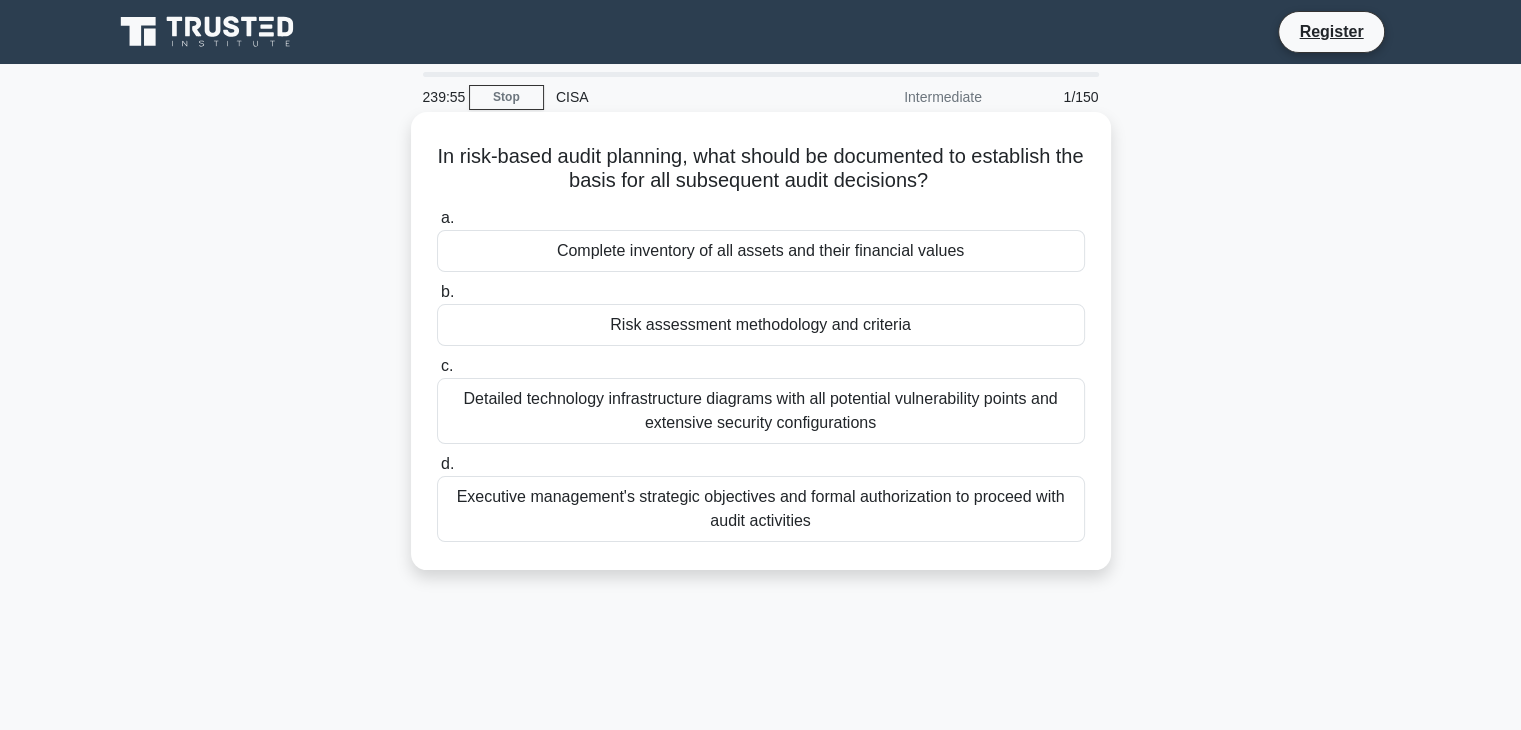 click on "In risk-based audit planning, what should be documented to establish the basis for all subsequent audit decisions?
.spinner_0XTQ{transform-origin:center;animation:spinner_y6GP .75s linear infinite}@keyframes spinner_y6GP{100%{transform:rotate(360deg)}}
a.
[NUMBER] inventory of all assets and their financial values
b. c. d." at bounding box center [761, 341] 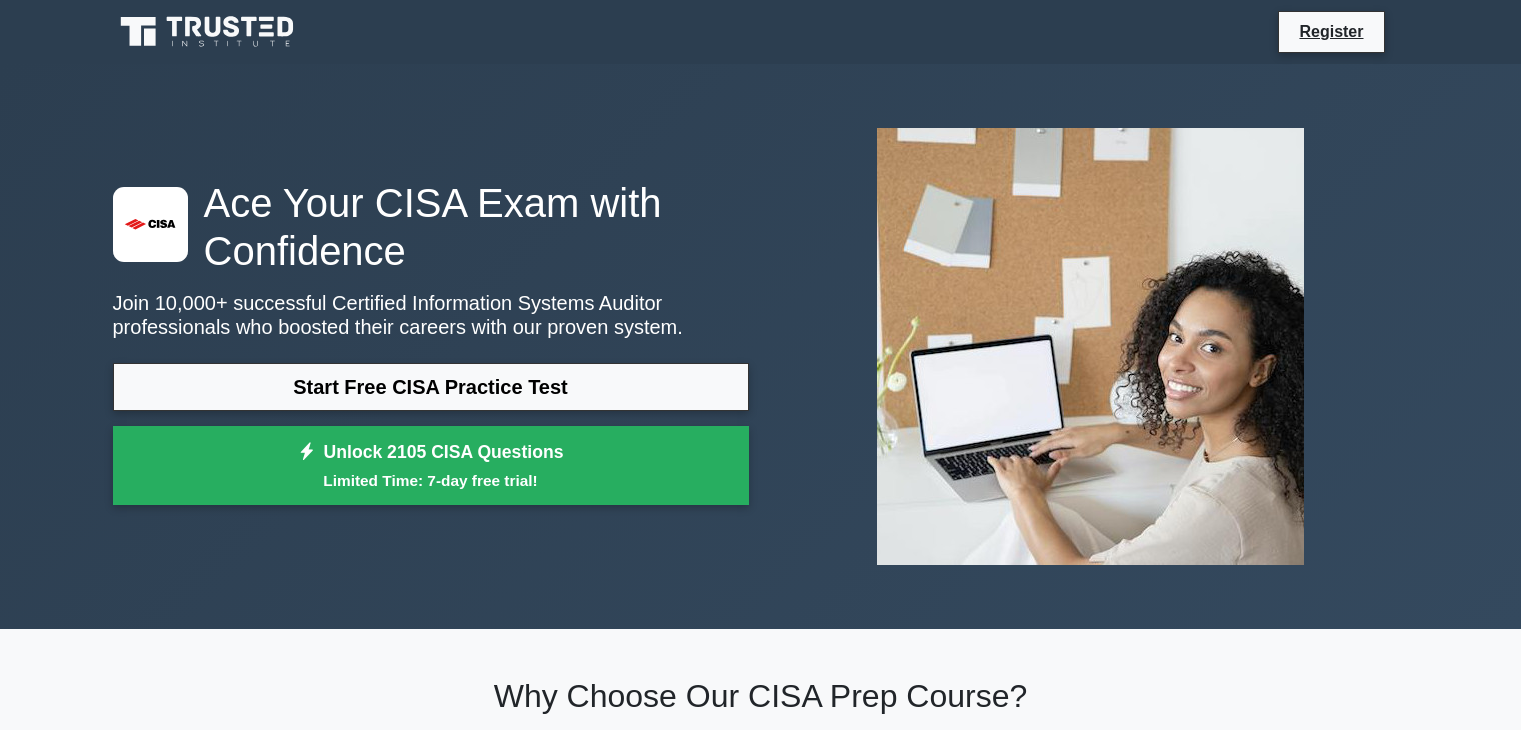 scroll, scrollTop: 1795, scrollLeft: 0, axis: vertical 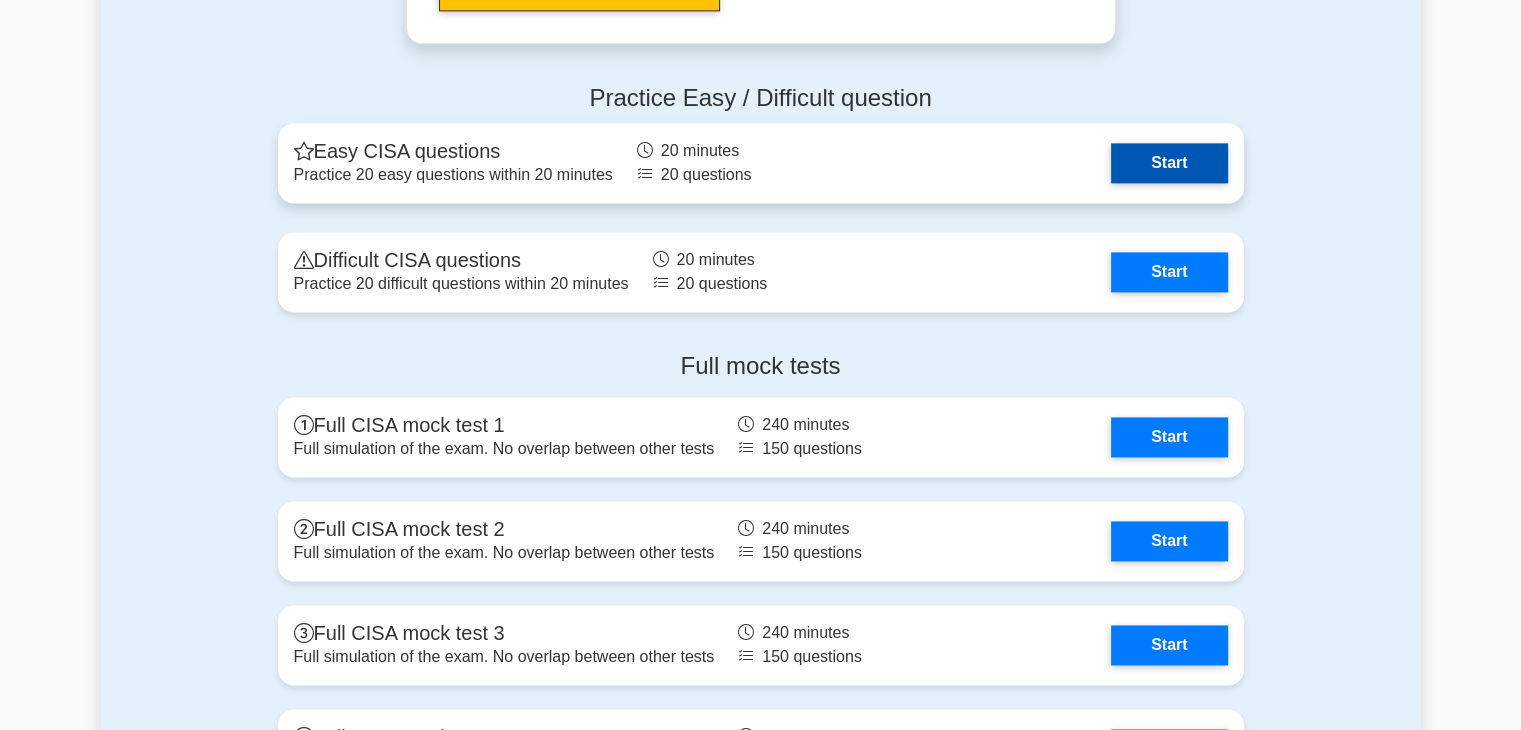 click on "Start" at bounding box center [1169, 163] 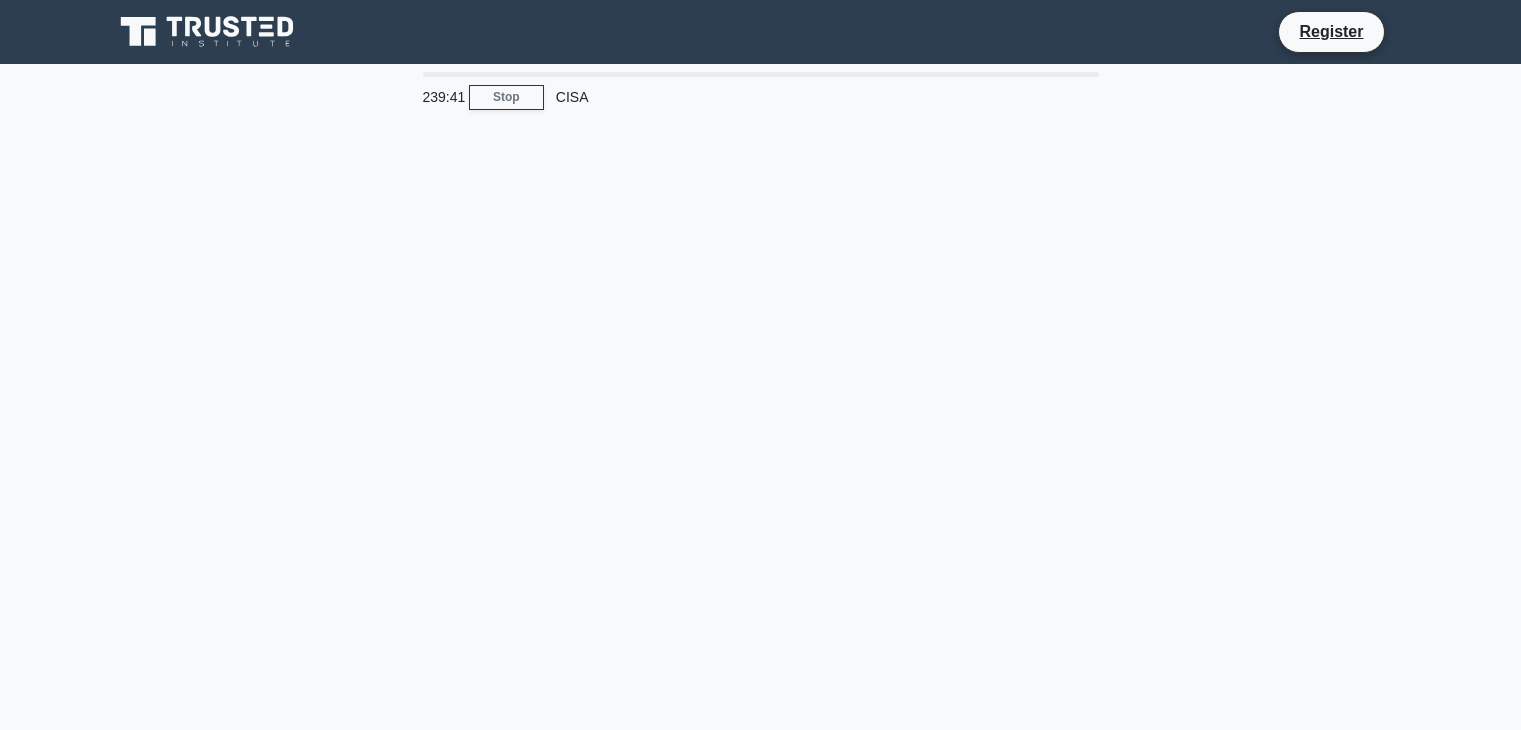 scroll, scrollTop: 0, scrollLeft: 0, axis: both 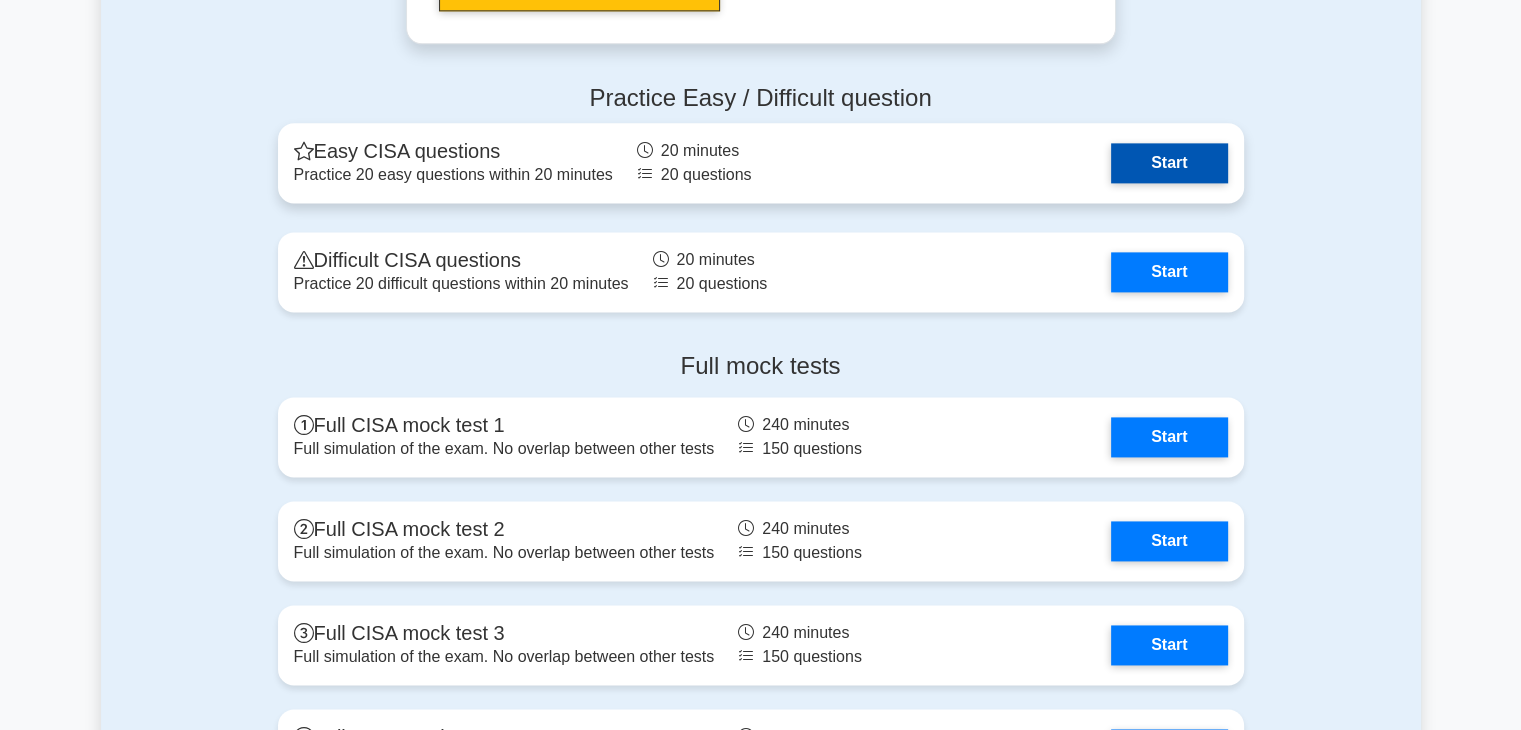 click on "Start" at bounding box center (1169, 163) 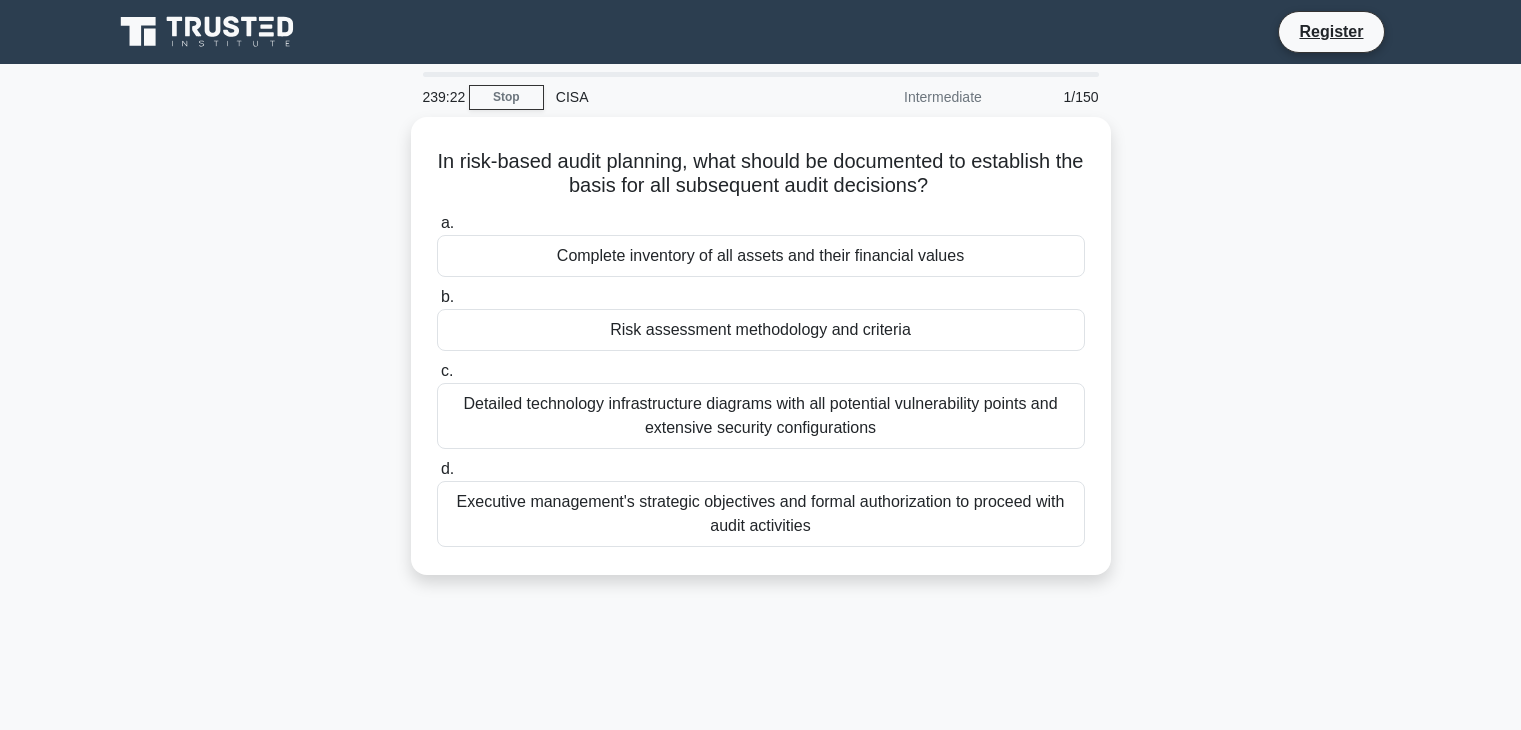 scroll, scrollTop: 0, scrollLeft: 0, axis: both 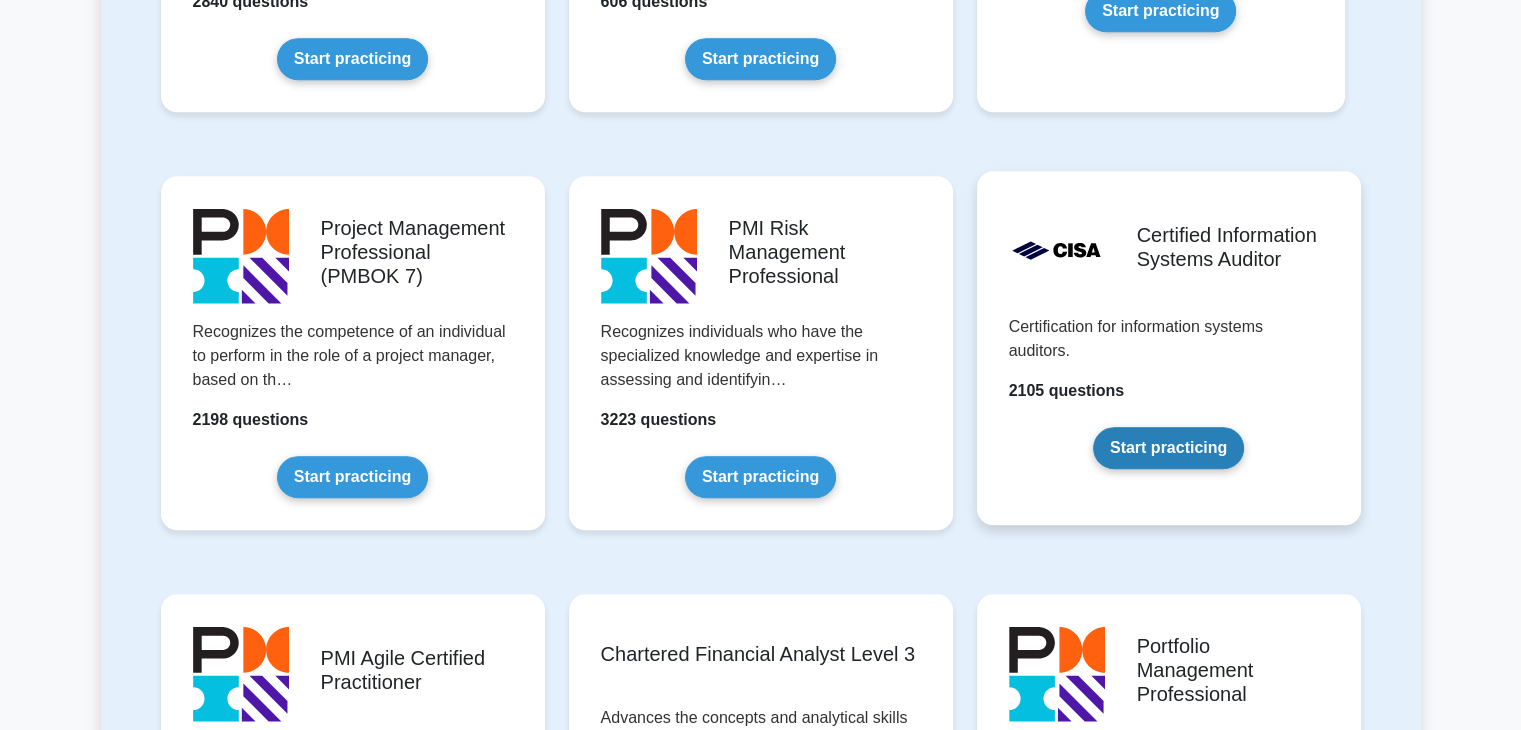 click on "Start practicing" at bounding box center (1168, 448) 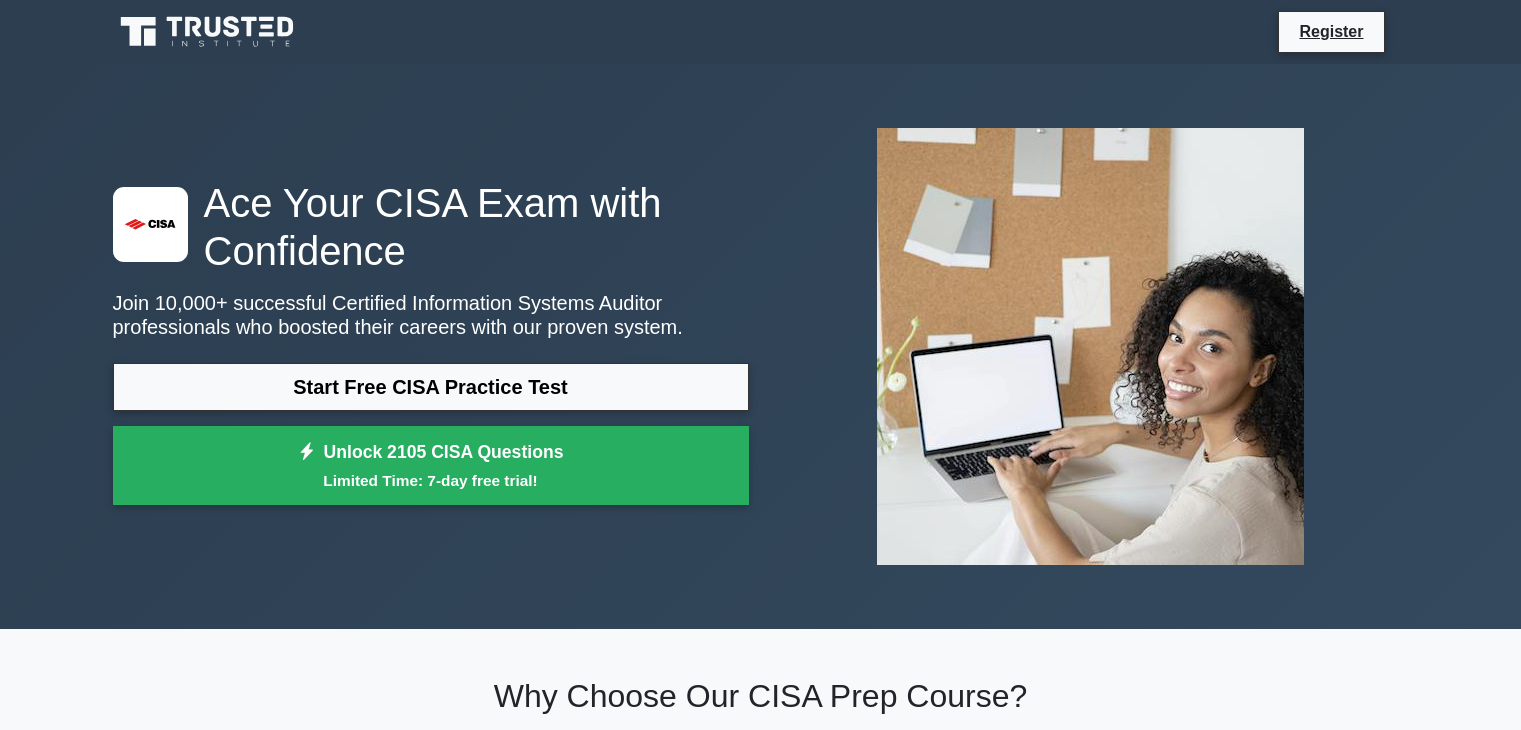 scroll, scrollTop: 0, scrollLeft: 0, axis: both 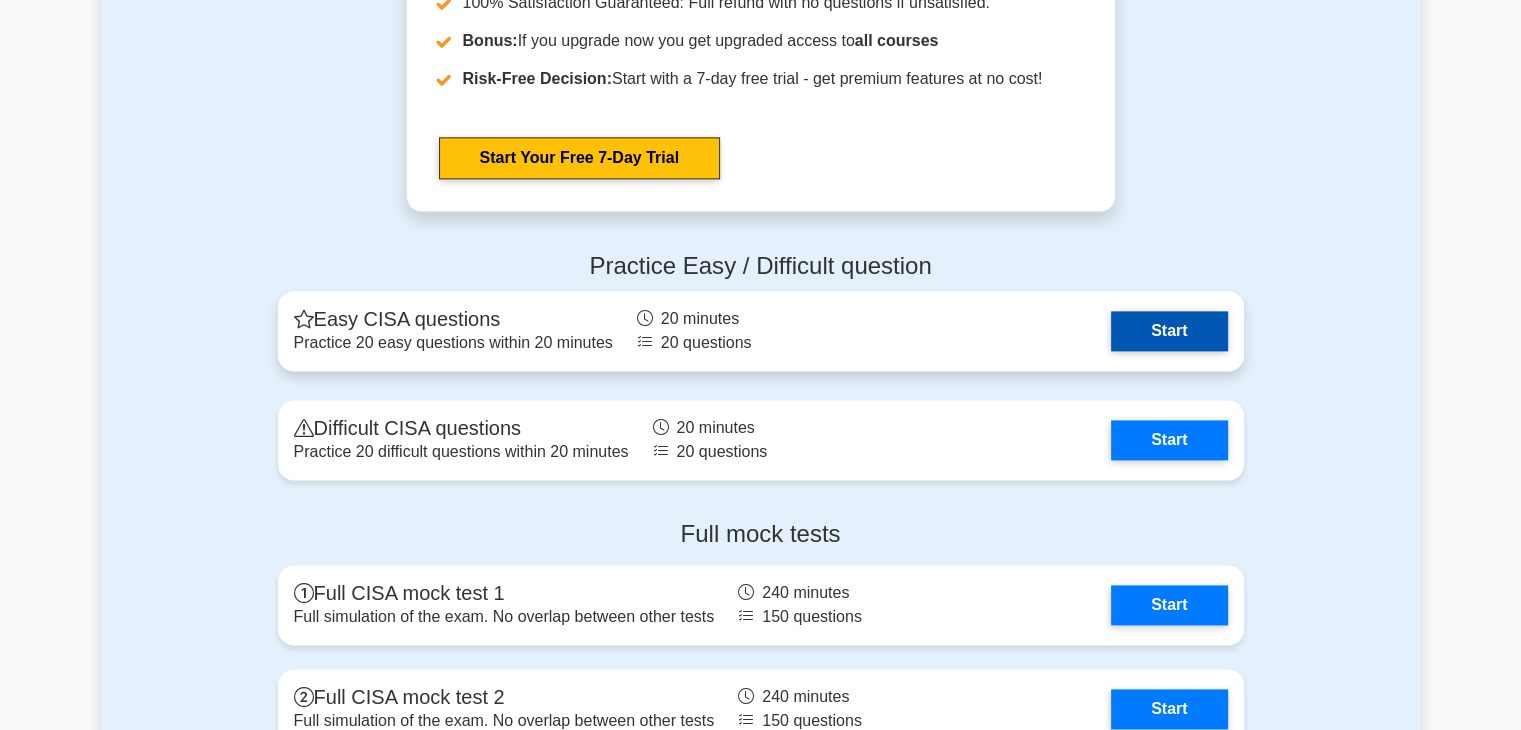 click on "Start" at bounding box center (1169, 331) 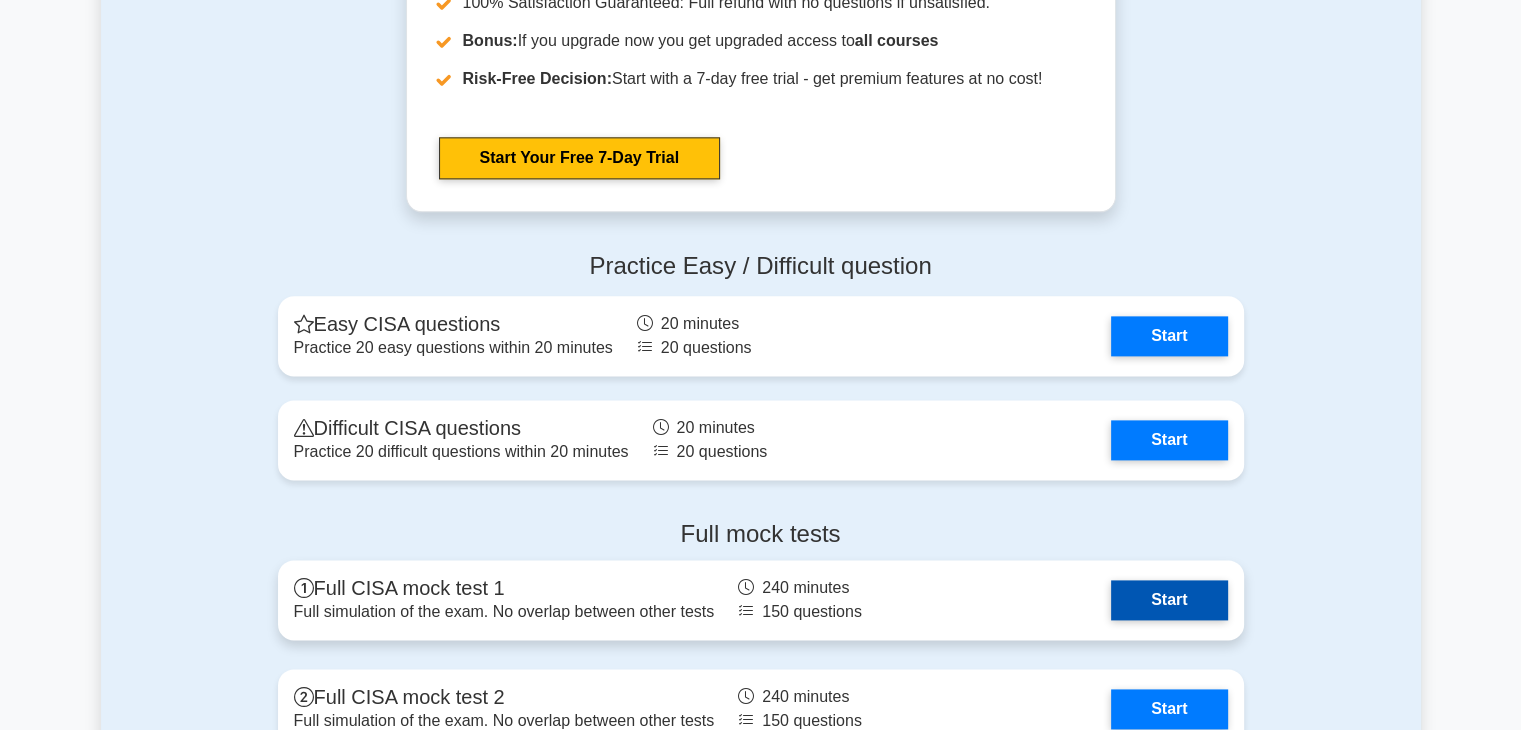 click on "Start" at bounding box center [1169, 600] 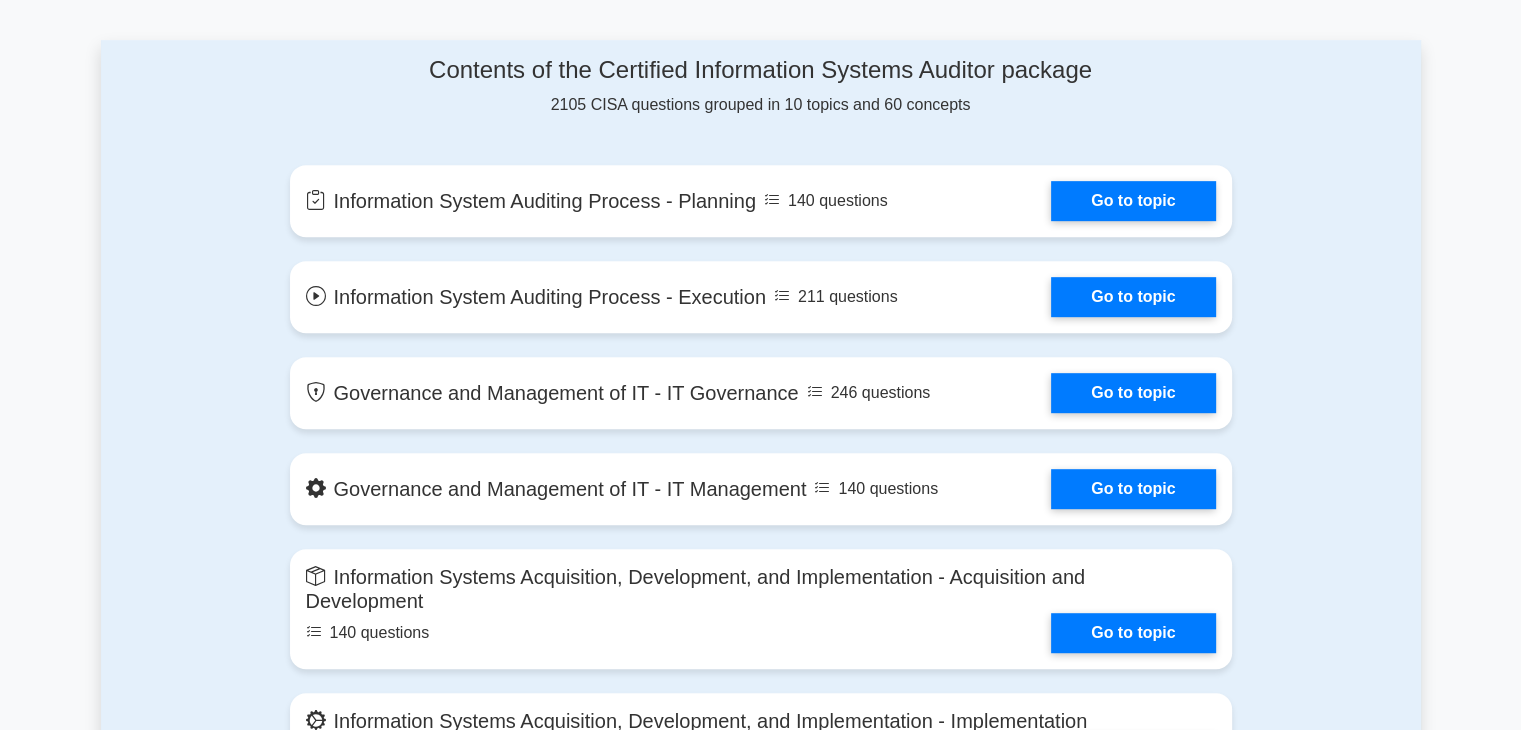scroll, scrollTop: 996, scrollLeft: 0, axis: vertical 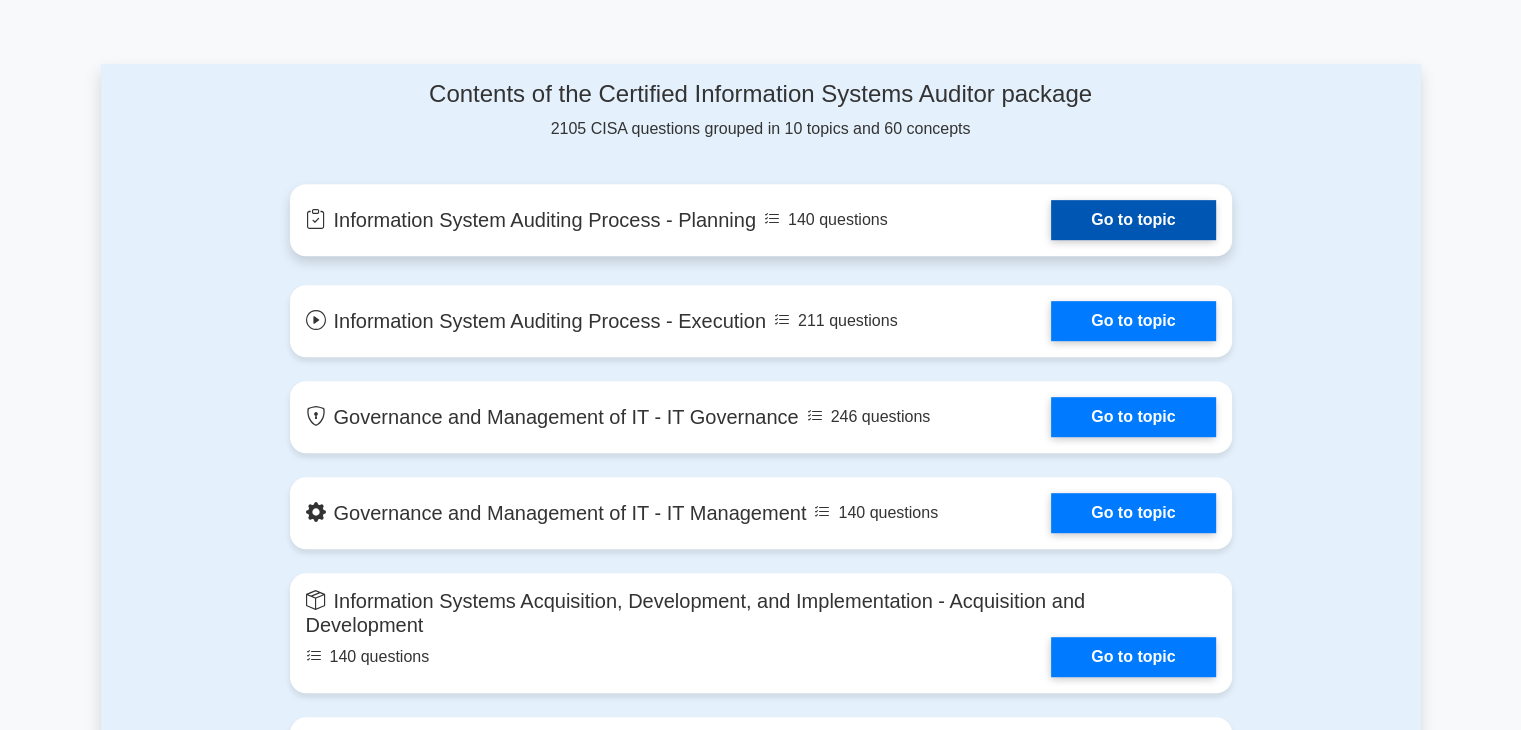 click on "Go to topic" at bounding box center (1133, 220) 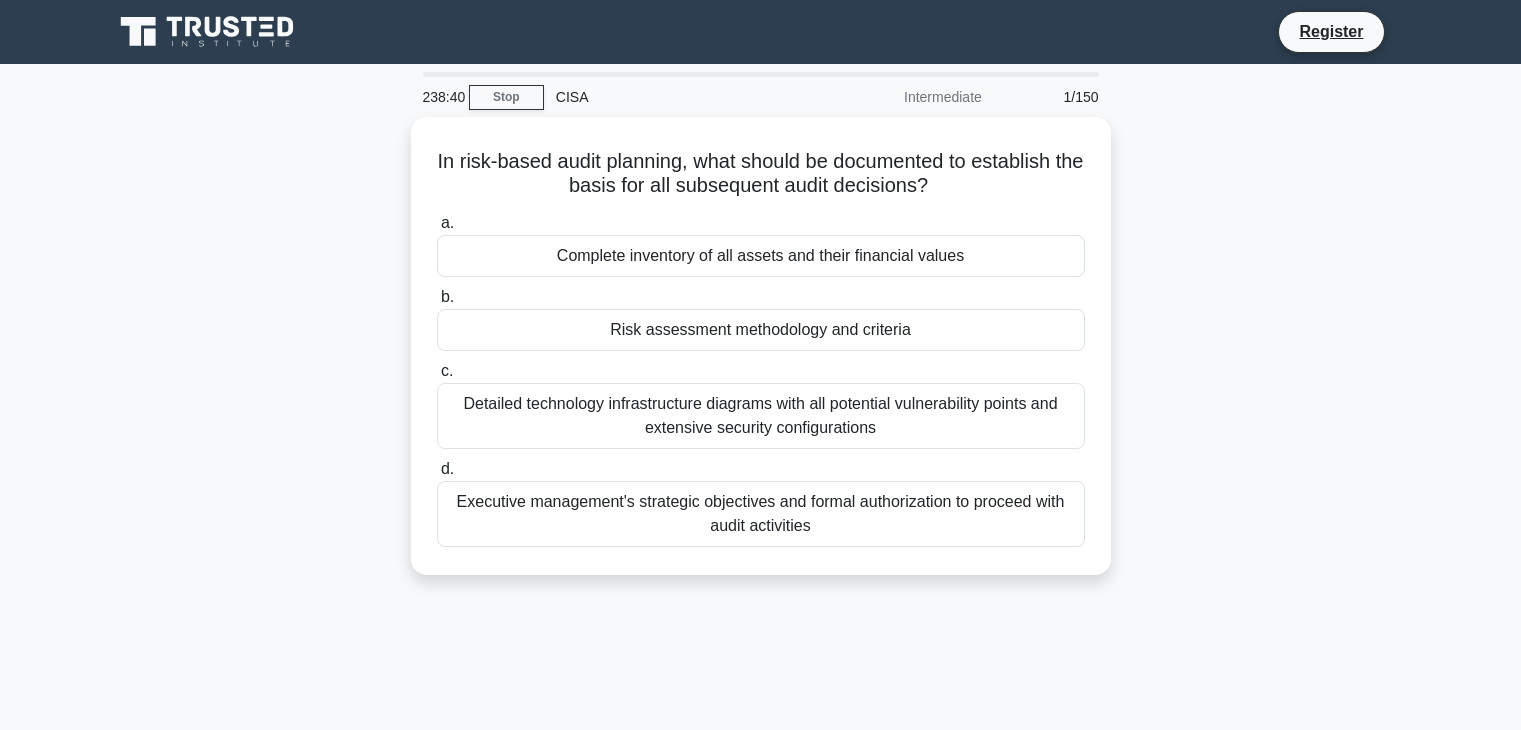 scroll, scrollTop: 0, scrollLeft: 0, axis: both 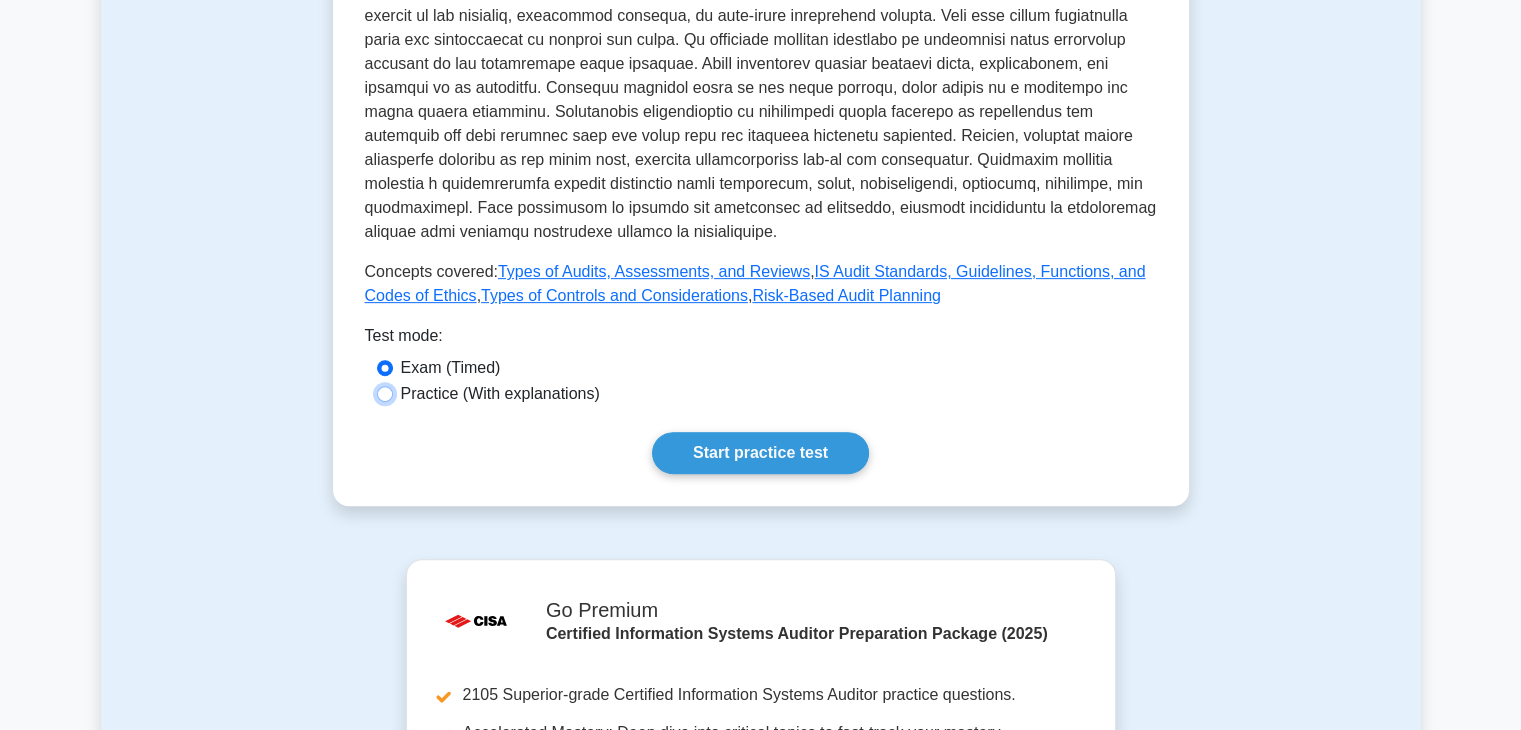 click on "Practice (With explanations)" at bounding box center [385, 394] 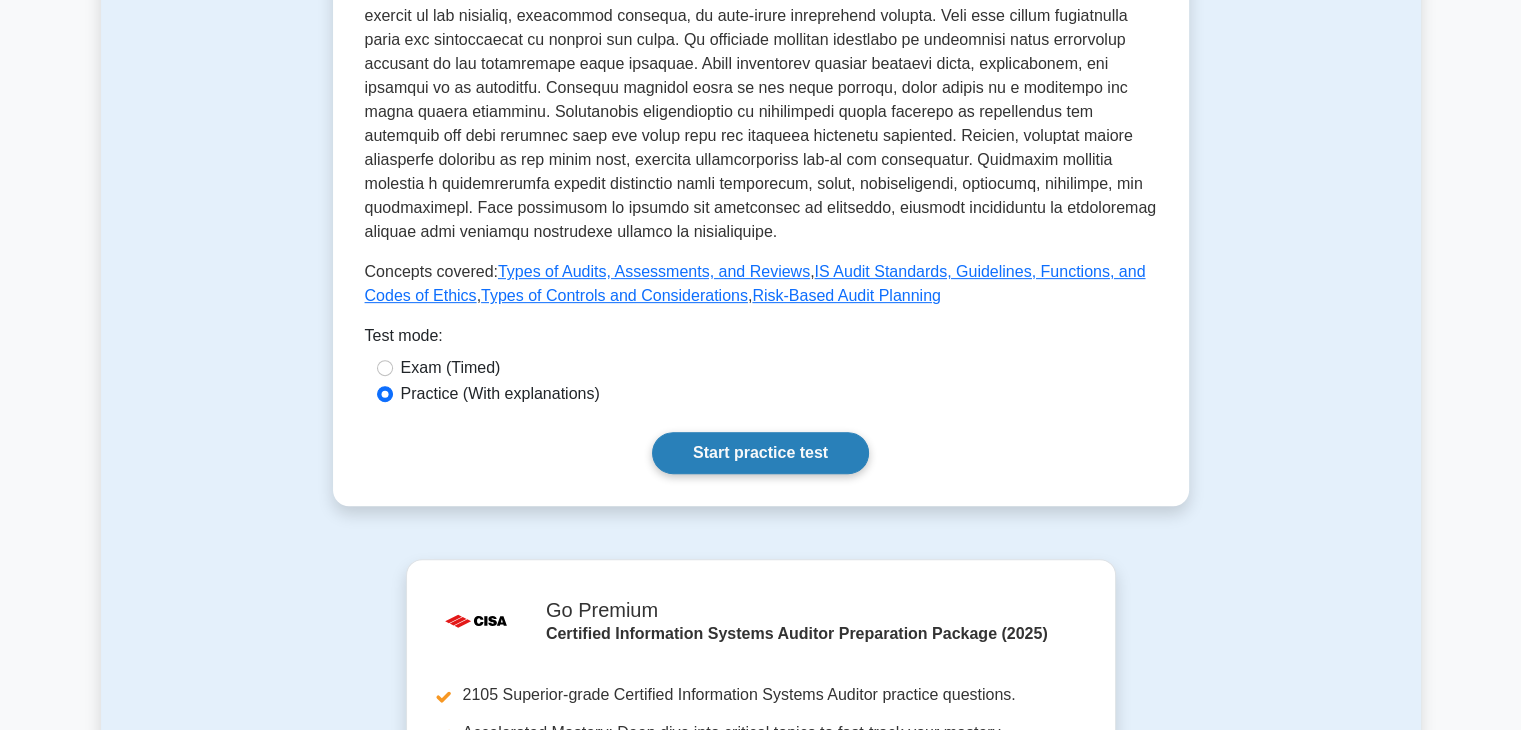 click on "Start practice test" at bounding box center (760, 453) 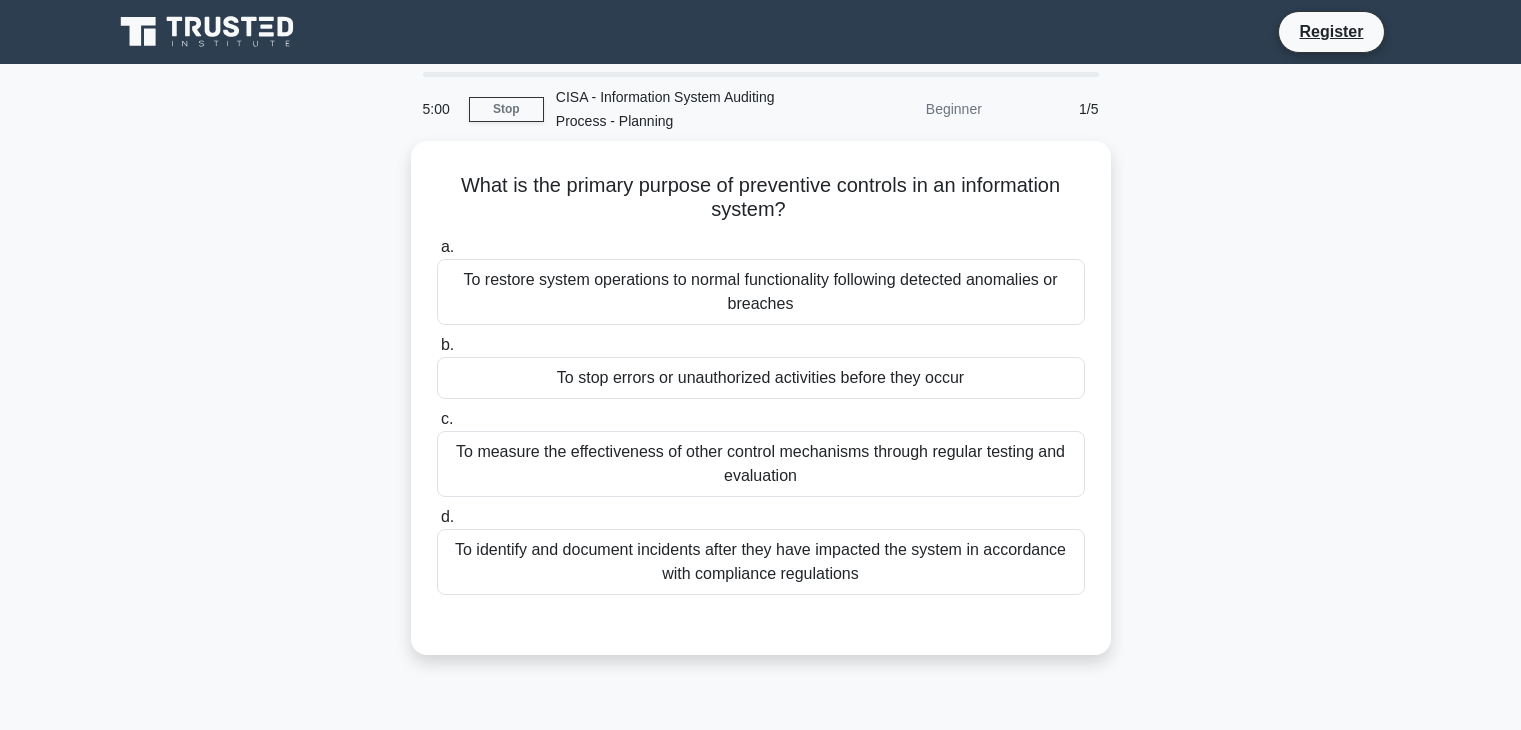 scroll, scrollTop: 0, scrollLeft: 0, axis: both 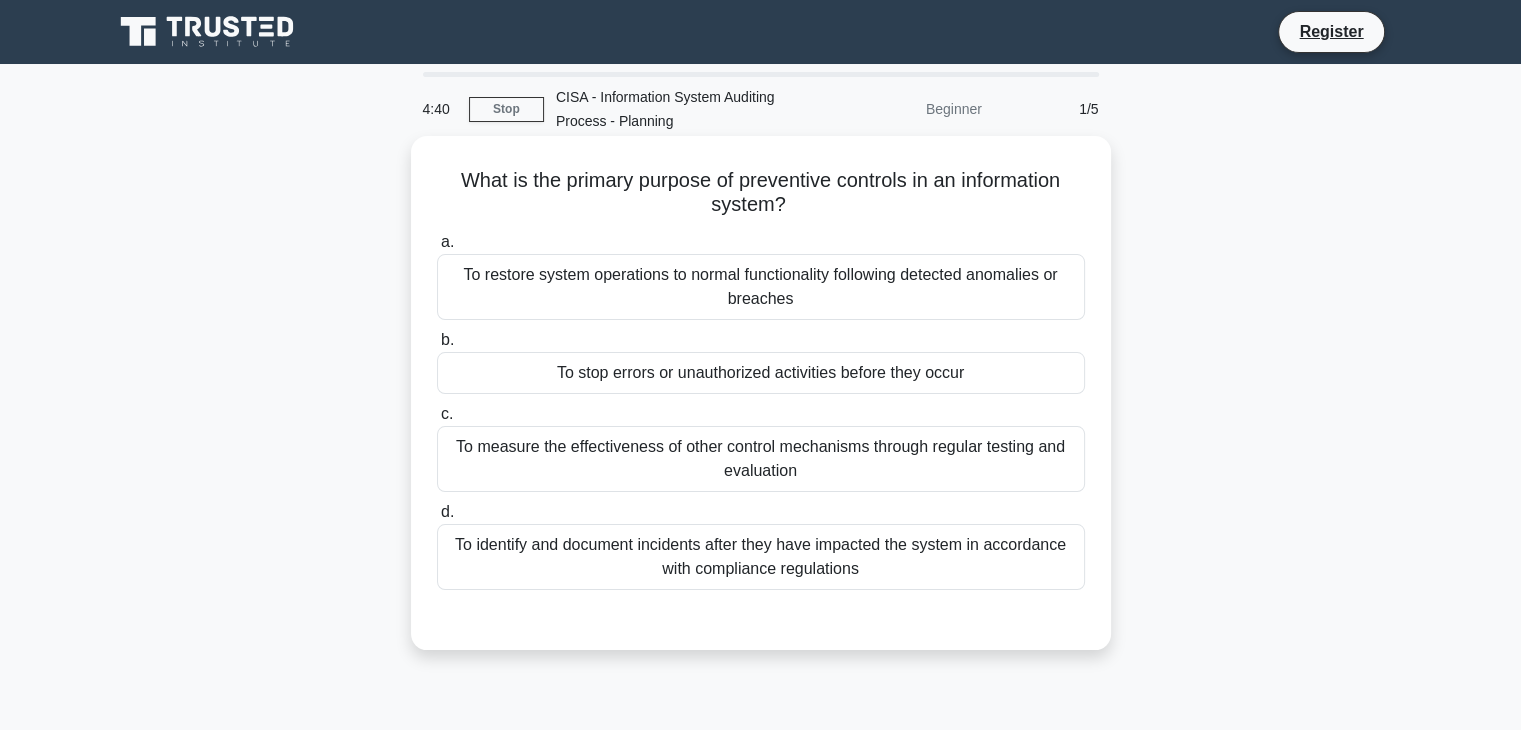 click on "To stop errors or unauthorized activities before they occur" at bounding box center [761, 373] 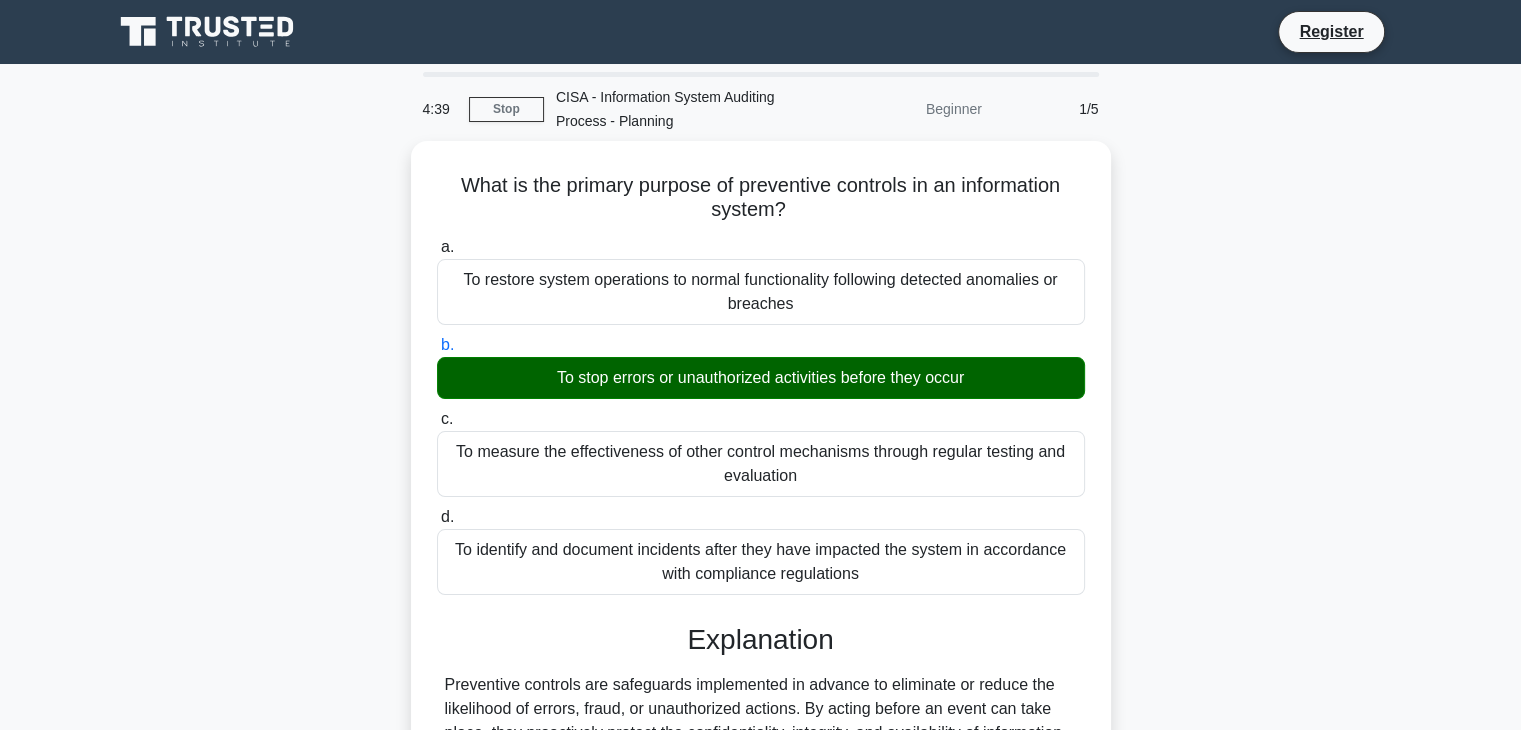 click on "What is the primary purpose of preventive controls in an information system?
.spinner_0XTQ{transform-origin:center;animation:spinner_y6GP .75s linear infinite}@keyframes spinner_y6GP{100%{transform:rotate(360deg)}}
a.
To restore system operations to normal functionality following detected anomalies or breaches
b." at bounding box center [761, 538] 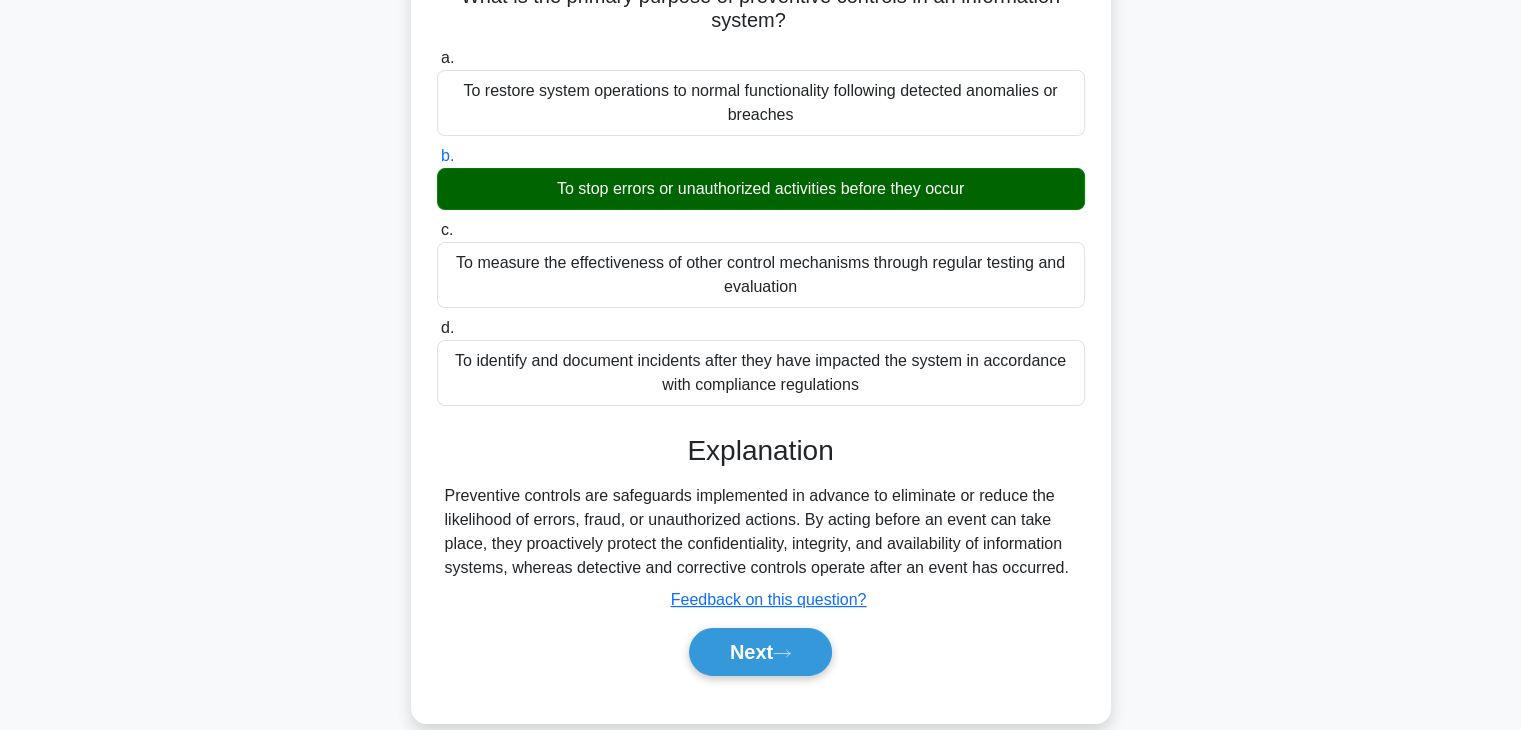 scroll, scrollTop: 195, scrollLeft: 0, axis: vertical 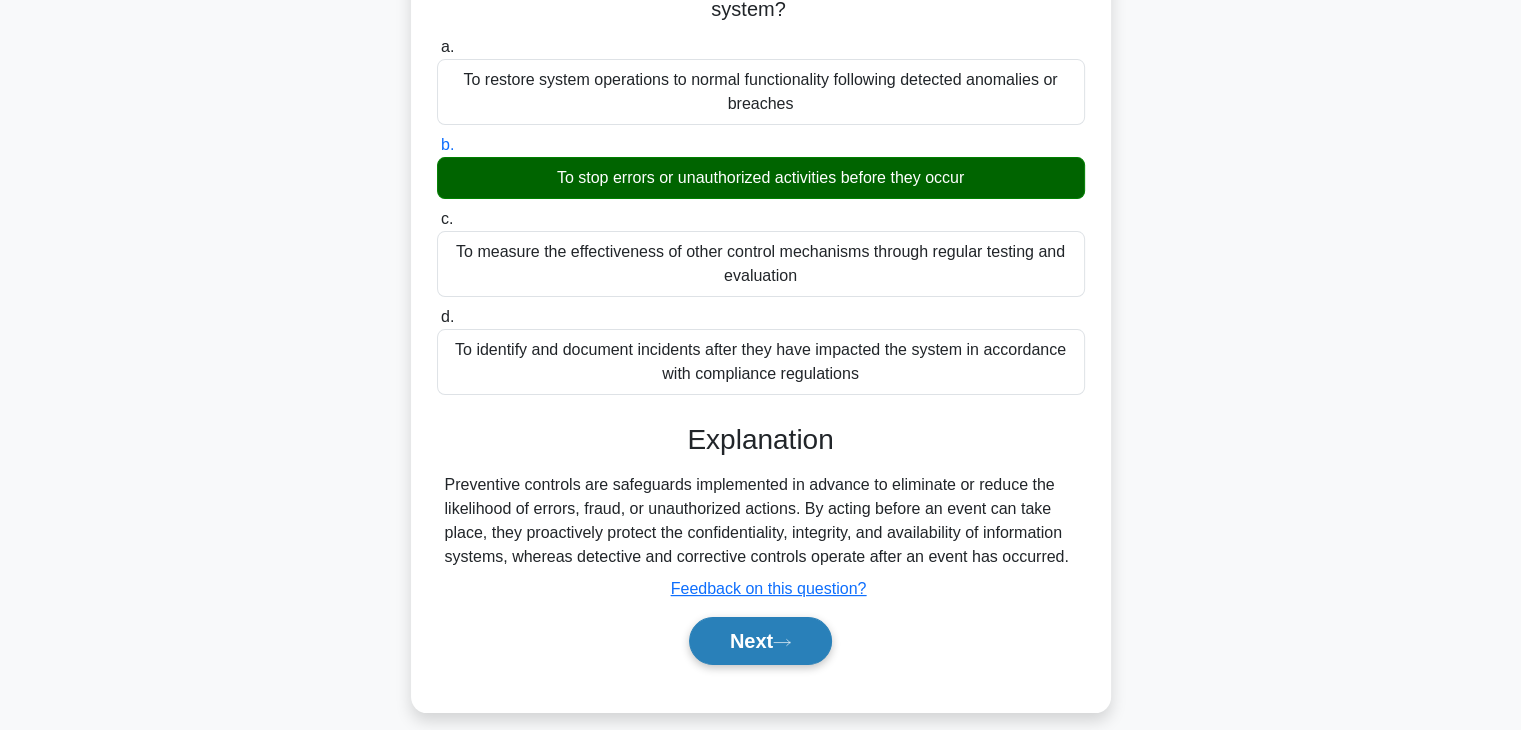 click on "Next" at bounding box center (760, 641) 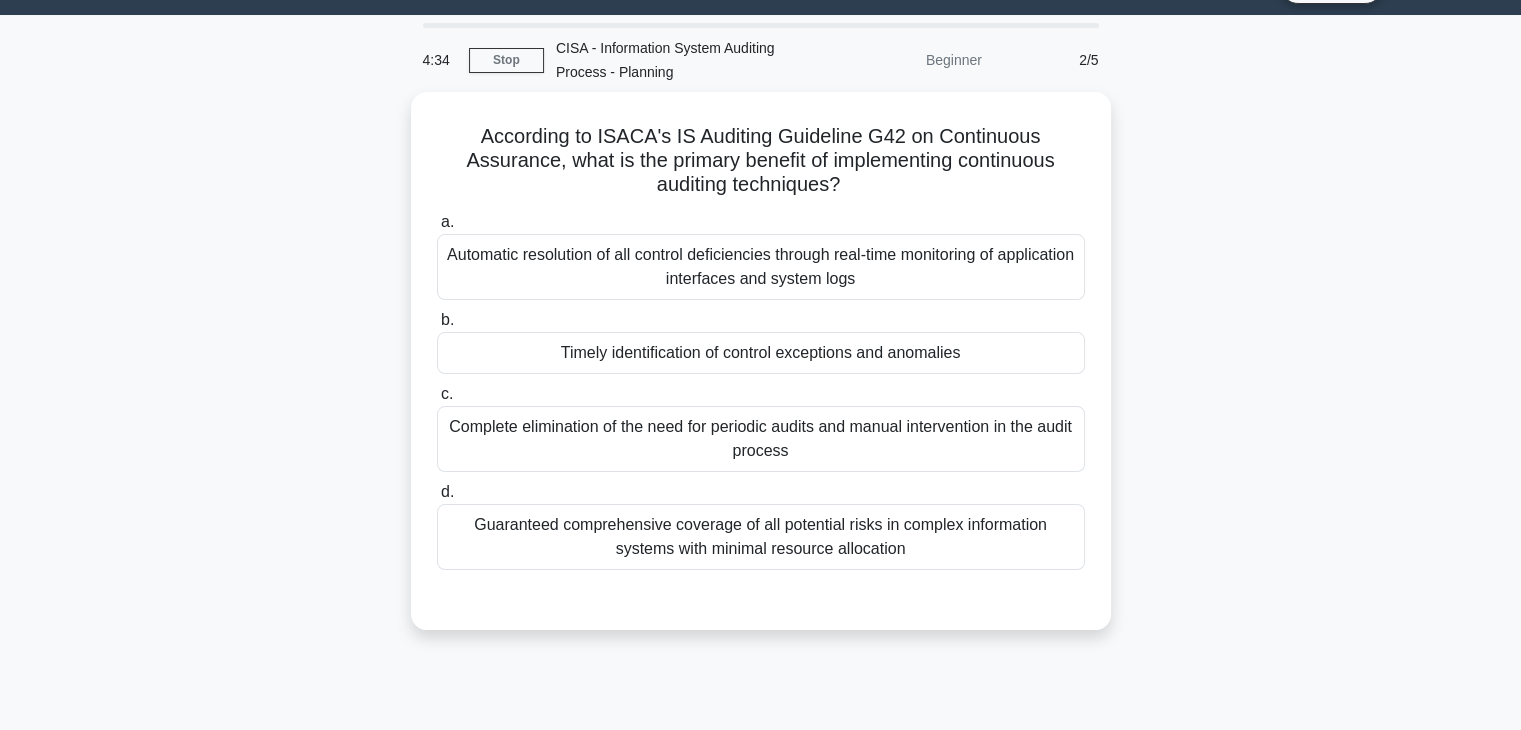 scroll, scrollTop: 51, scrollLeft: 0, axis: vertical 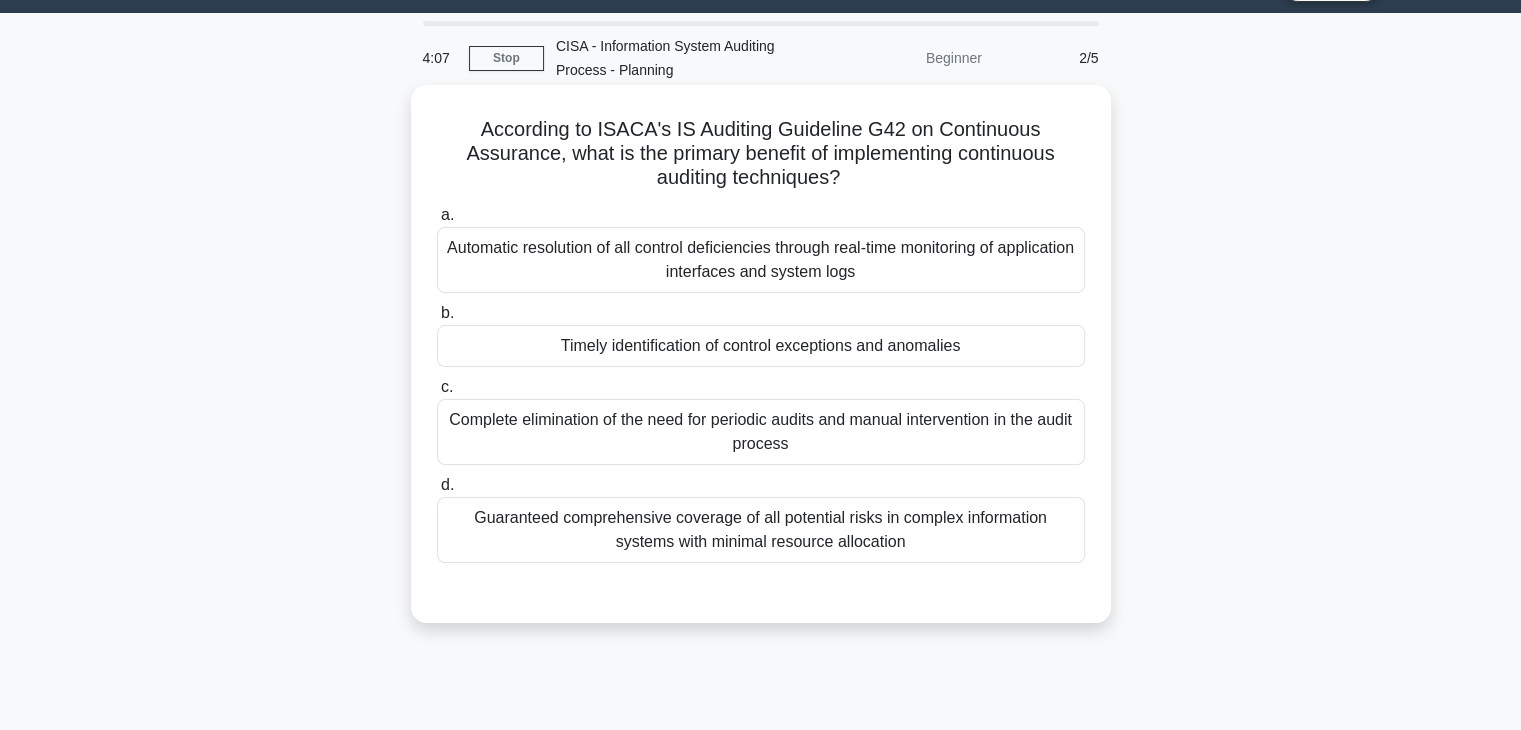 click on "Timely identification of control exceptions and anomalies" at bounding box center (761, 346) 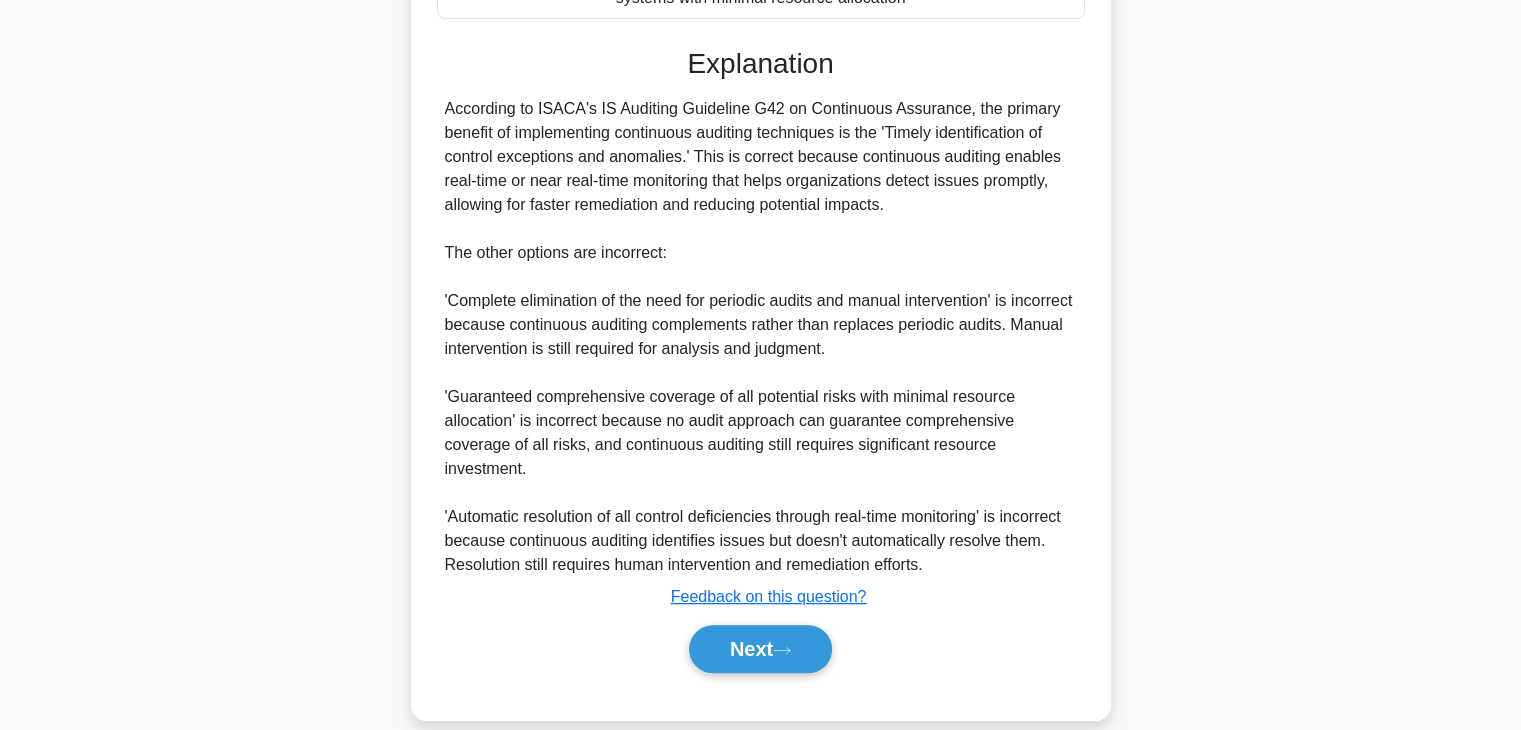 scroll, scrollTop: 622, scrollLeft: 0, axis: vertical 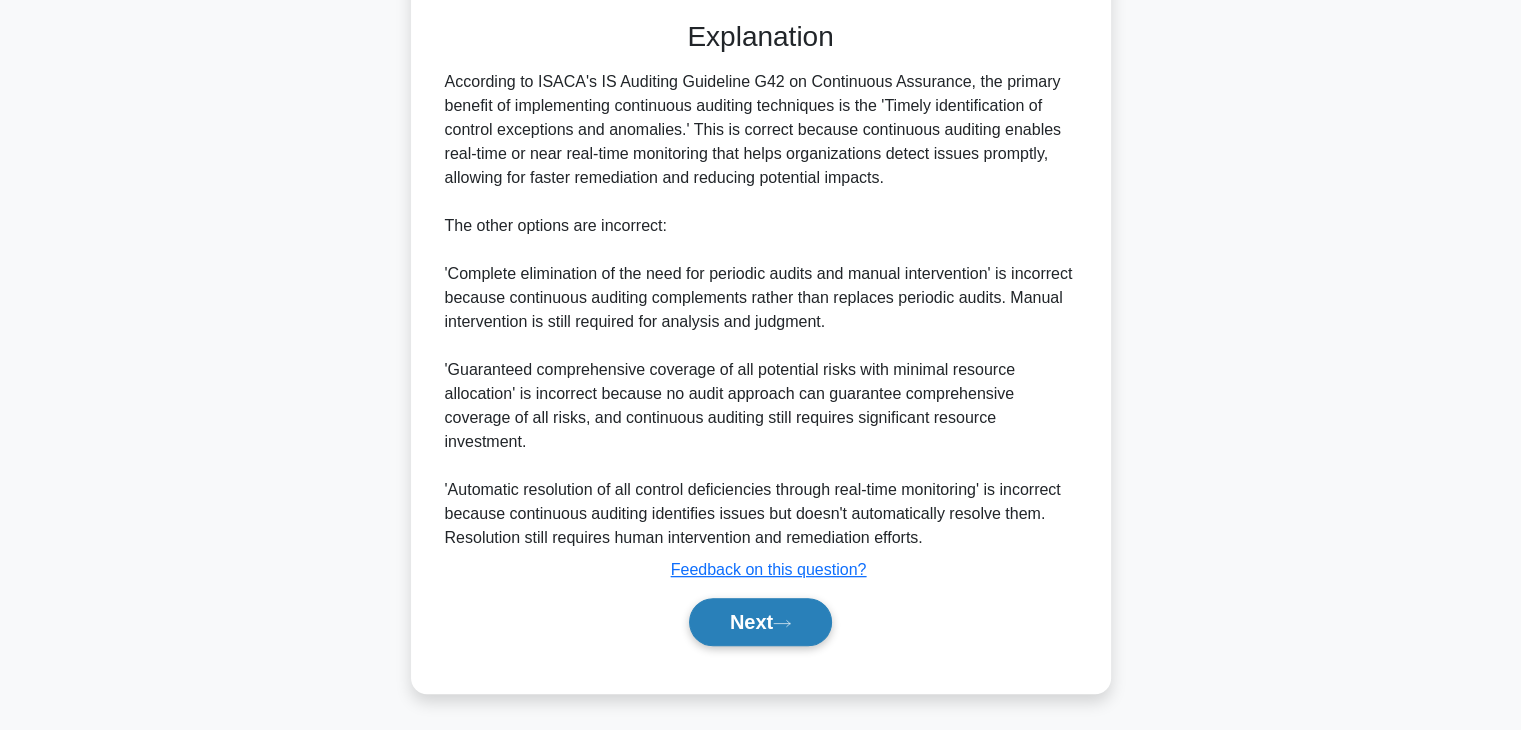 click on "Next" at bounding box center (760, 622) 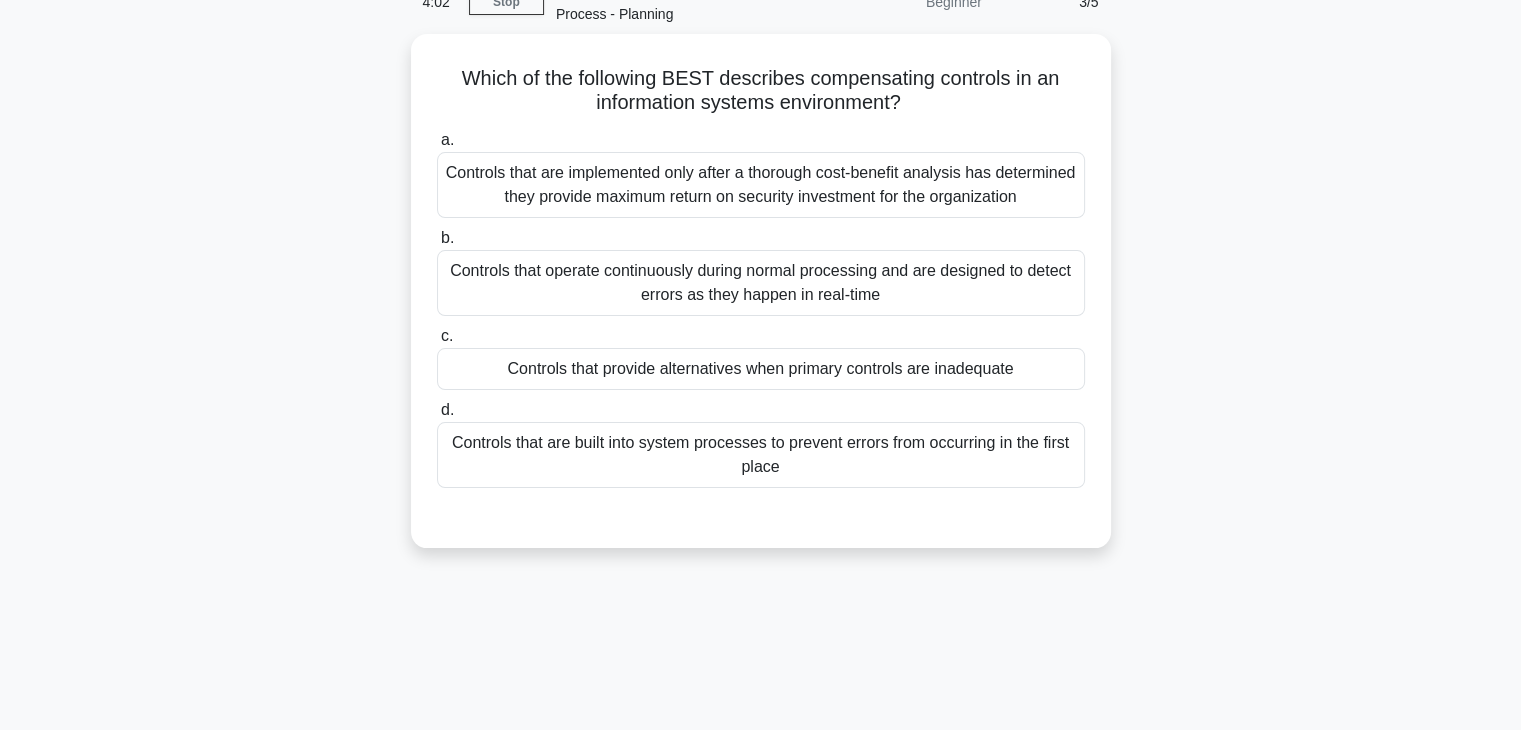 scroll, scrollTop: 80, scrollLeft: 0, axis: vertical 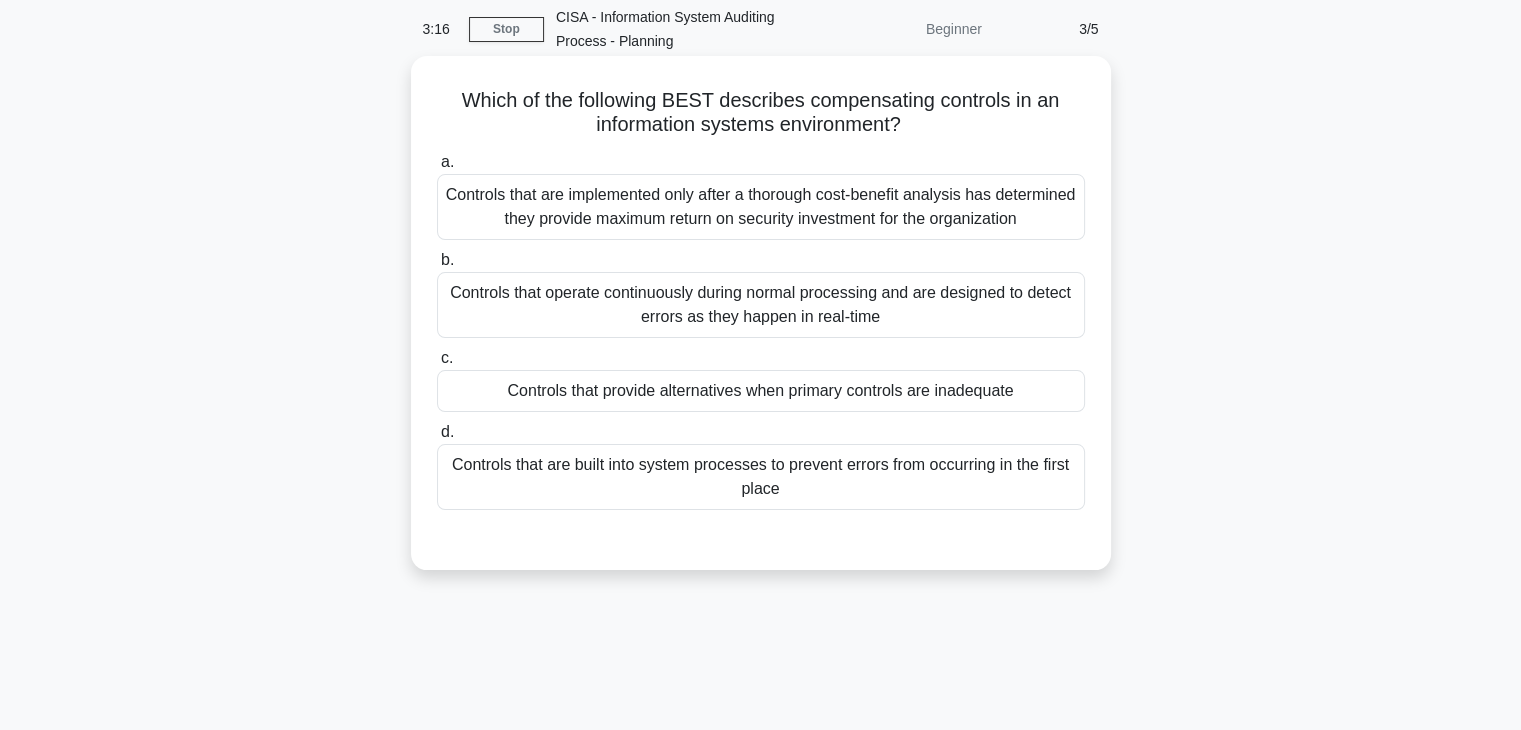 click on "Controls that provide alternatives when primary controls are inadequate" at bounding box center (761, 391) 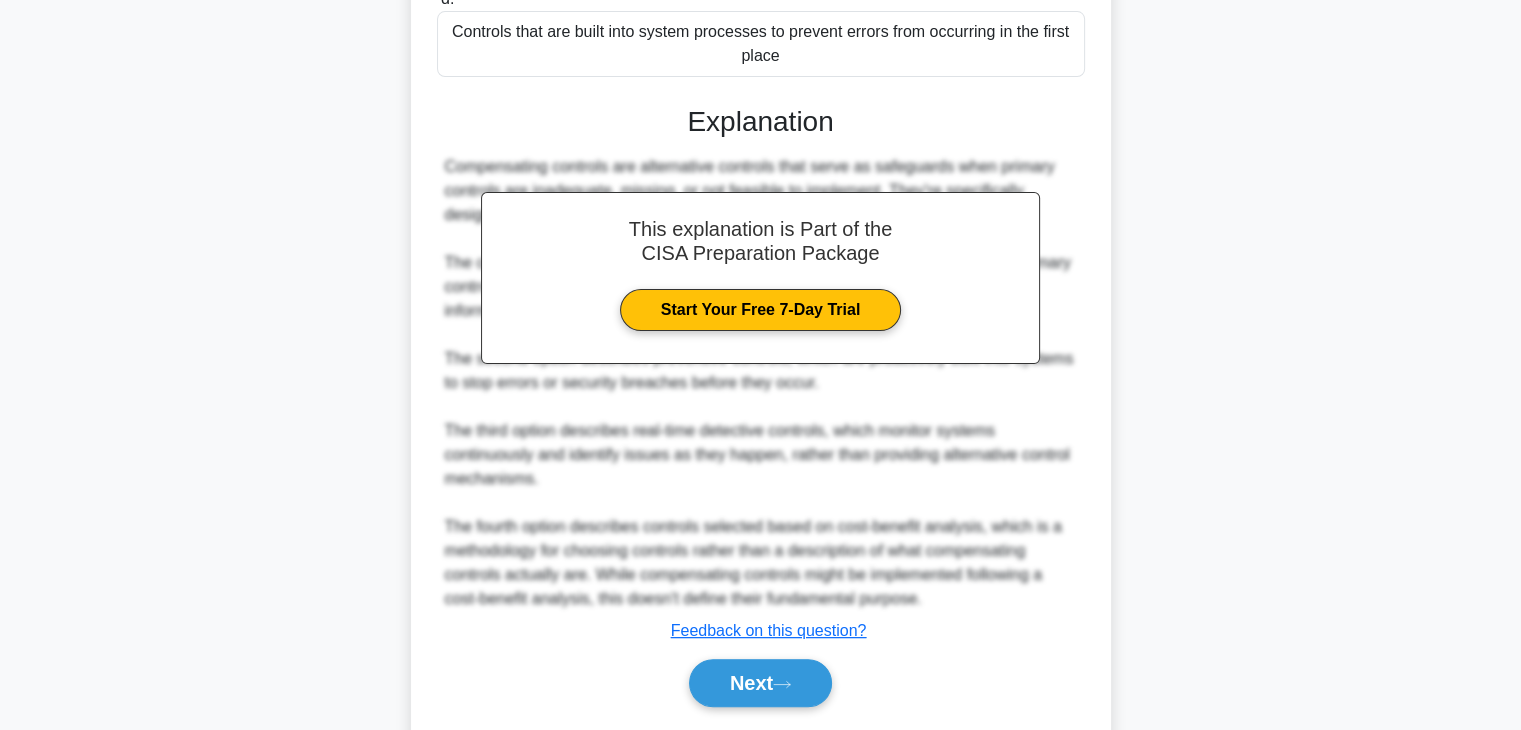 scroll, scrollTop: 574, scrollLeft: 0, axis: vertical 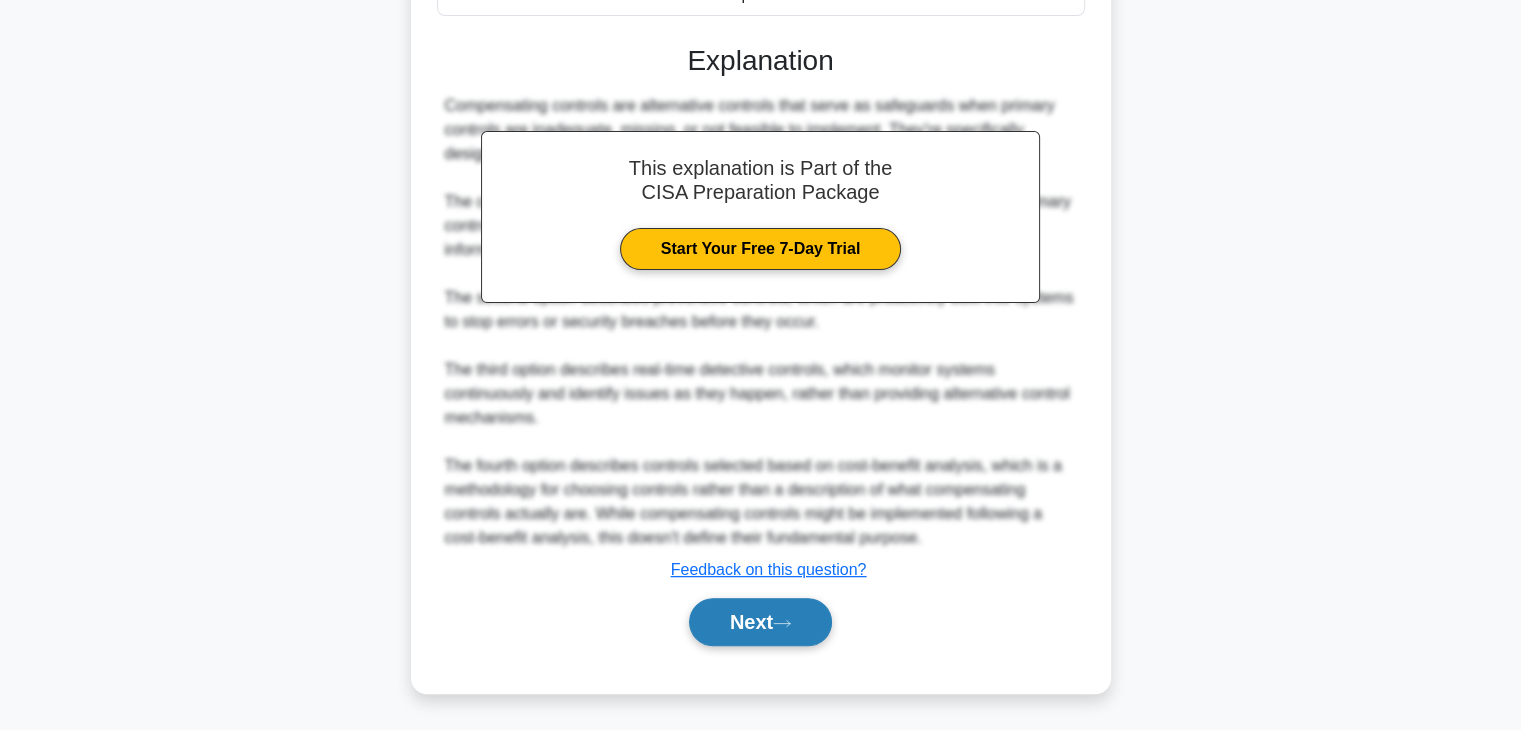 click on "Next" at bounding box center (760, 622) 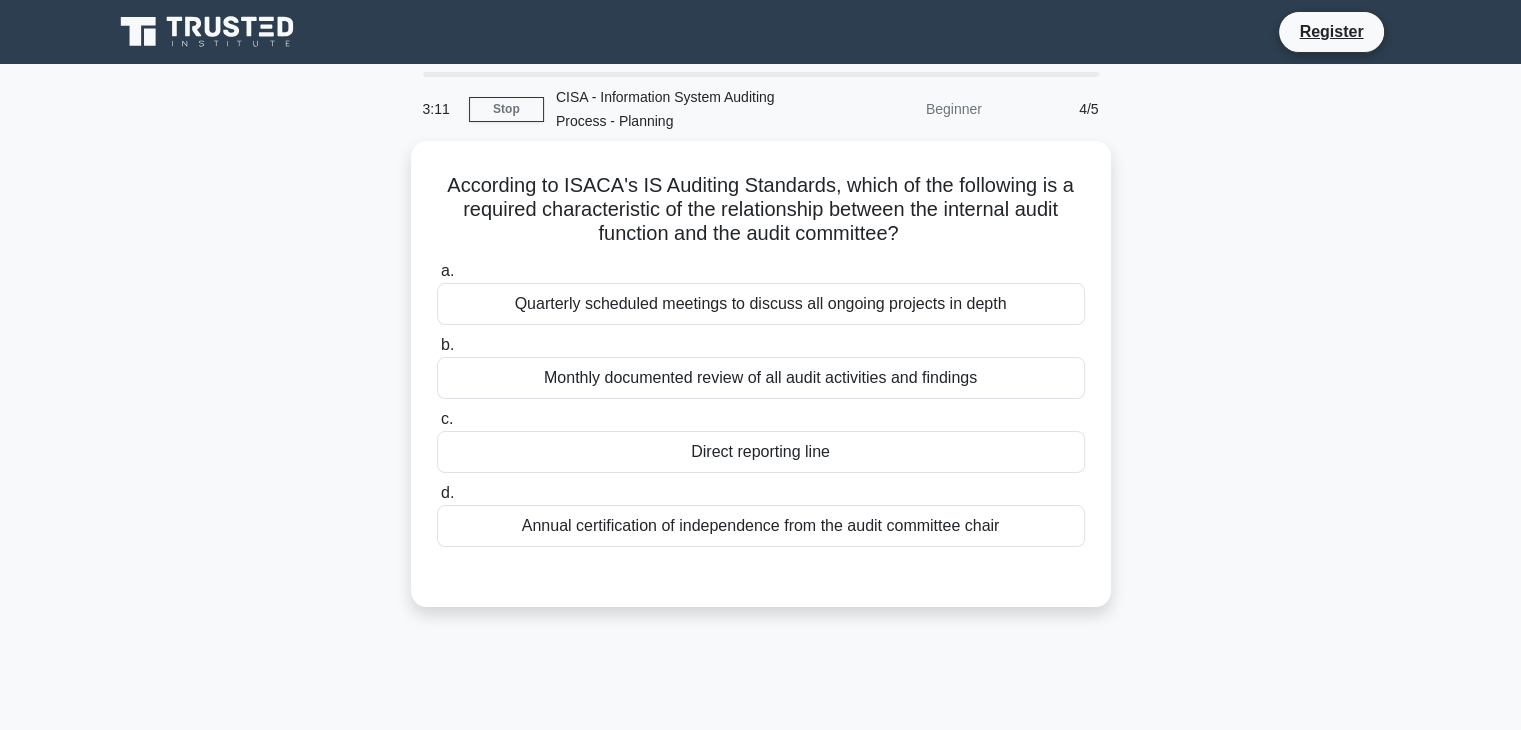 scroll, scrollTop: 11, scrollLeft: 0, axis: vertical 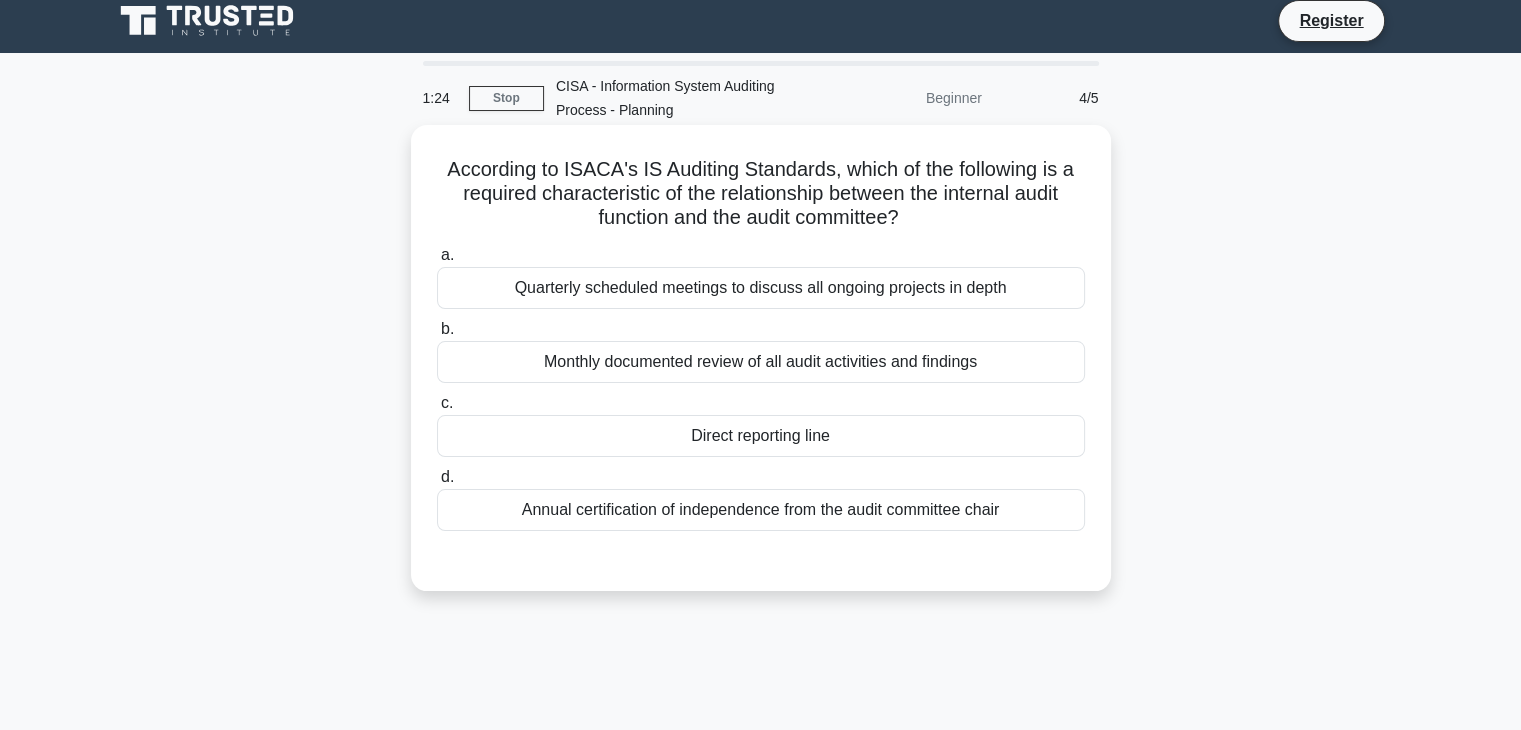 click on "Direct reporting line" at bounding box center [761, 436] 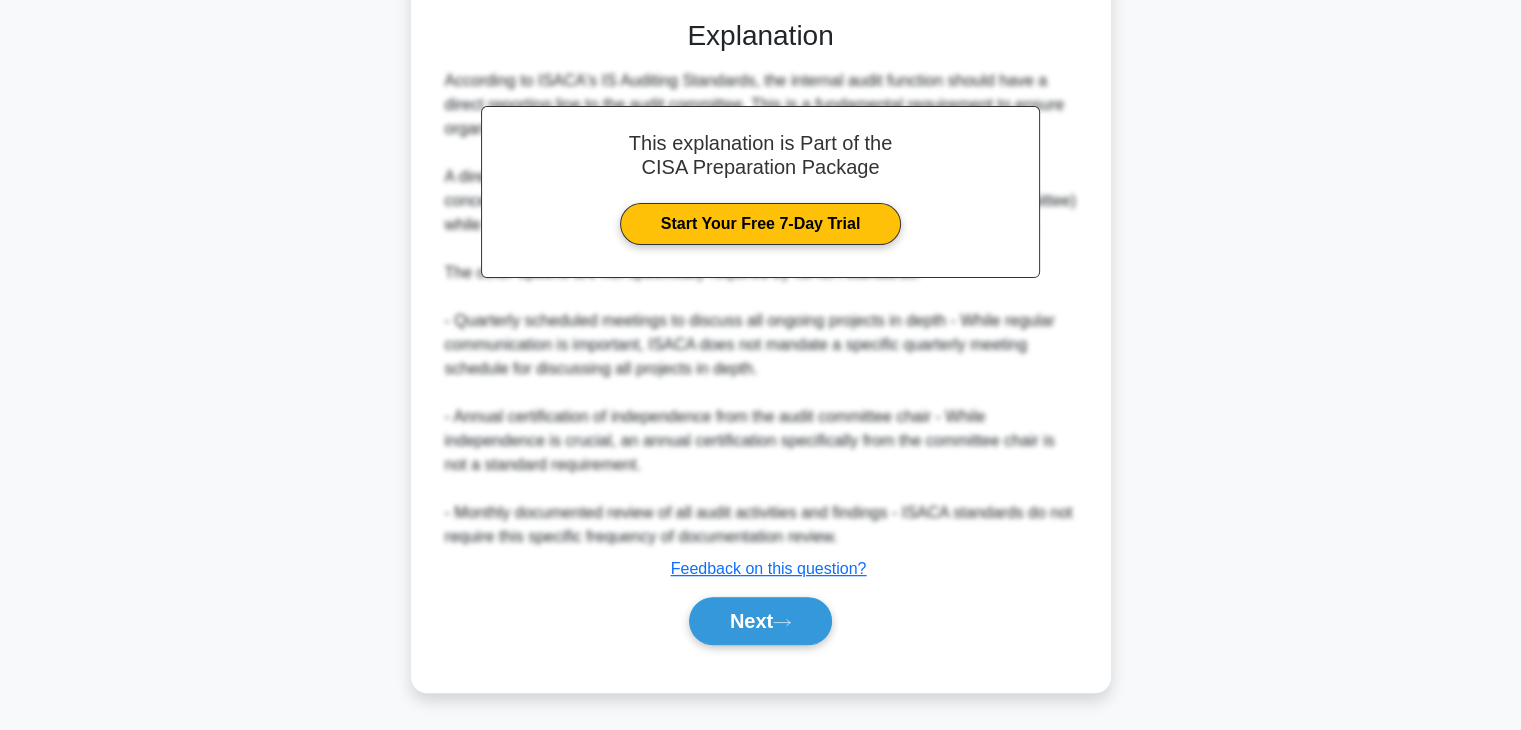 scroll, scrollTop: 574, scrollLeft: 0, axis: vertical 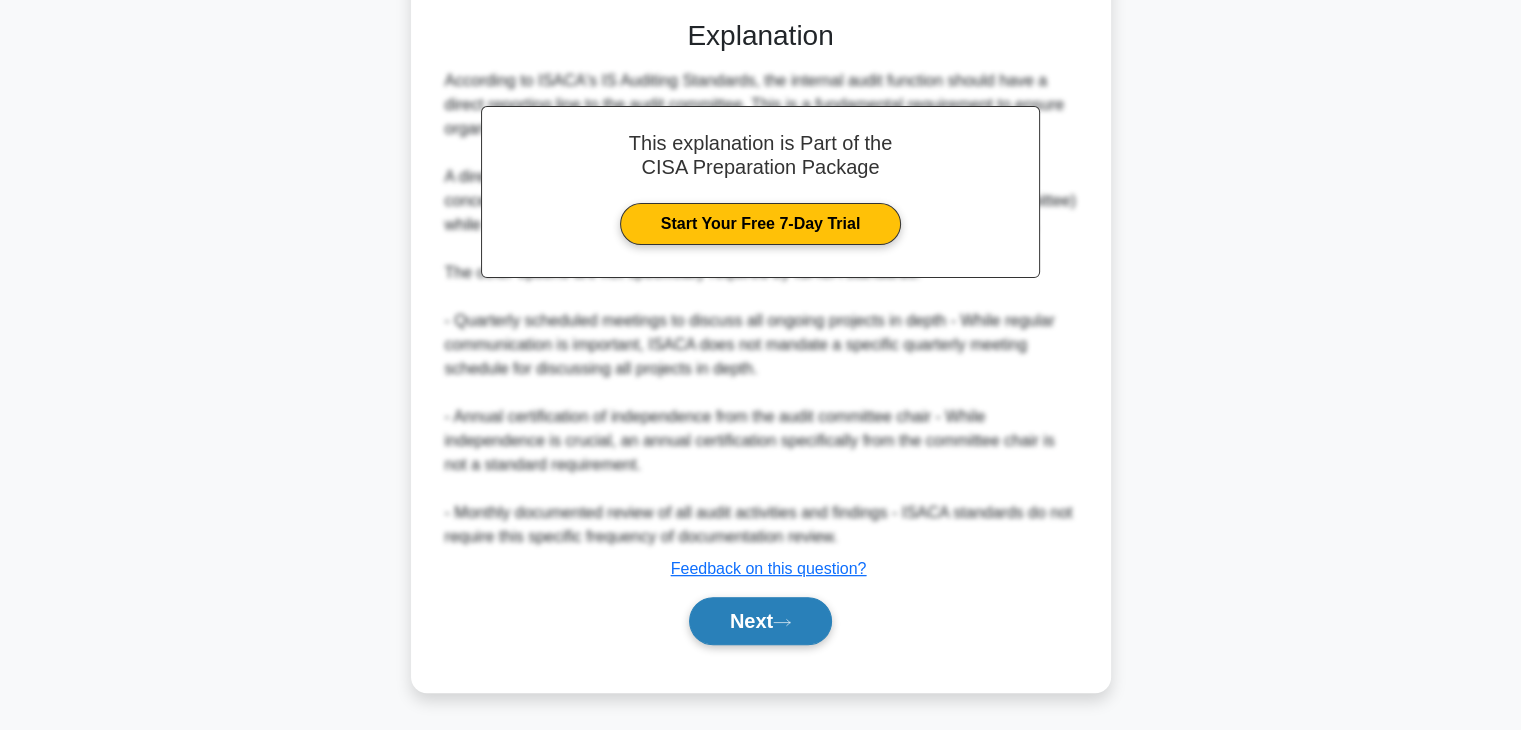 click on "Next" at bounding box center [760, 621] 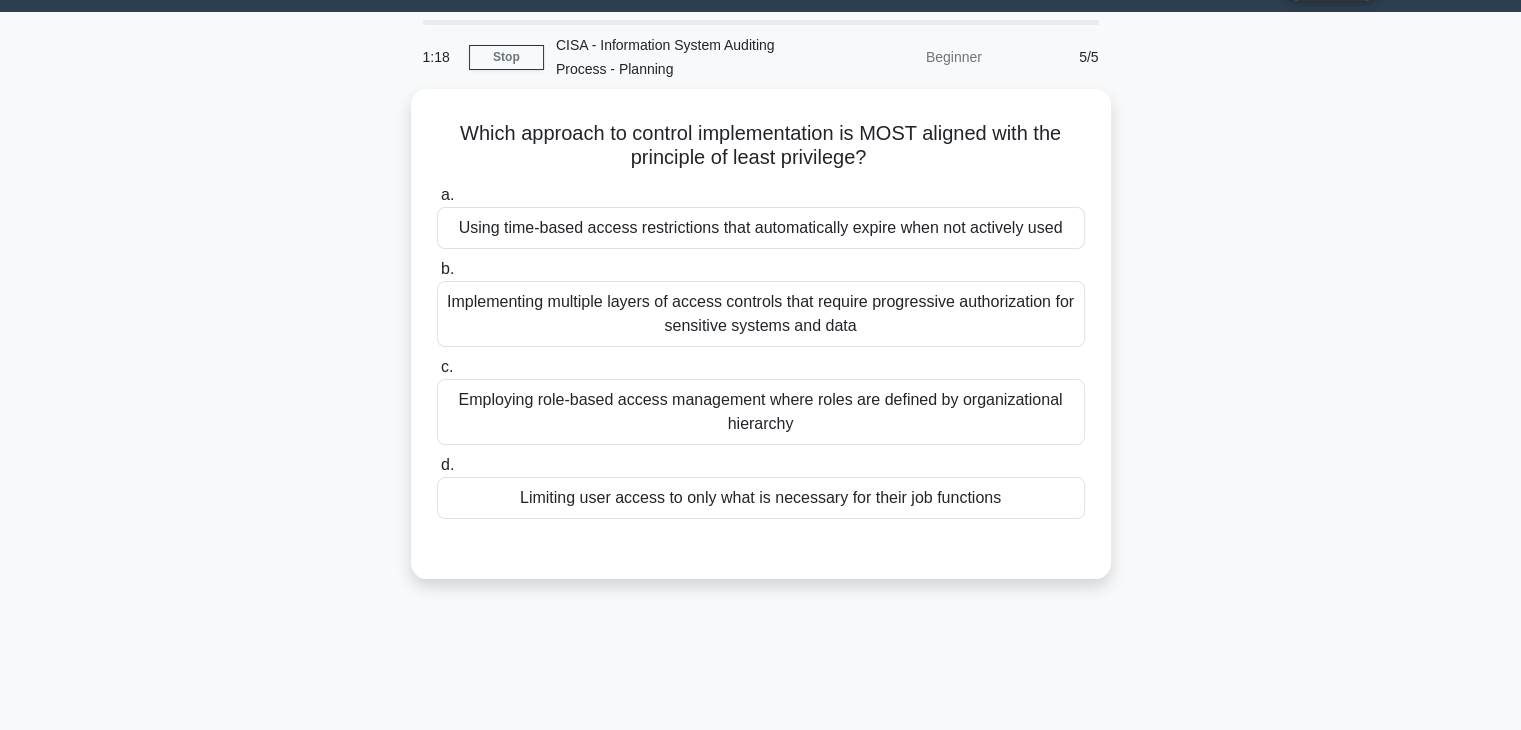 scroll, scrollTop: 31, scrollLeft: 0, axis: vertical 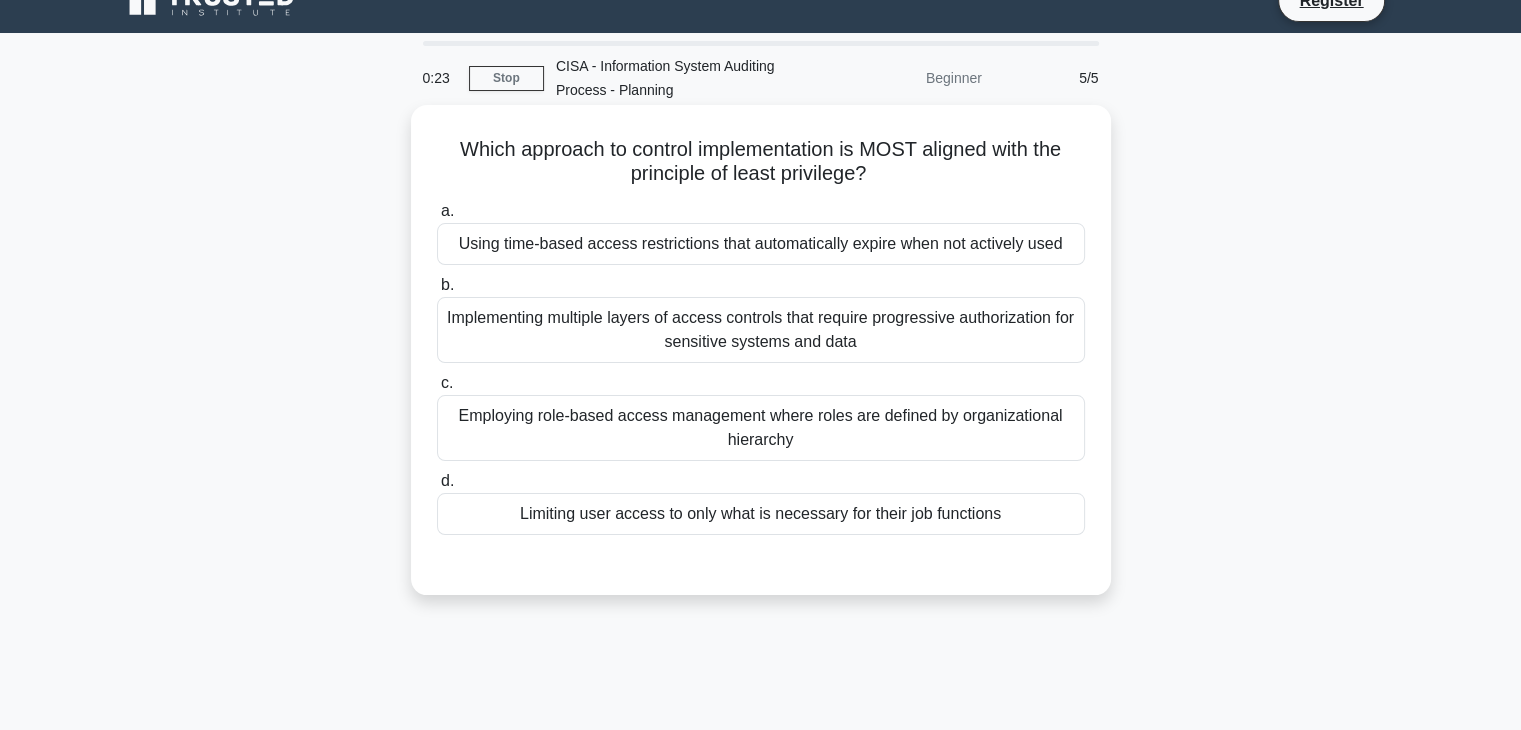 click on "Using time-based access restrictions that automatically expire when not actively used" at bounding box center (761, 244) 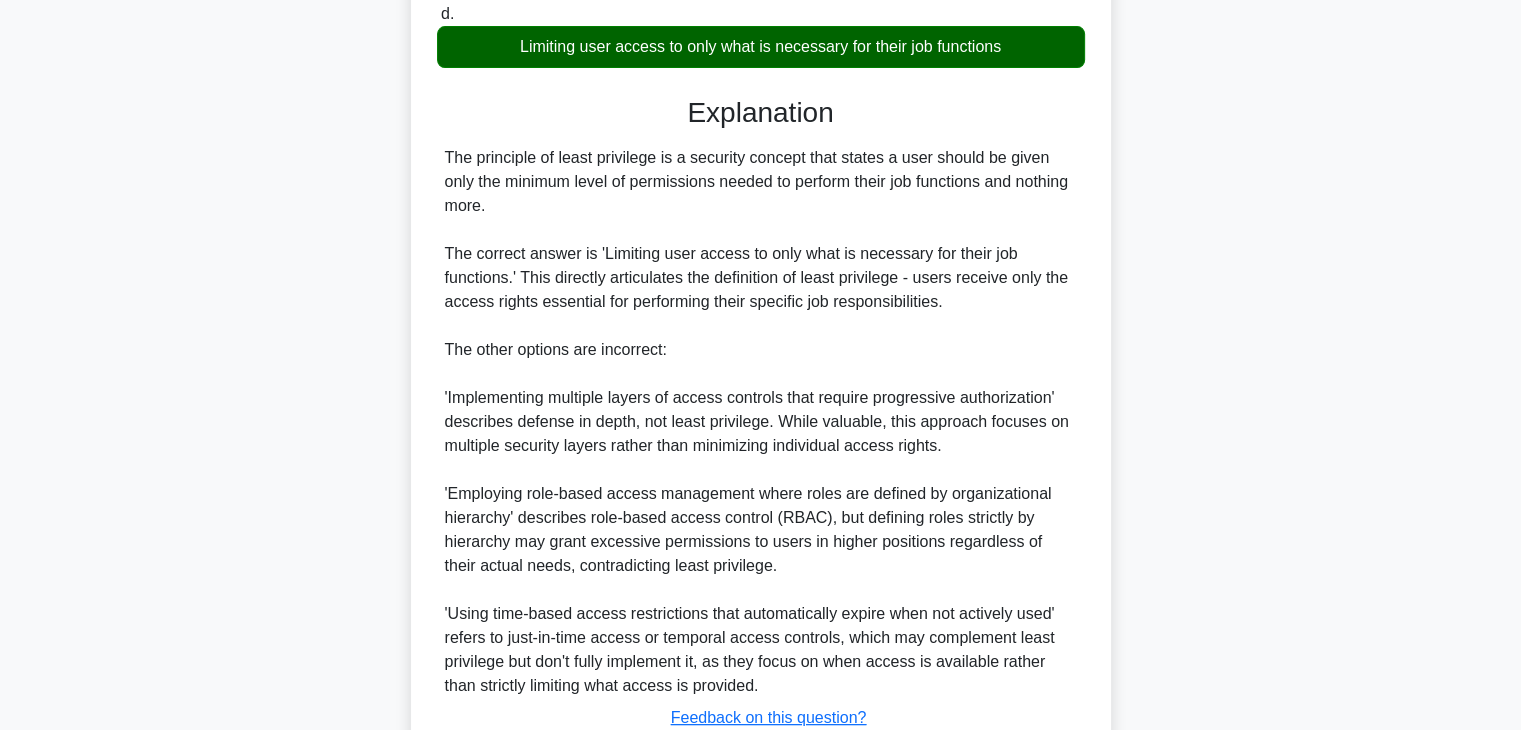 scroll, scrollTop: 538, scrollLeft: 0, axis: vertical 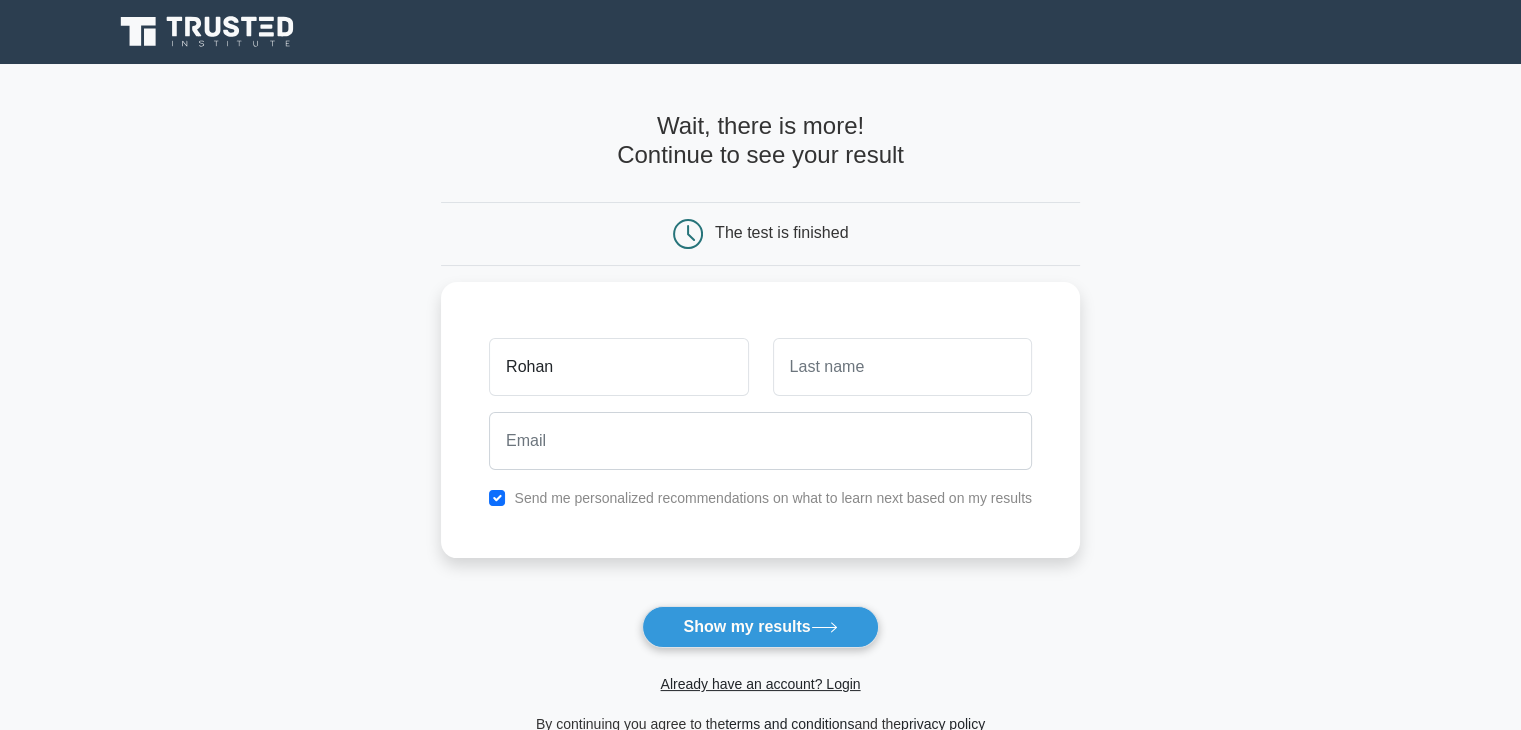 type on "Rohan" 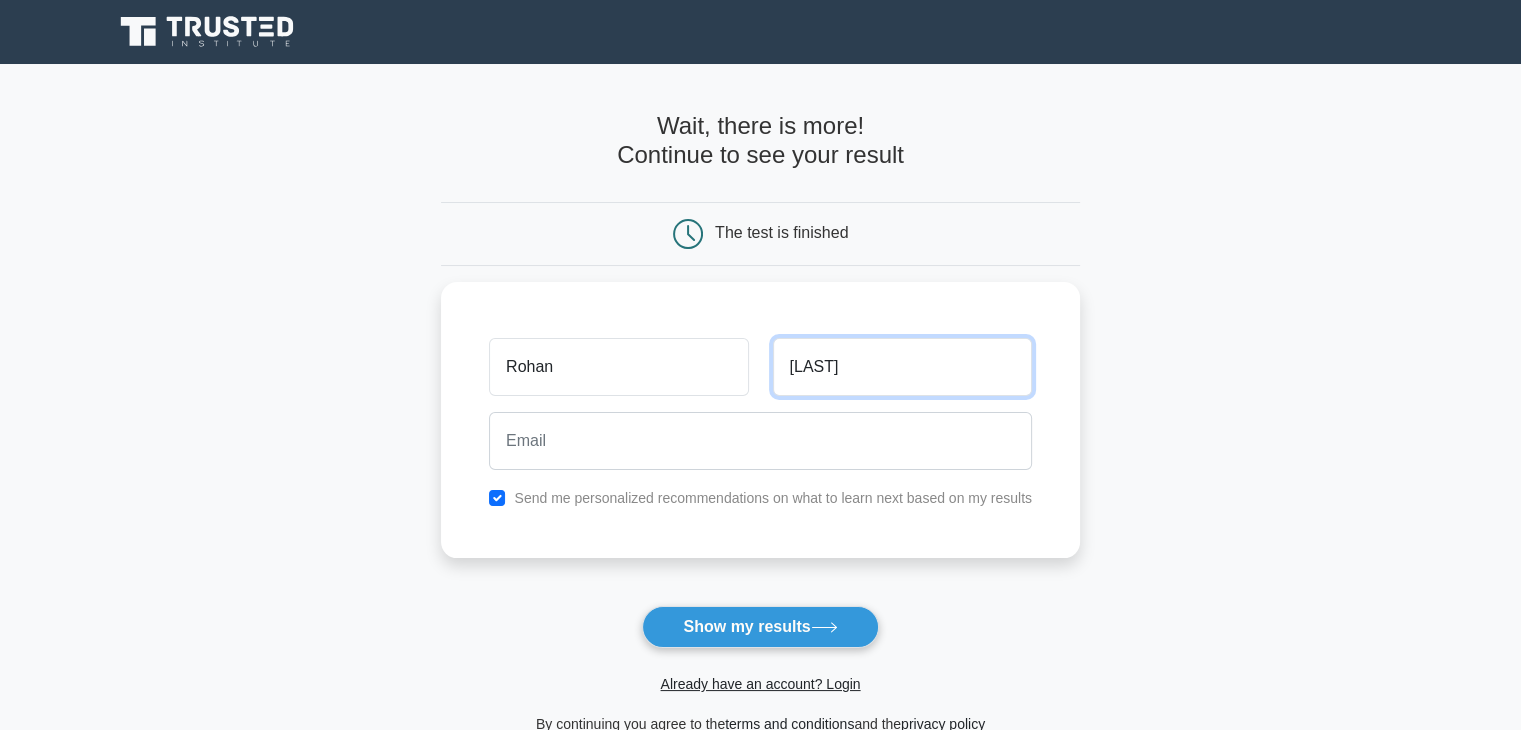 type on "[LAST]" 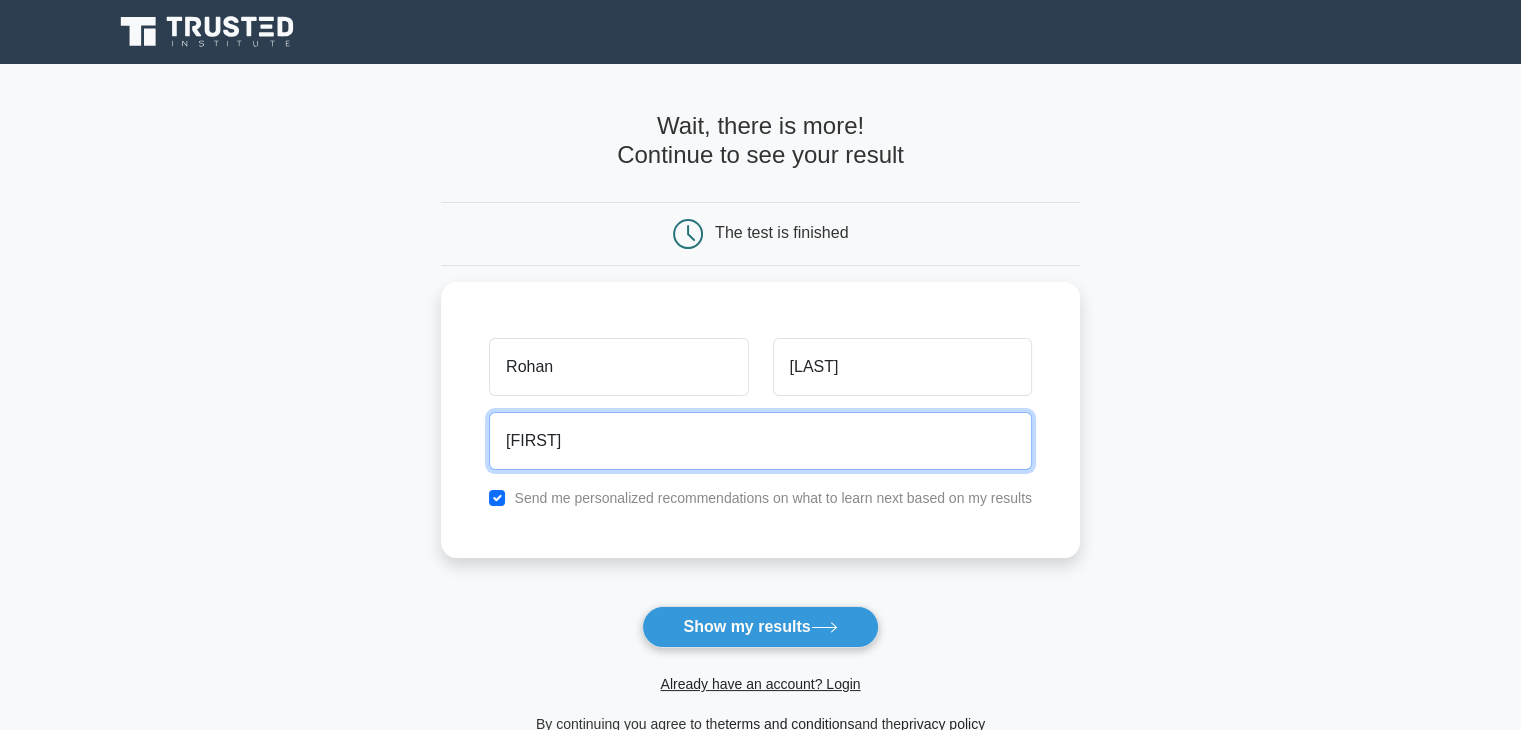 type on "[USERNAME]@[EXAMPLE.COM]" 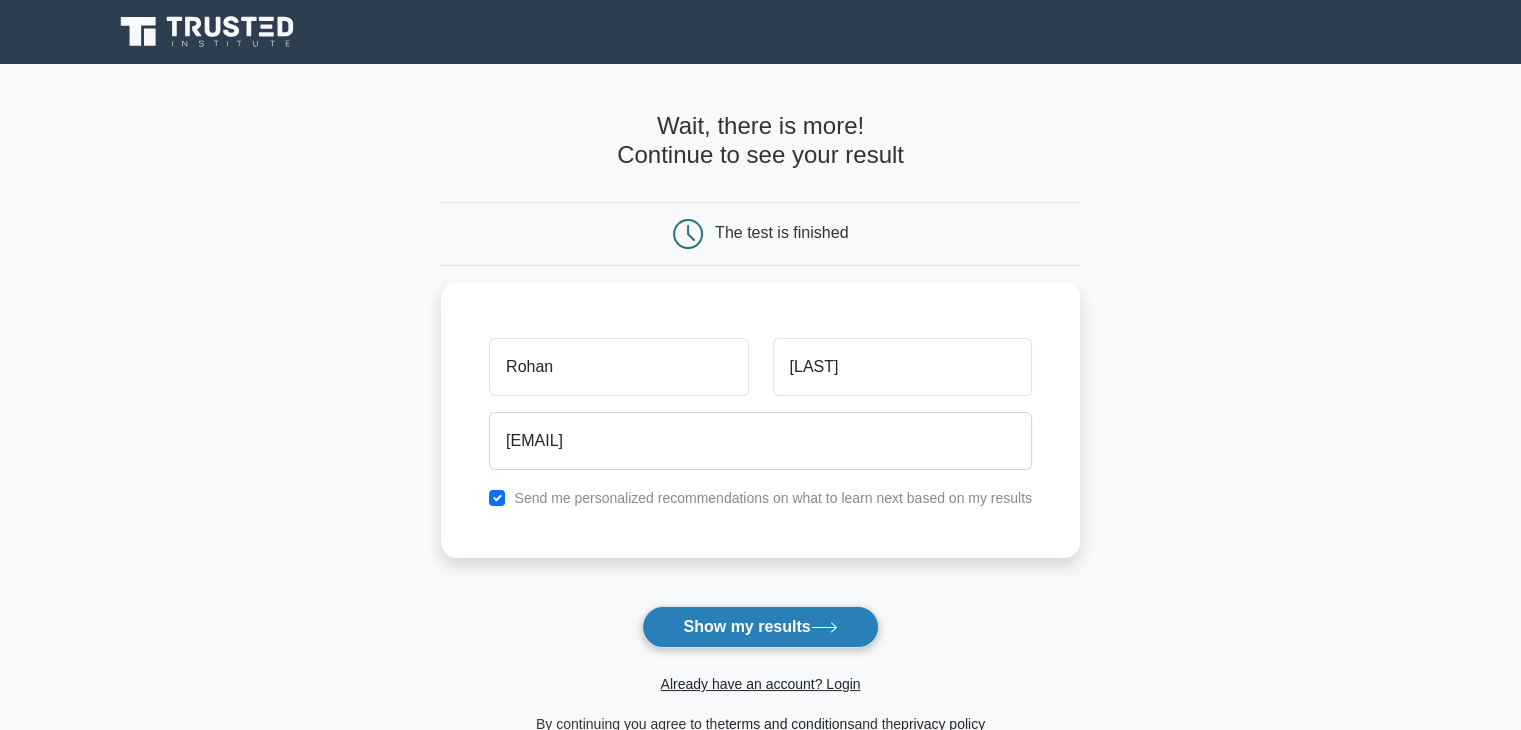 click on "Show my results" at bounding box center [760, 627] 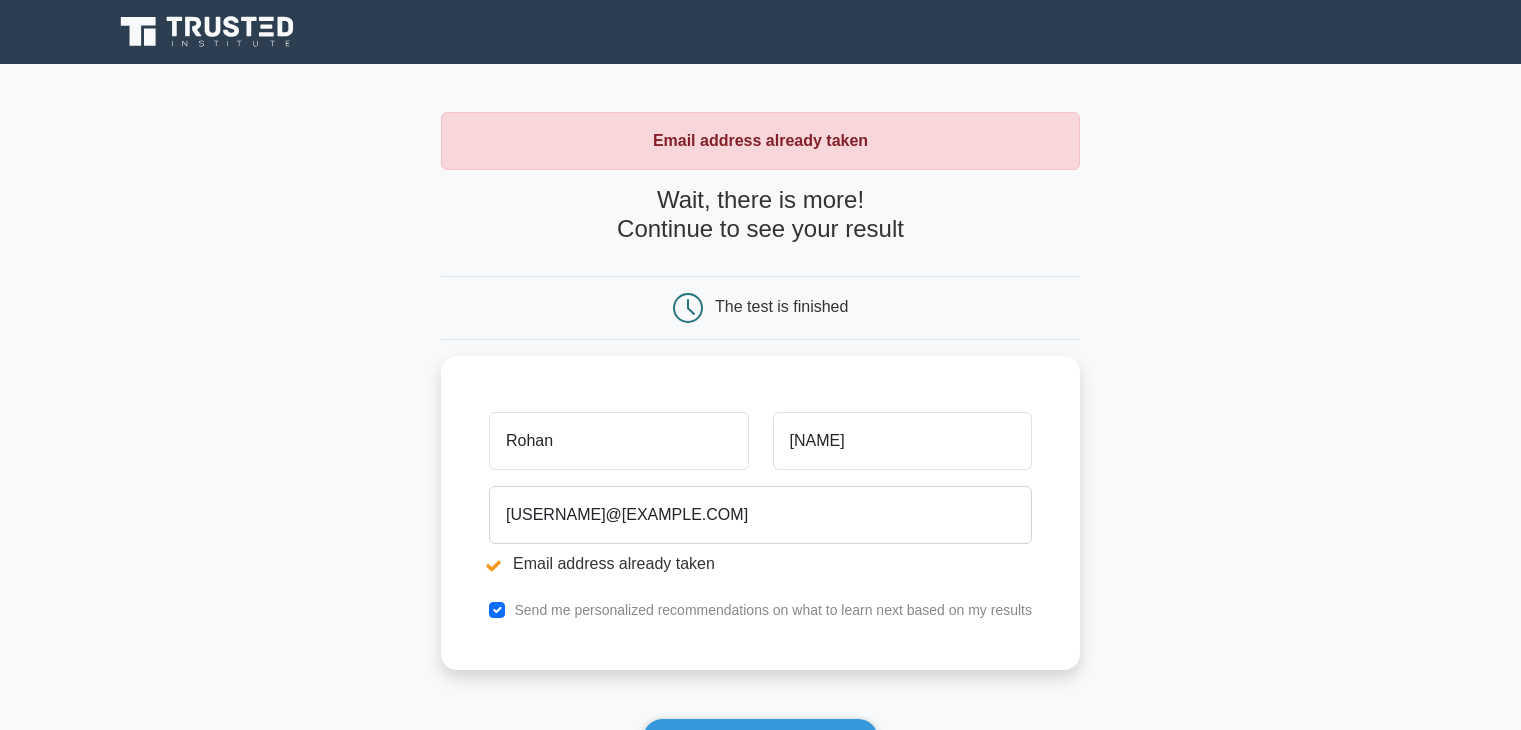 scroll, scrollTop: 0, scrollLeft: 0, axis: both 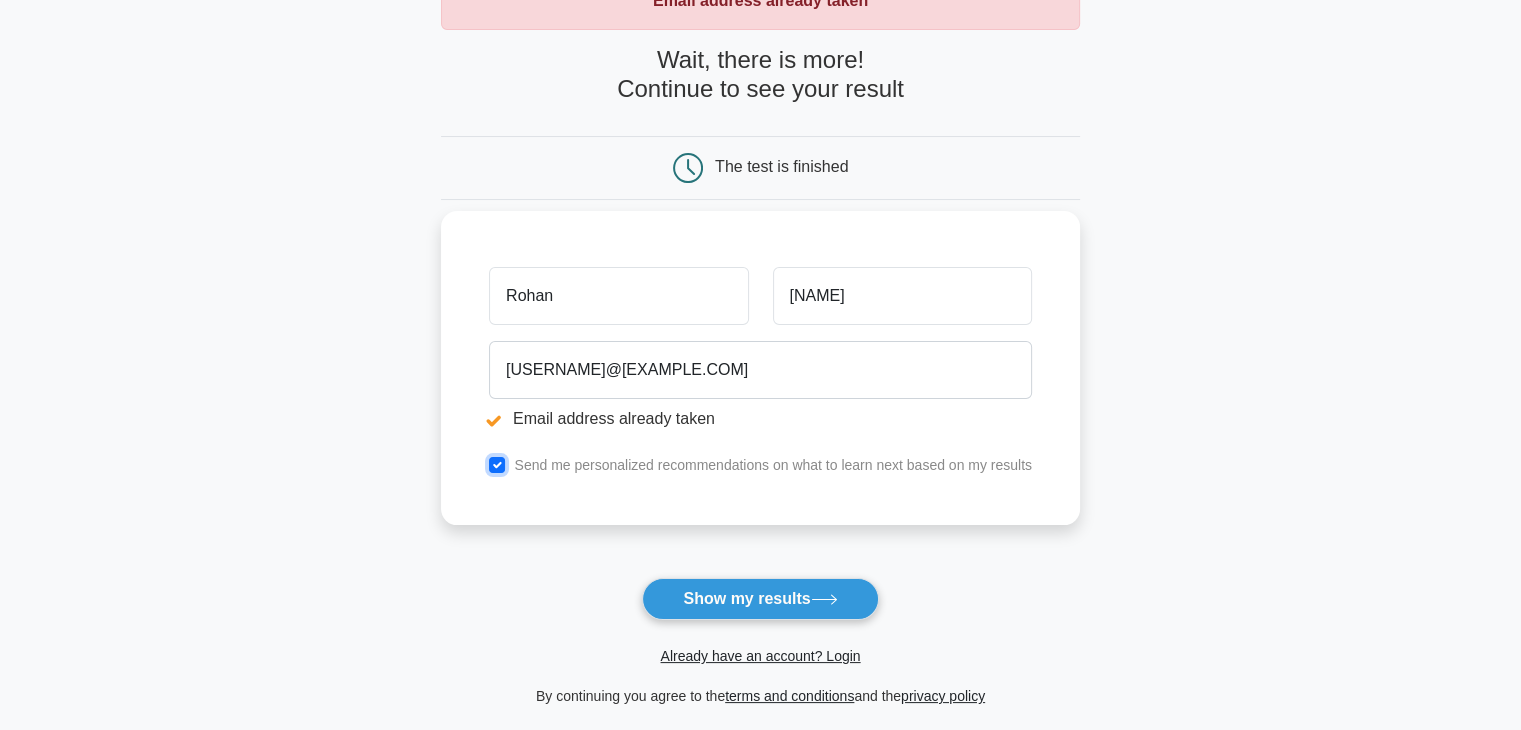 click at bounding box center [497, 465] 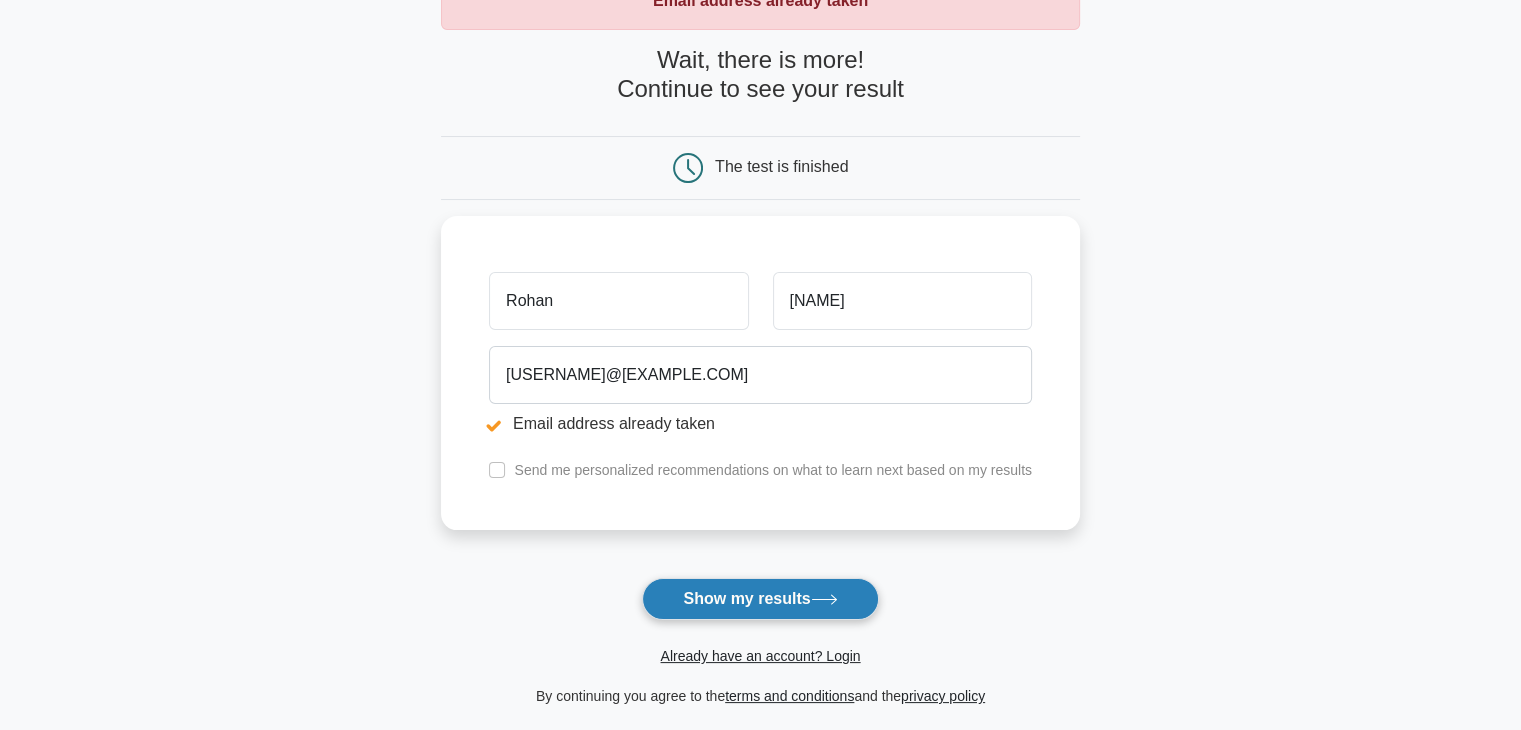 click on "Show my results" at bounding box center (760, 599) 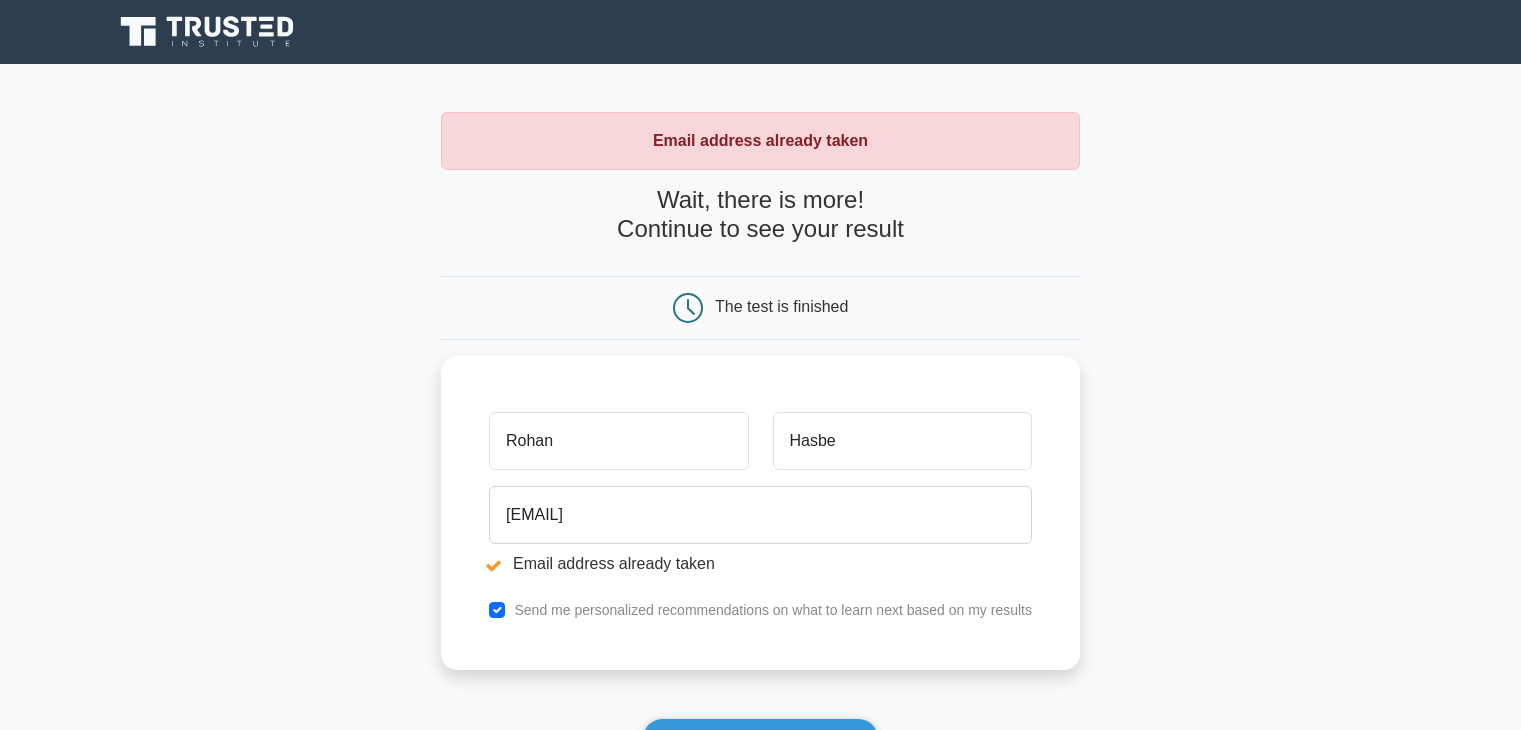 scroll, scrollTop: 0, scrollLeft: 0, axis: both 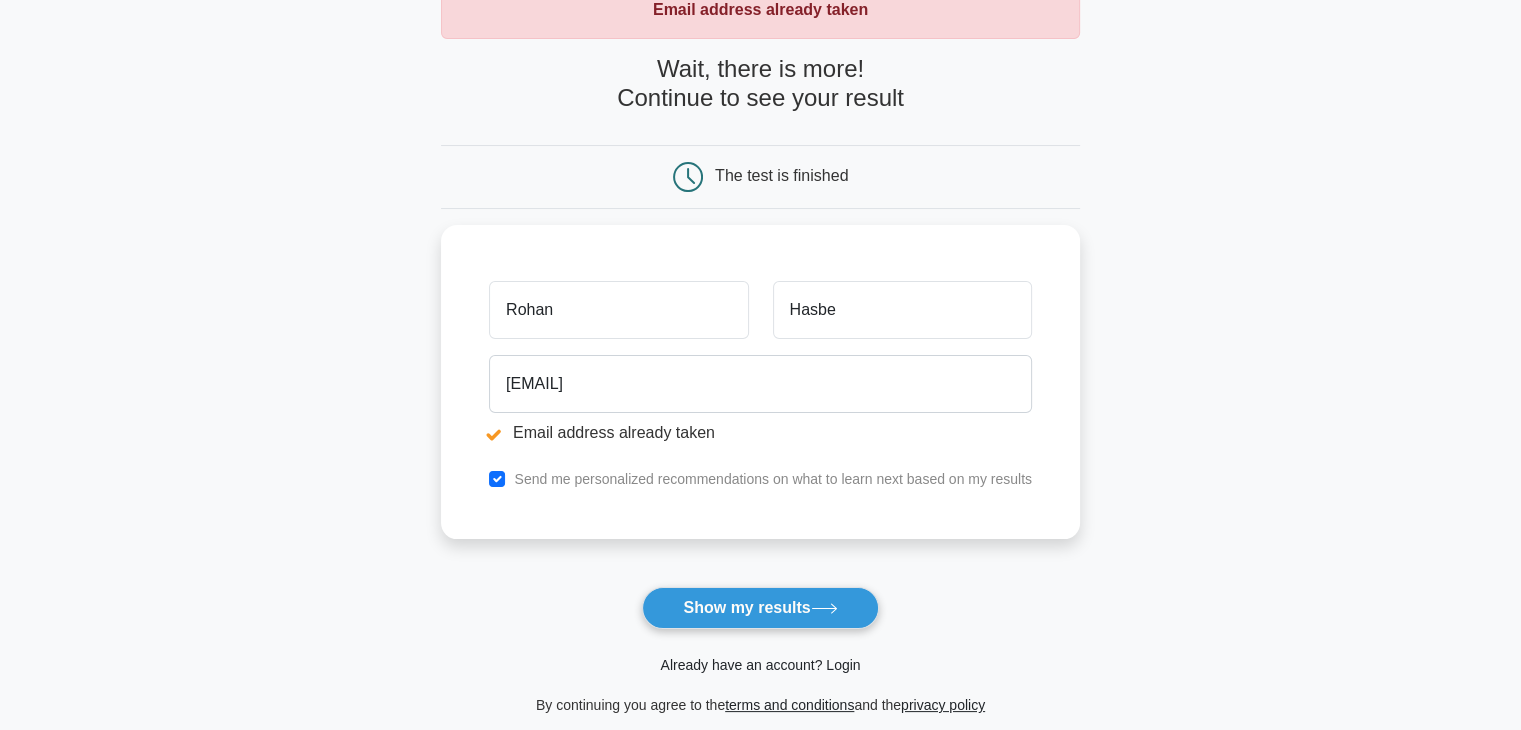 click on "Already have an account? Login" at bounding box center (760, 665) 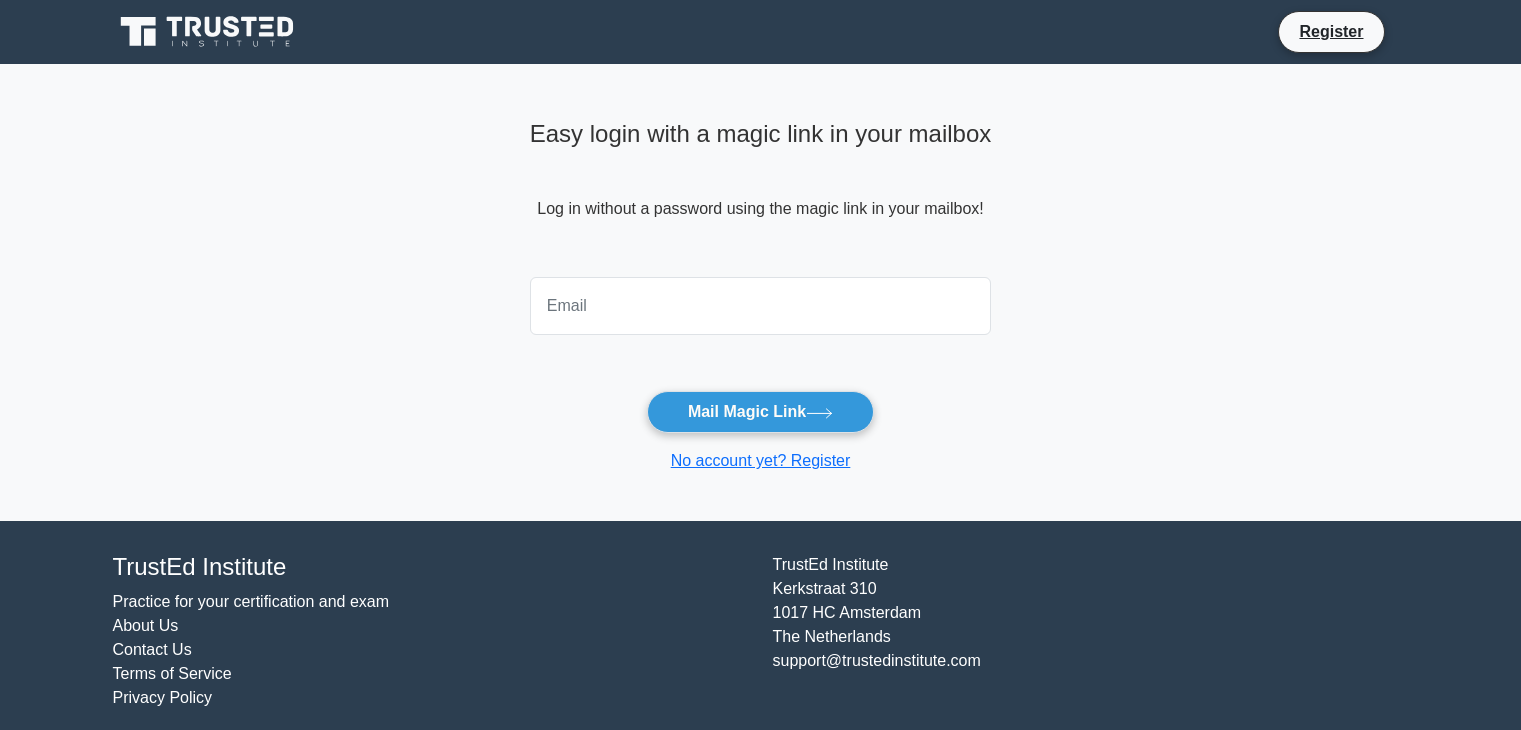 scroll, scrollTop: 0, scrollLeft: 0, axis: both 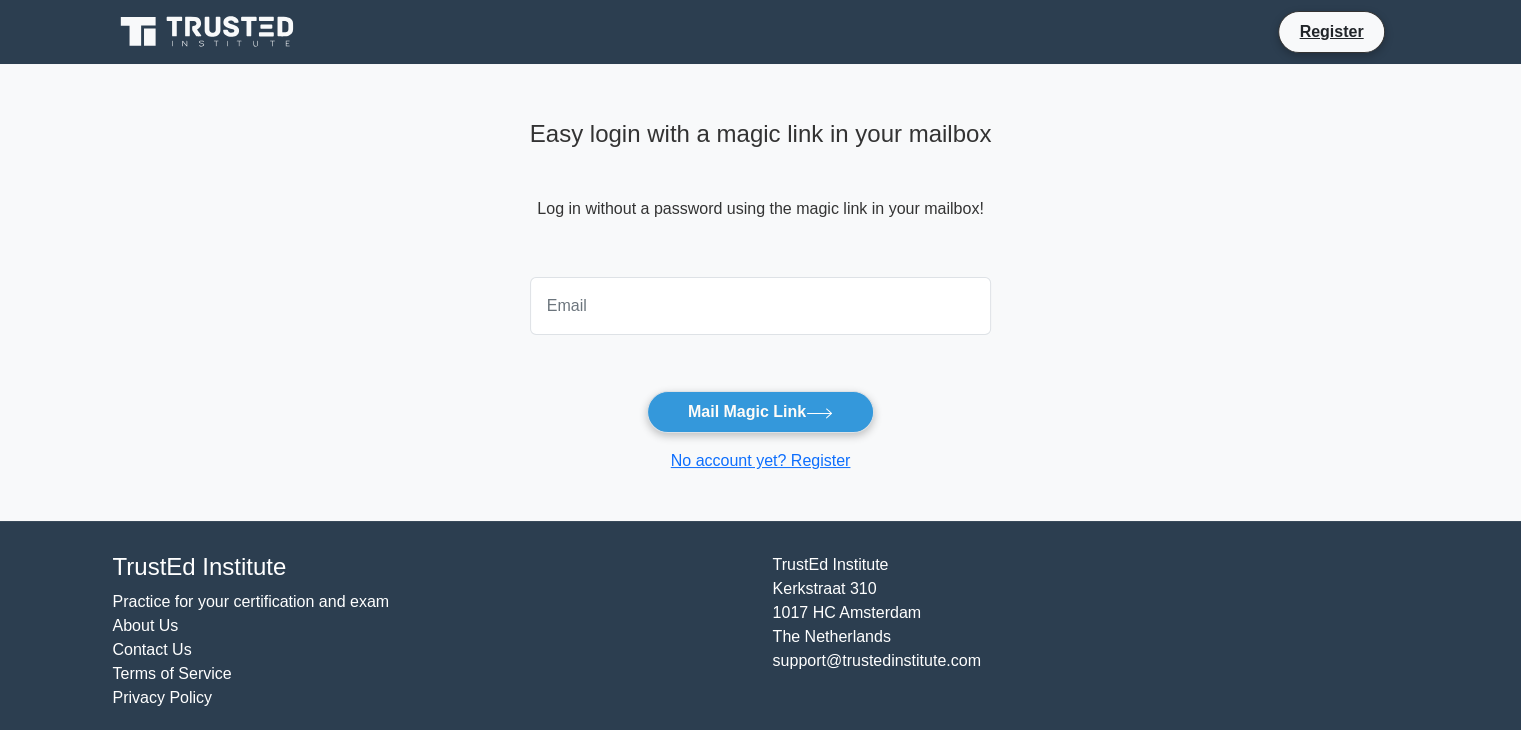 click at bounding box center [761, 306] 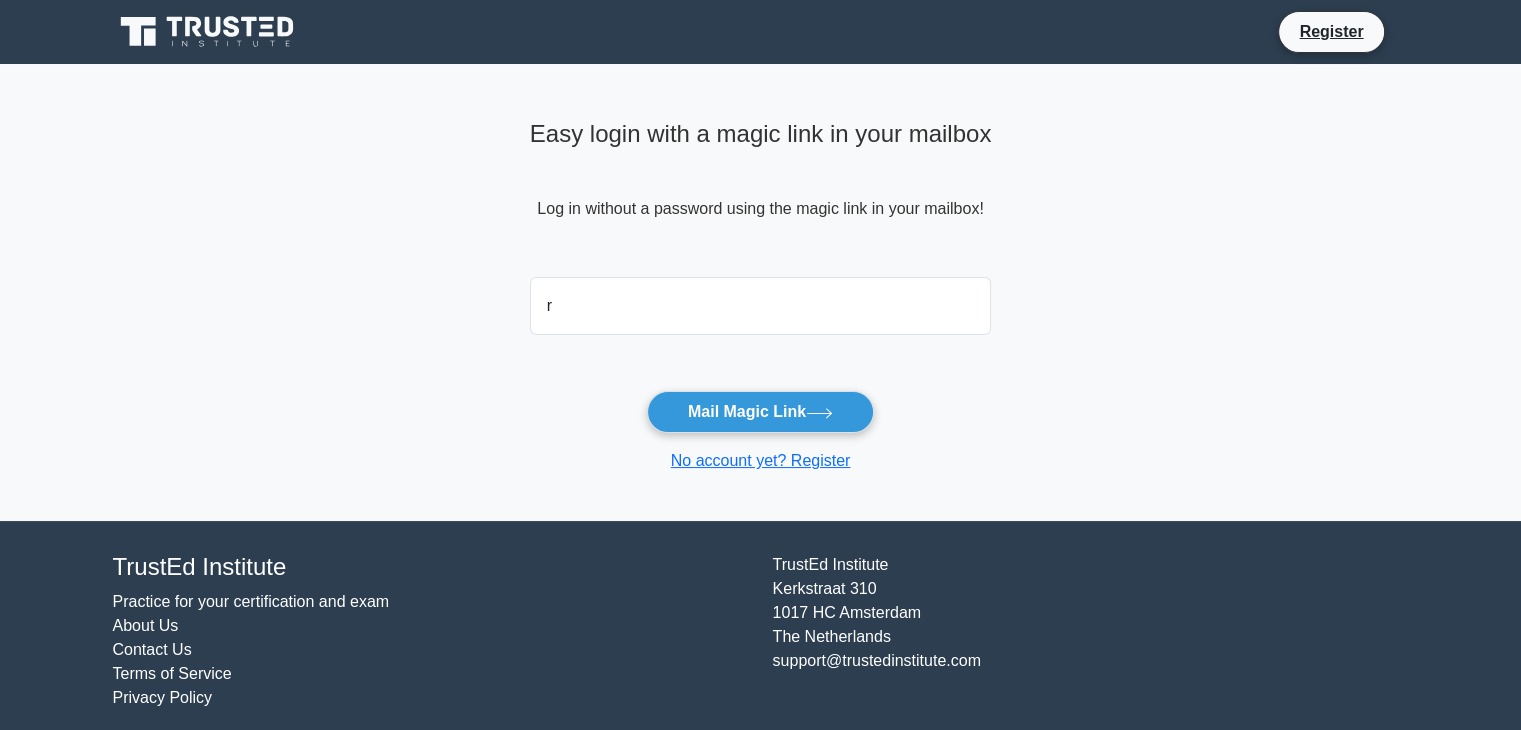 type on "[EMAIL]" 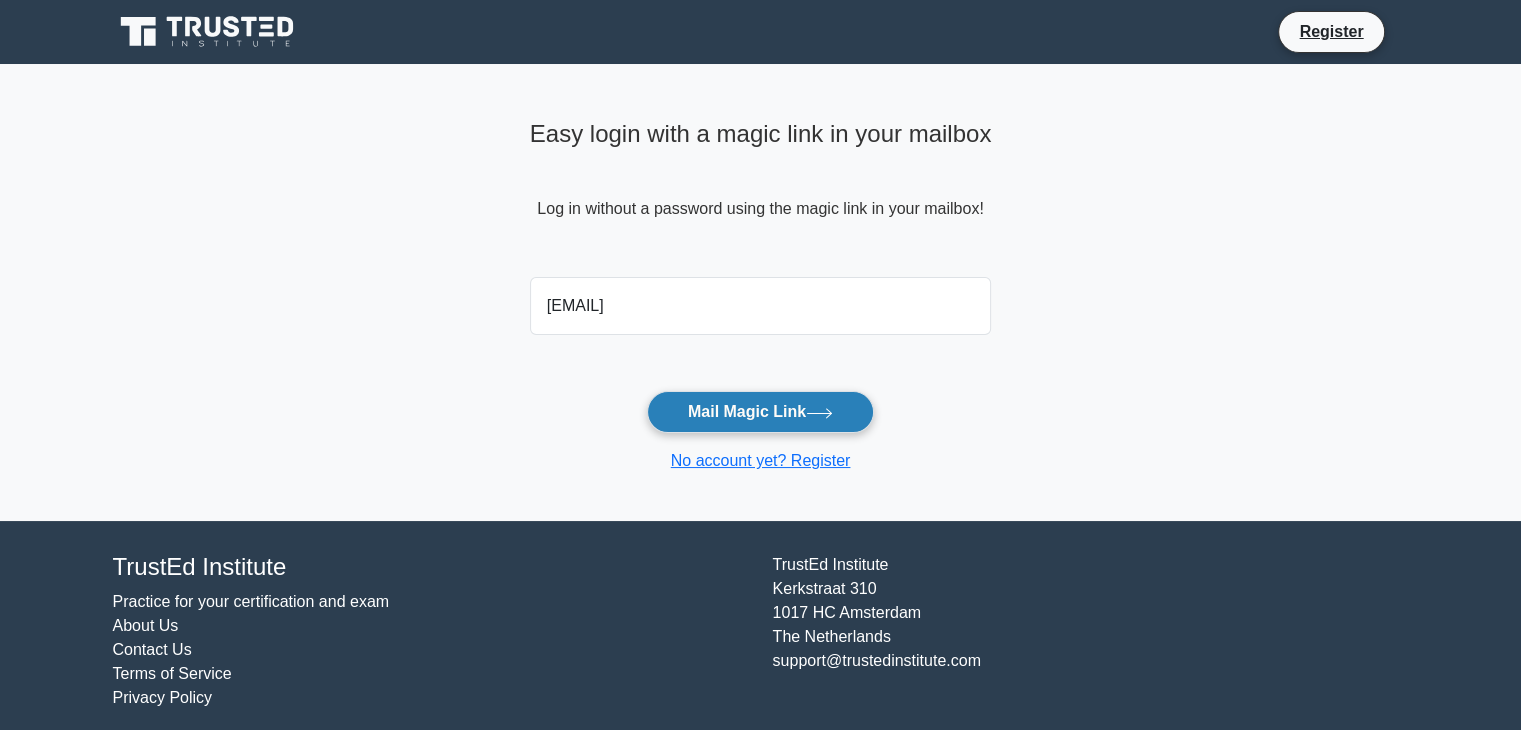 click on "Mail Magic Link" at bounding box center [760, 412] 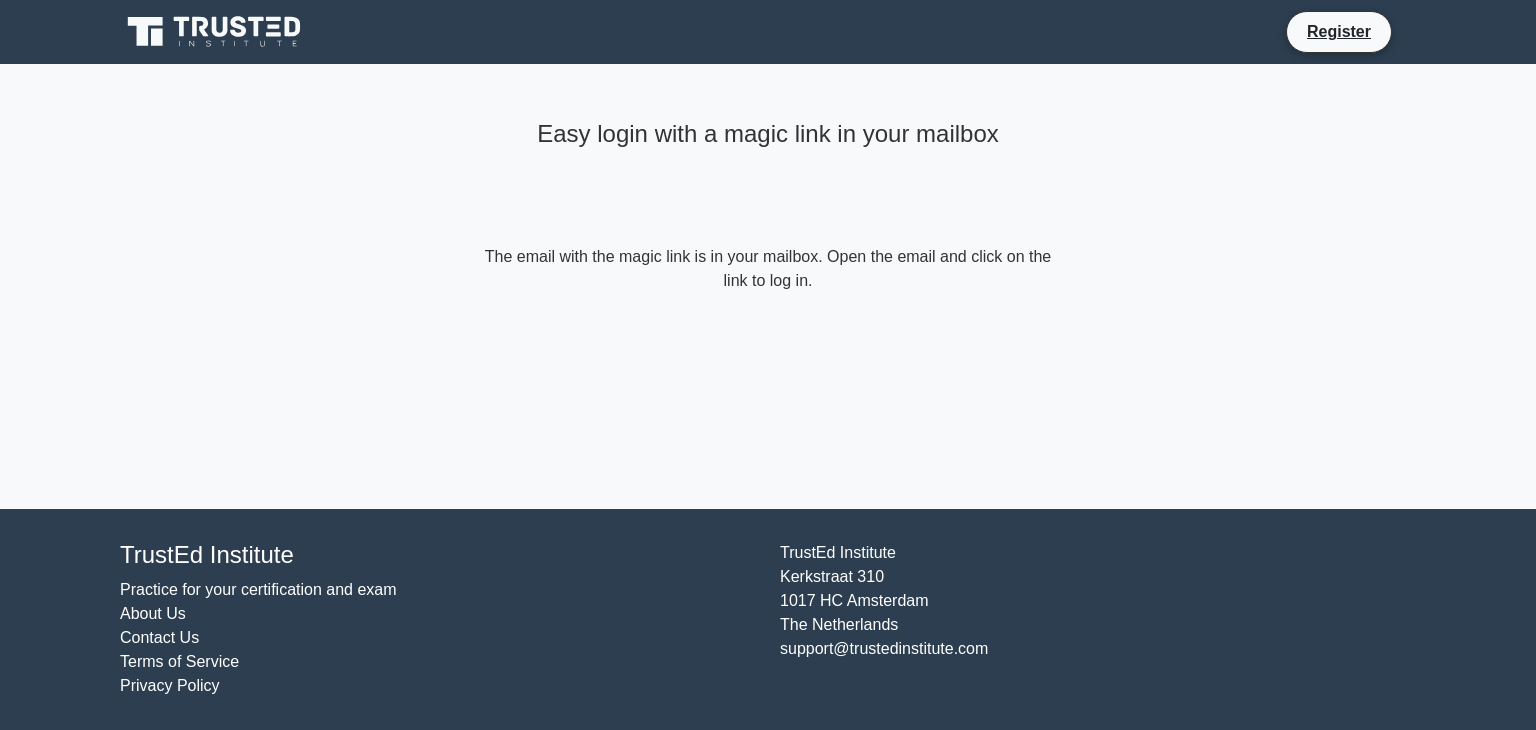 scroll, scrollTop: 0, scrollLeft: 0, axis: both 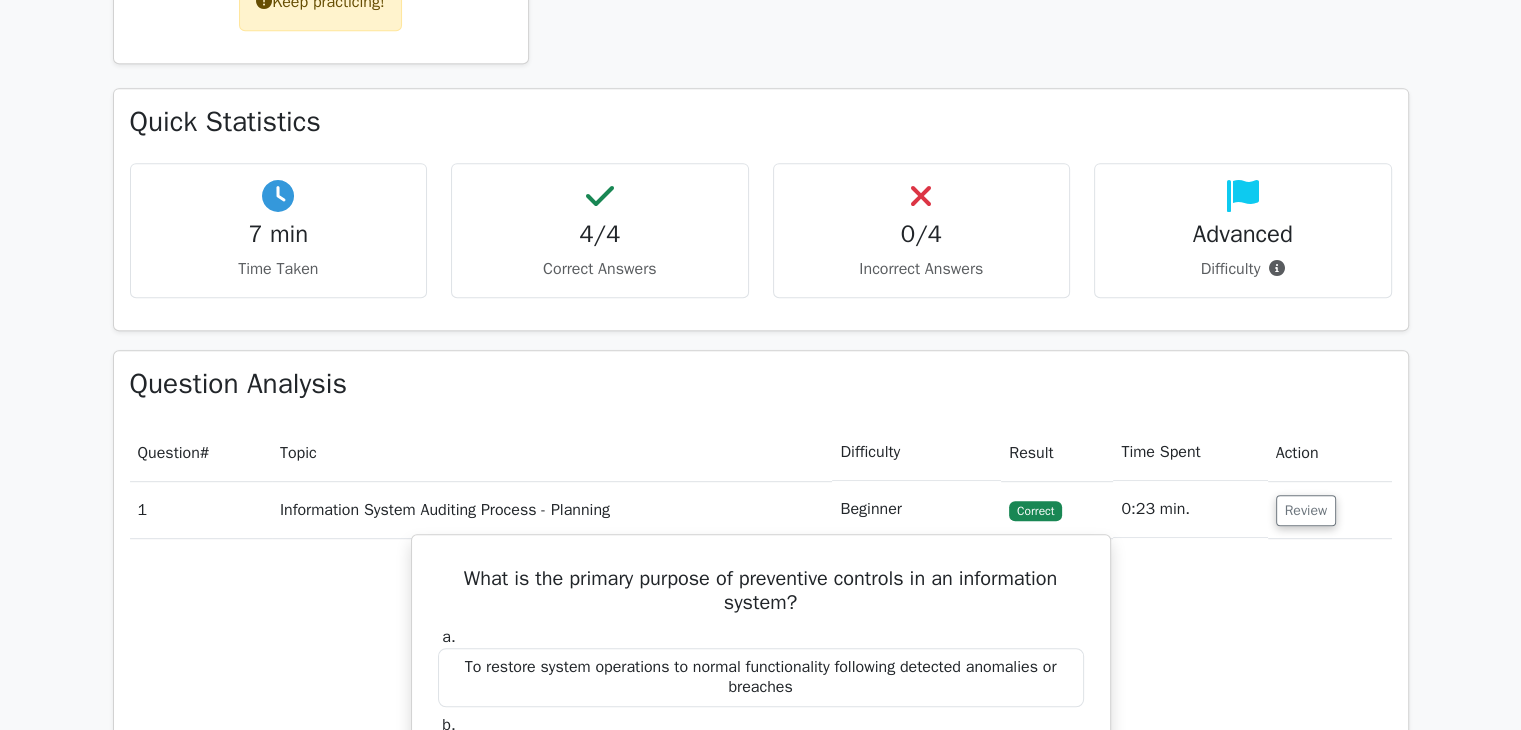 click on "What is the primary purpose of preventive controls in an information system?
a.
To restore system operations to normal functionality following detected anomalies or breaches
b.
c." at bounding box center [761, 864] 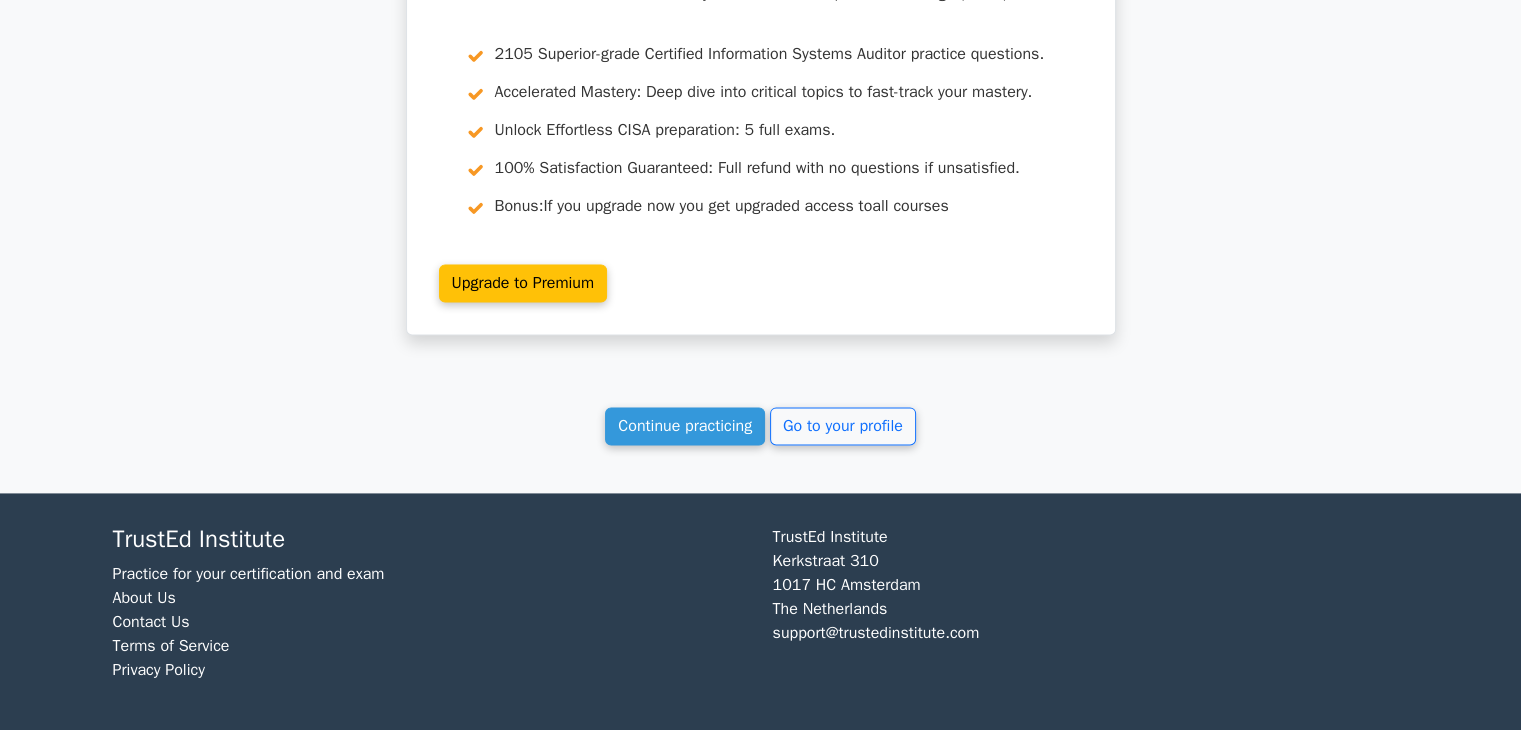 scroll, scrollTop: 2643, scrollLeft: 0, axis: vertical 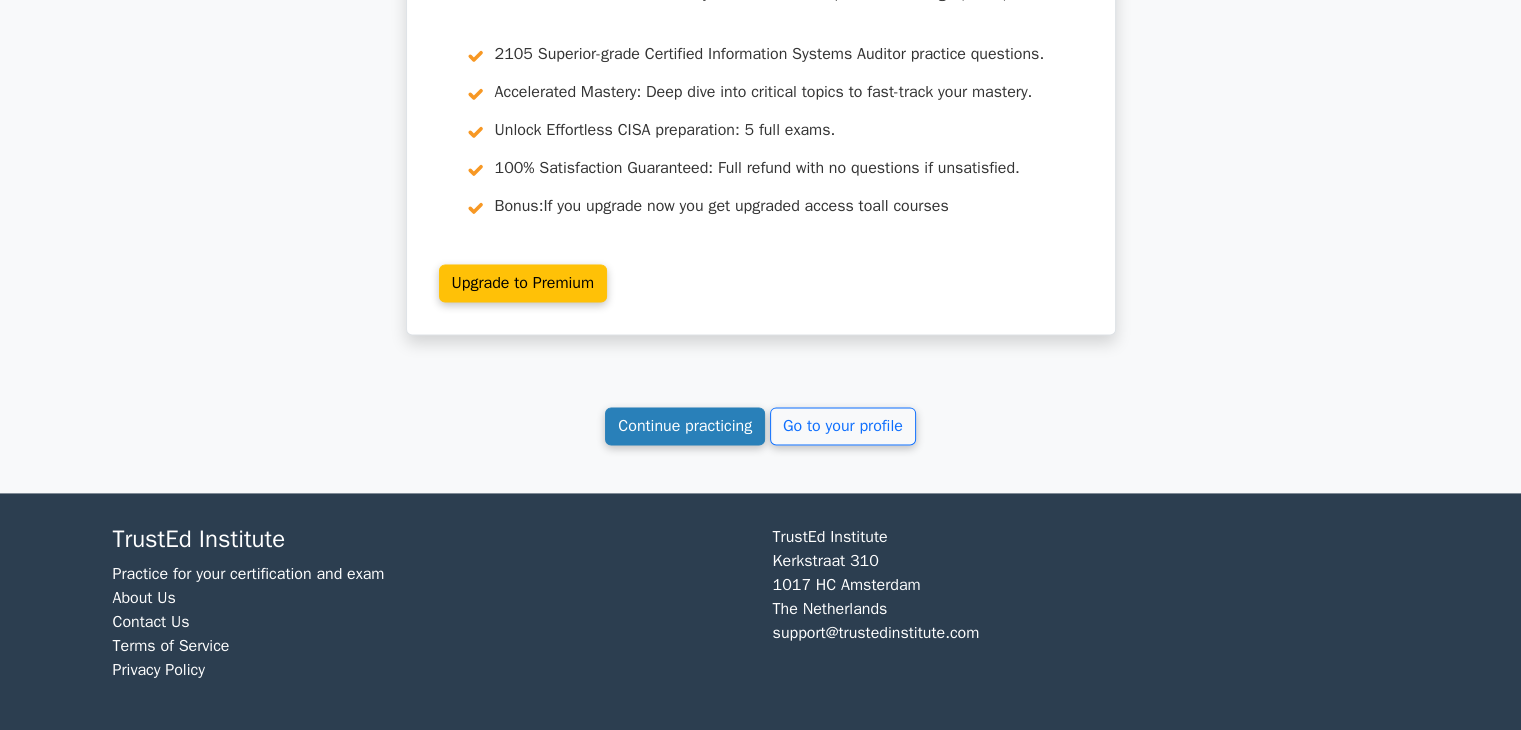 click on "Continue practicing" at bounding box center (685, 426) 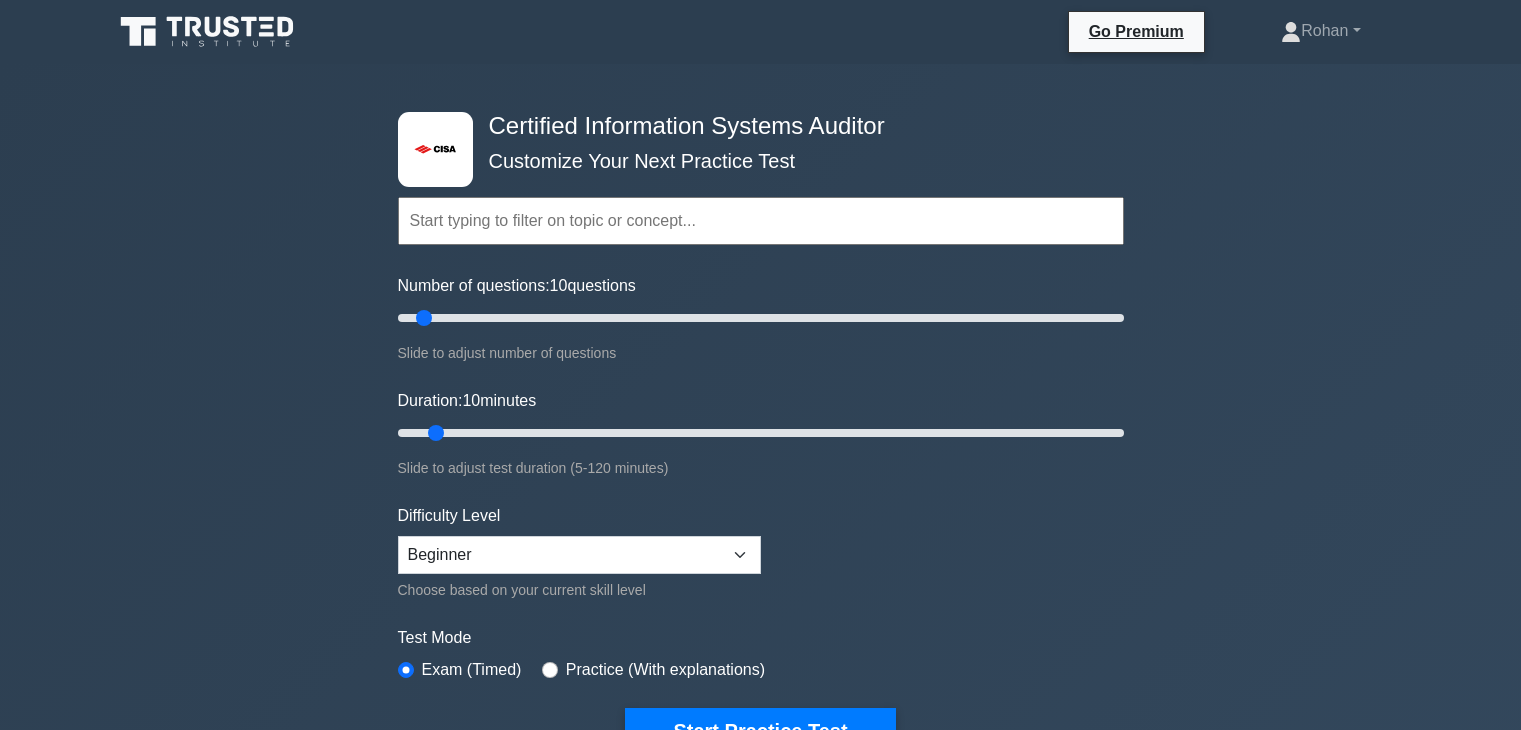 scroll, scrollTop: 0, scrollLeft: 0, axis: both 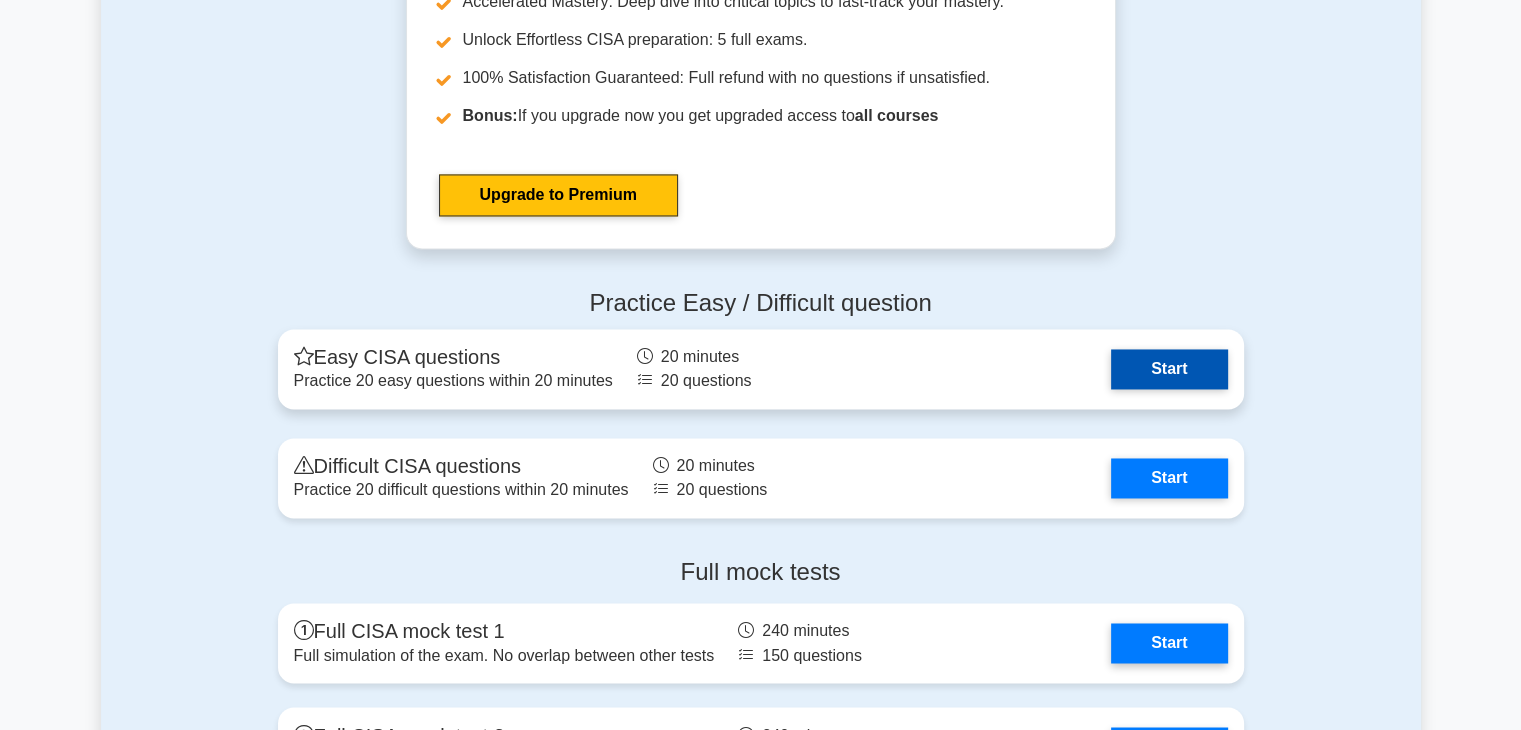 click on "Start" at bounding box center (1169, 369) 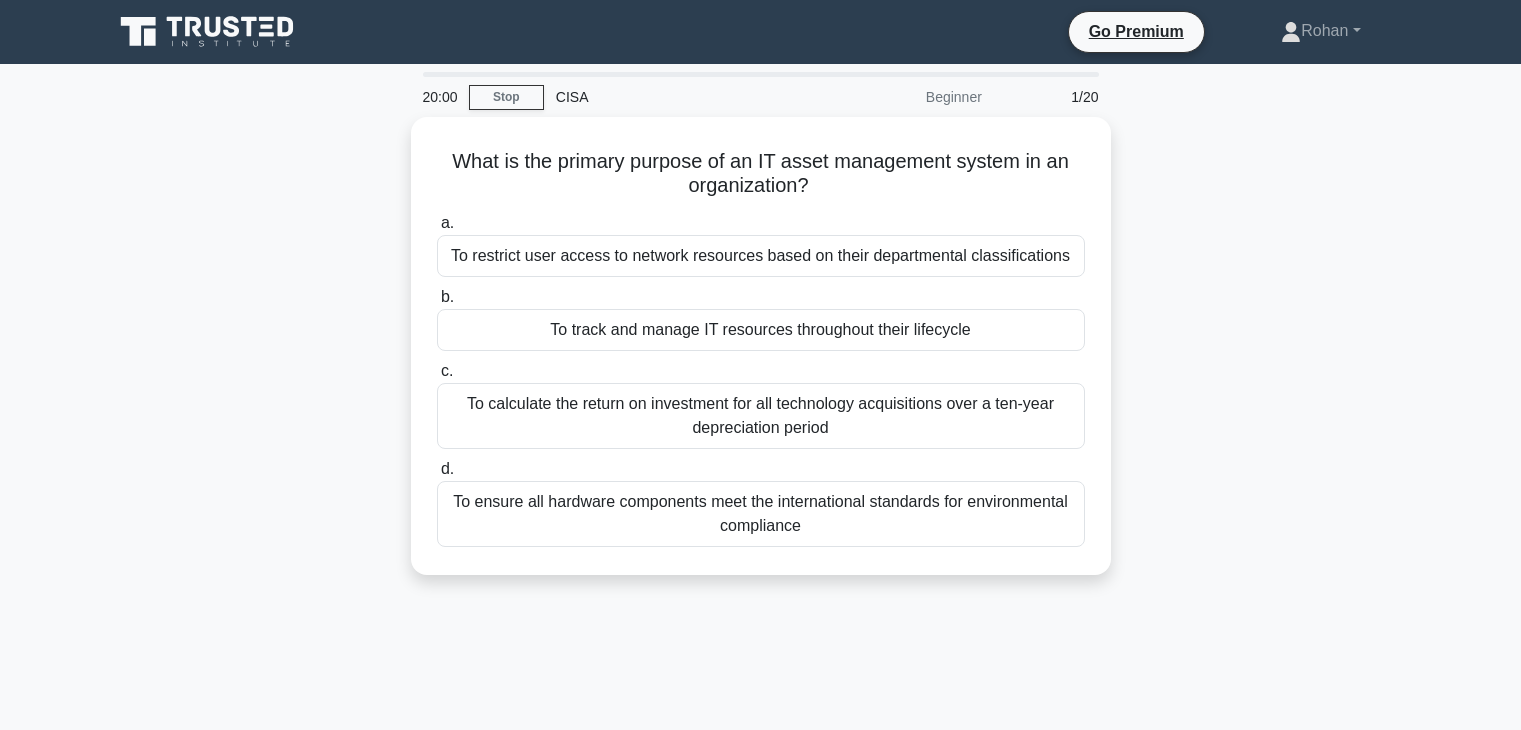 scroll, scrollTop: 0, scrollLeft: 0, axis: both 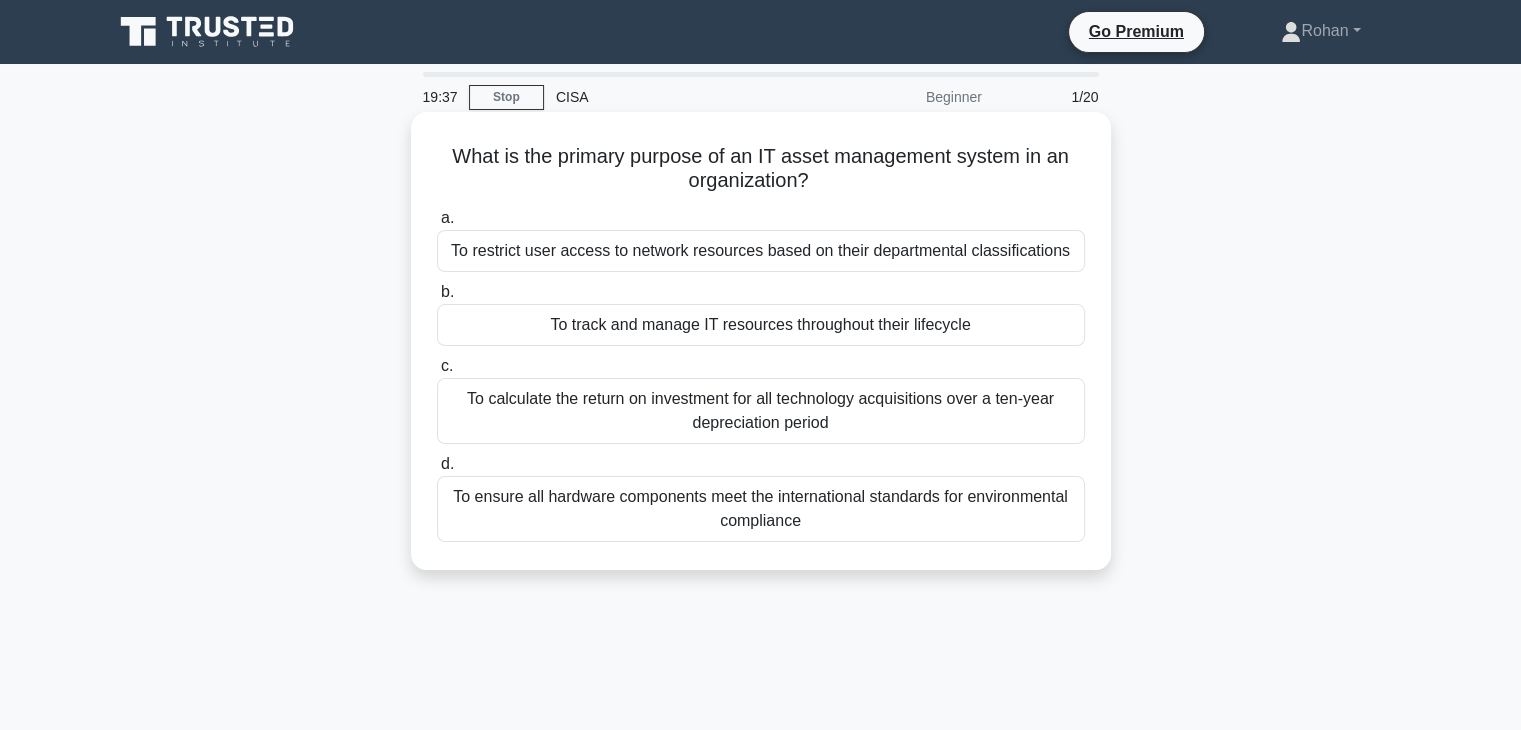 click on "To track and manage IT resources throughout their lifecycle" at bounding box center [761, 325] 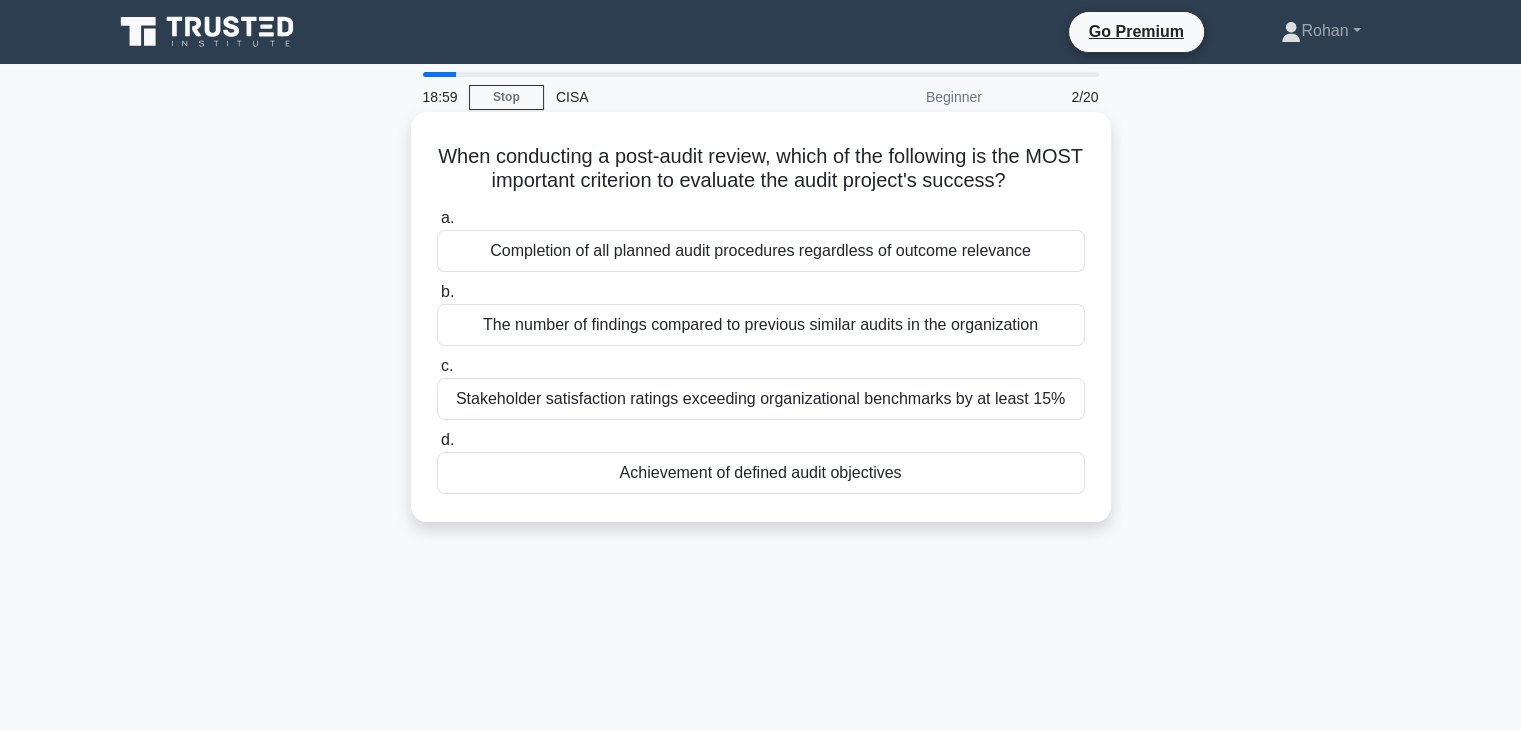 click on "Achievement of defined audit objectives" at bounding box center [761, 473] 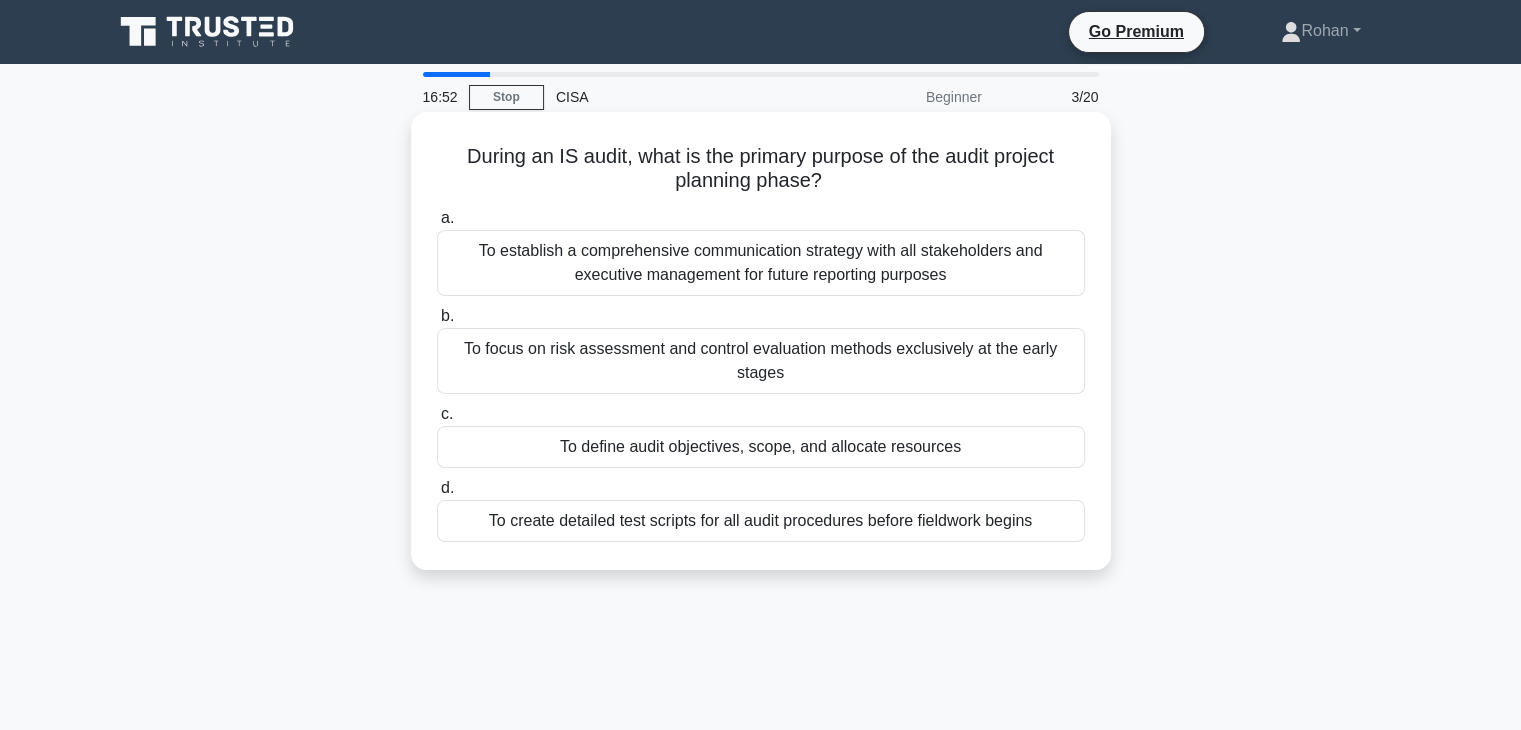 click on "To define audit objectives, scope, and allocate resources" at bounding box center [761, 447] 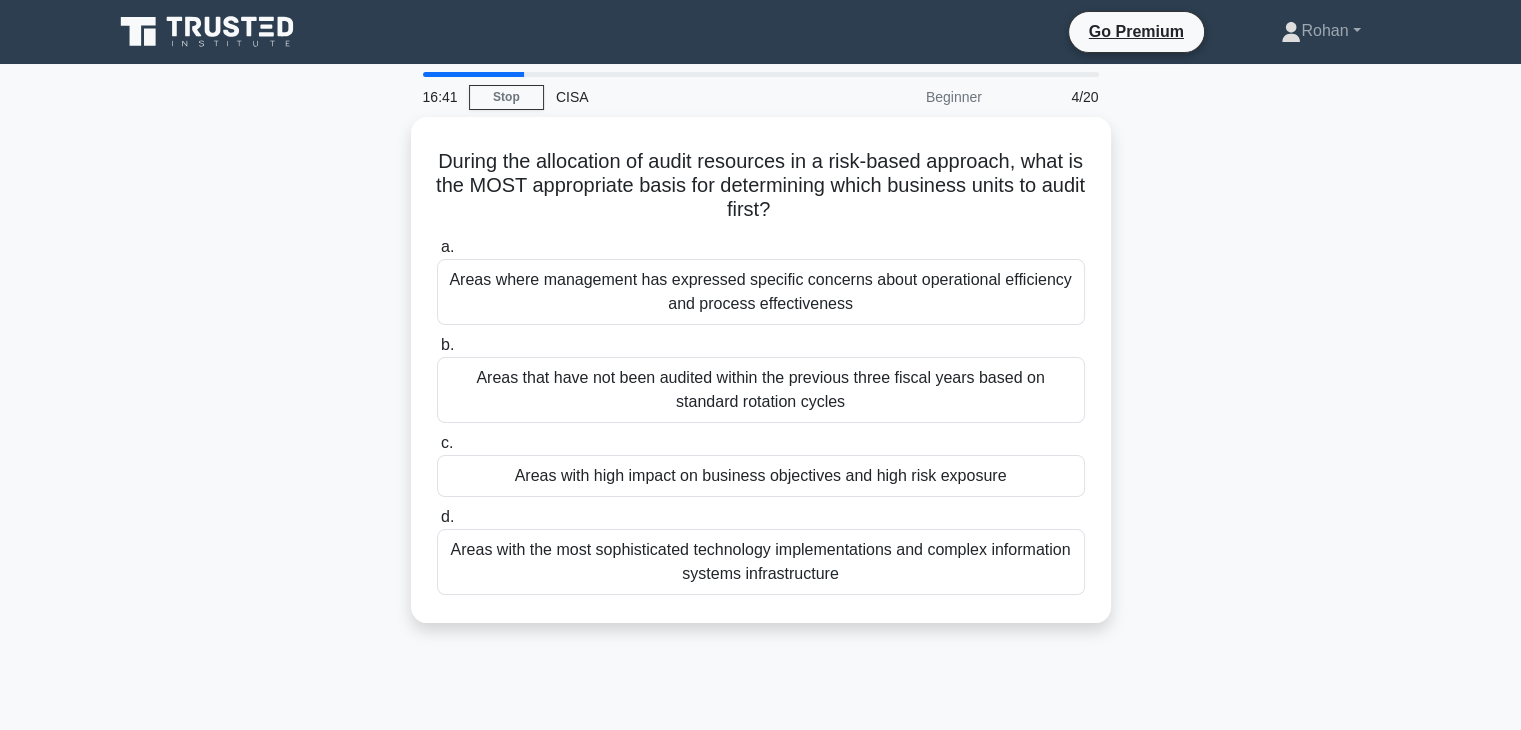click on "During the allocation of audit resources in a risk-based approach, what is the MOST appropriate basis for determining which business units to audit first?
.spinner_0XTQ{transform-origin:center;animation:spinner_y6GP .75s linear infinite}@keyframes spinner_y6GP{100%{transform:rotate(360deg)}}
a.
b.
c. d." at bounding box center [761, 382] 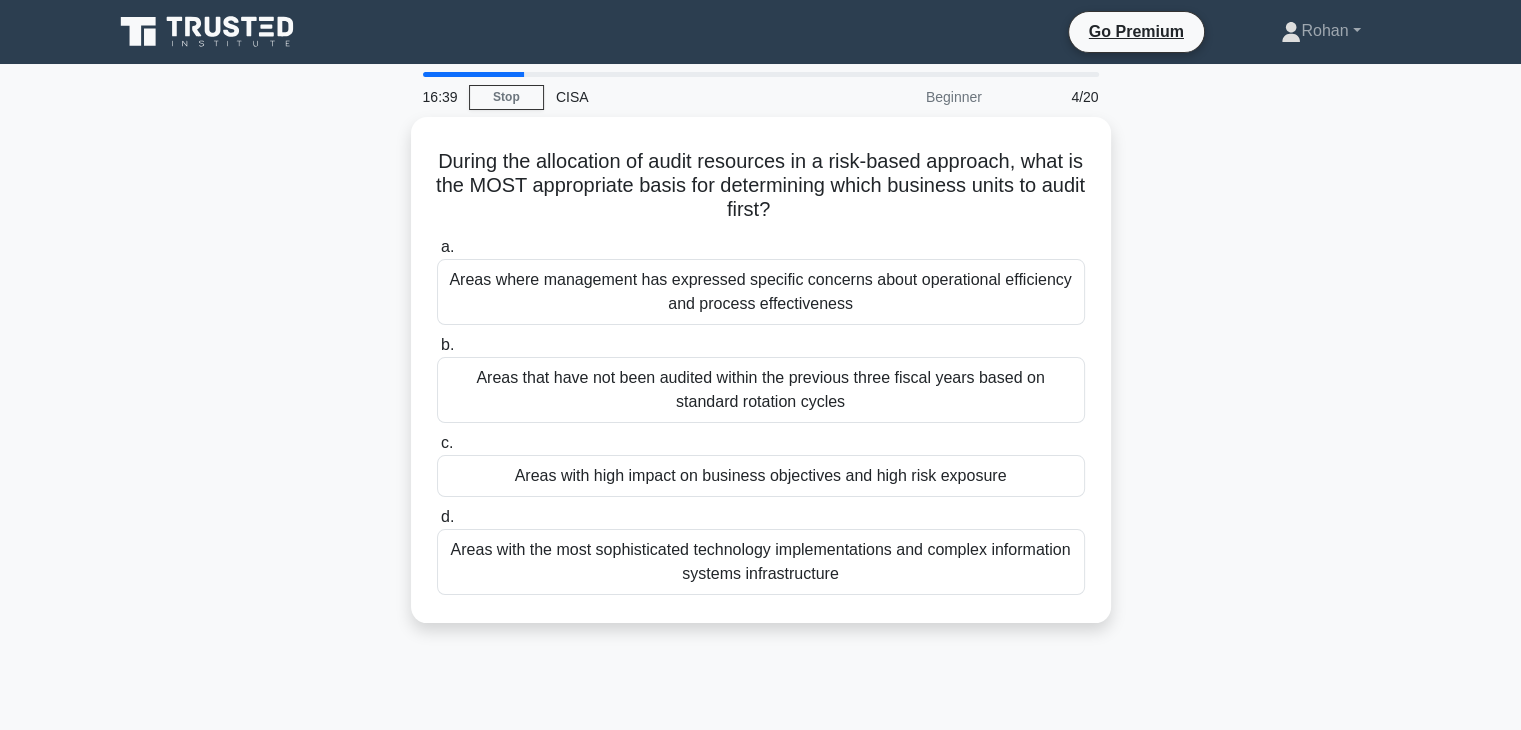 click on "During the allocation of audit resources in a risk-based approach, what is the MOST appropriate basis for determining which business units to audit first?
.spinner_0XTQ{transform-origin:center;animation:spinner_y6GP .75s linear infinite}@keyframes spinner_y6GP{100%{transform:rotate(360deg)}}
a.
b.
c. d." at bounding box center (761, 382) 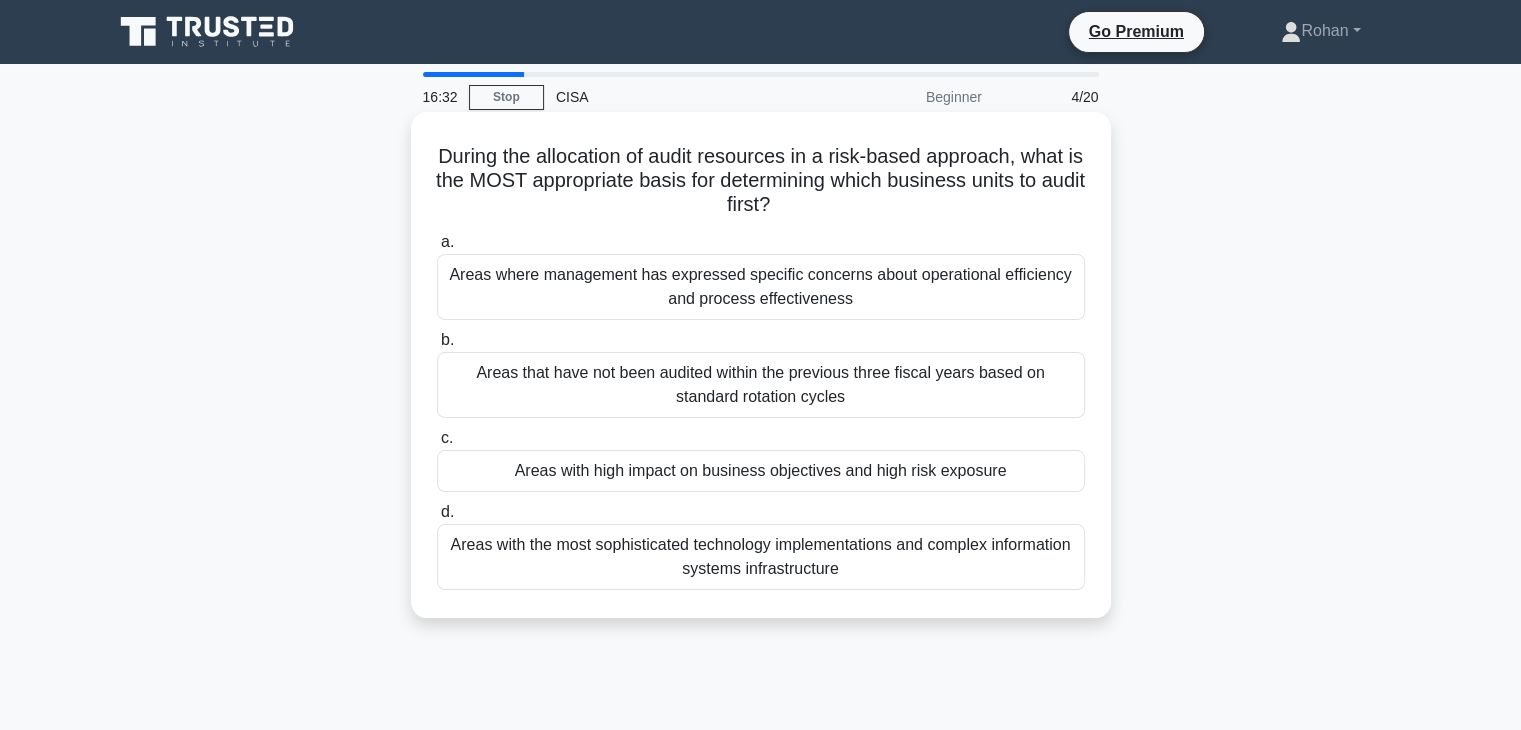 click on "Areas with high impact on business objectives and high risk exposure" at bounding box center (761, 471) 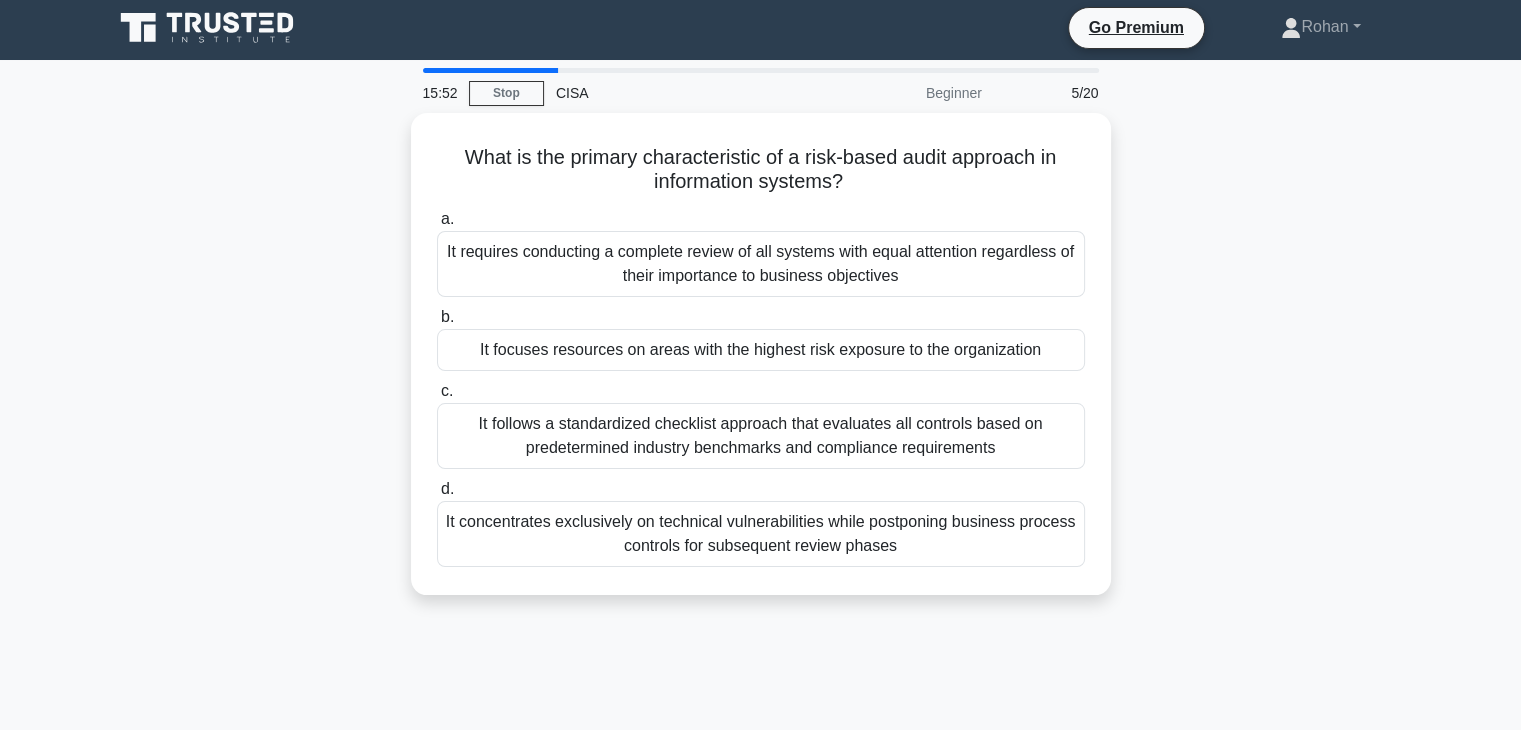 scroll, scrollTop: 2, scrollLeft: 0, axis: vertical 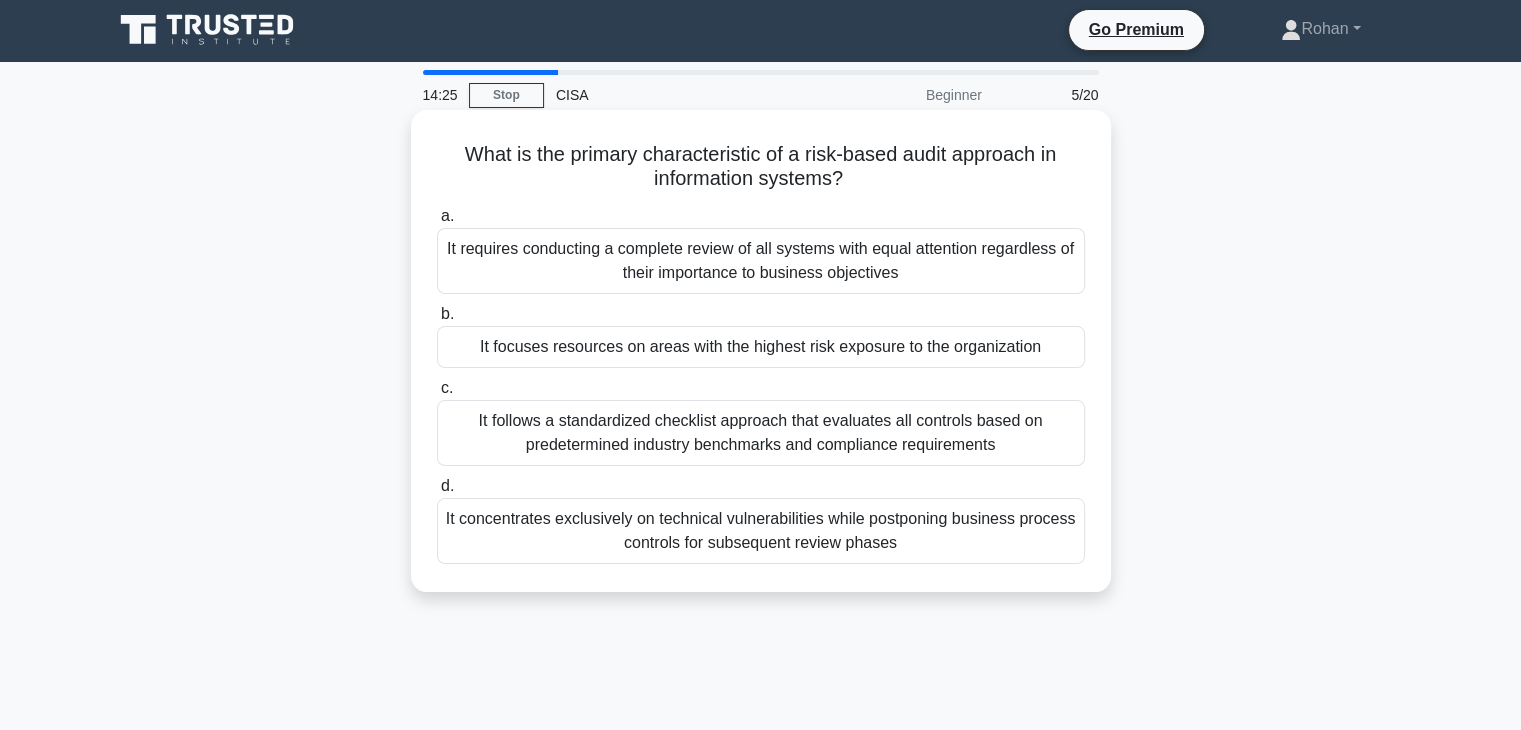 click on "It focuses resources on areas with the highest risk exposure to the organization" at bounding box center [761, 347] 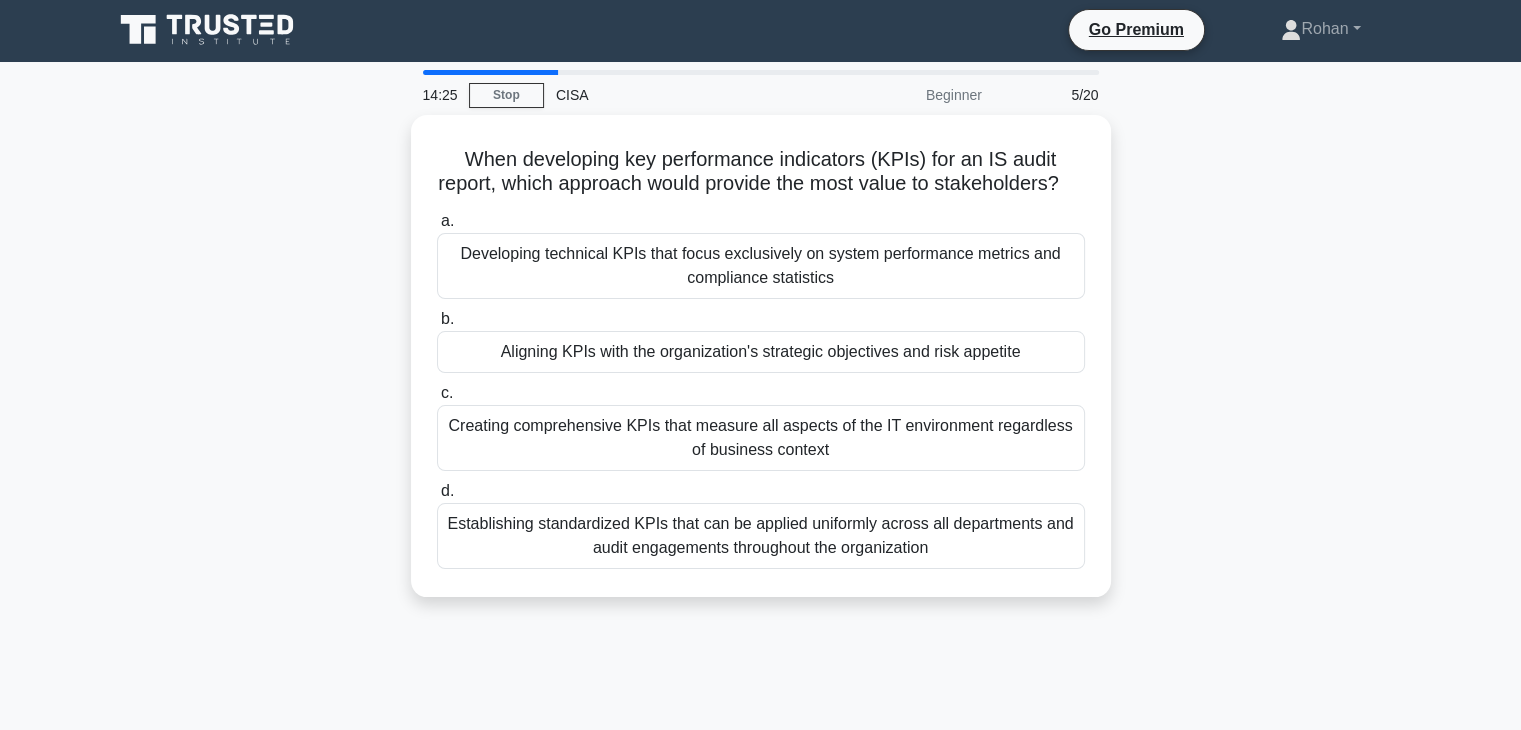 scroll, scrollTop: 0, scrollLeft: 0, axis: both 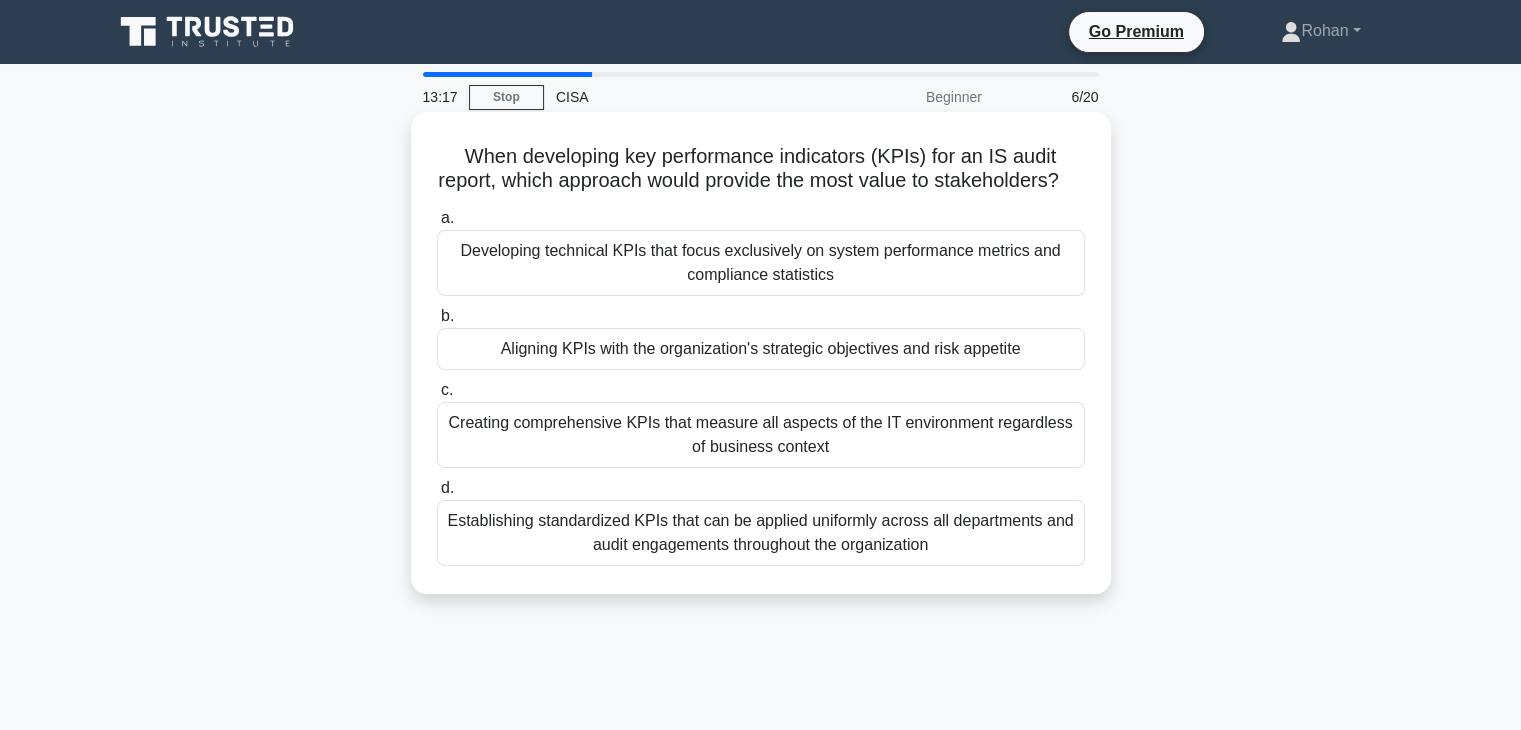click on "Aligning KPIs with the organization's strategic objectives and risk appetite" at bounding box center (761, 349) 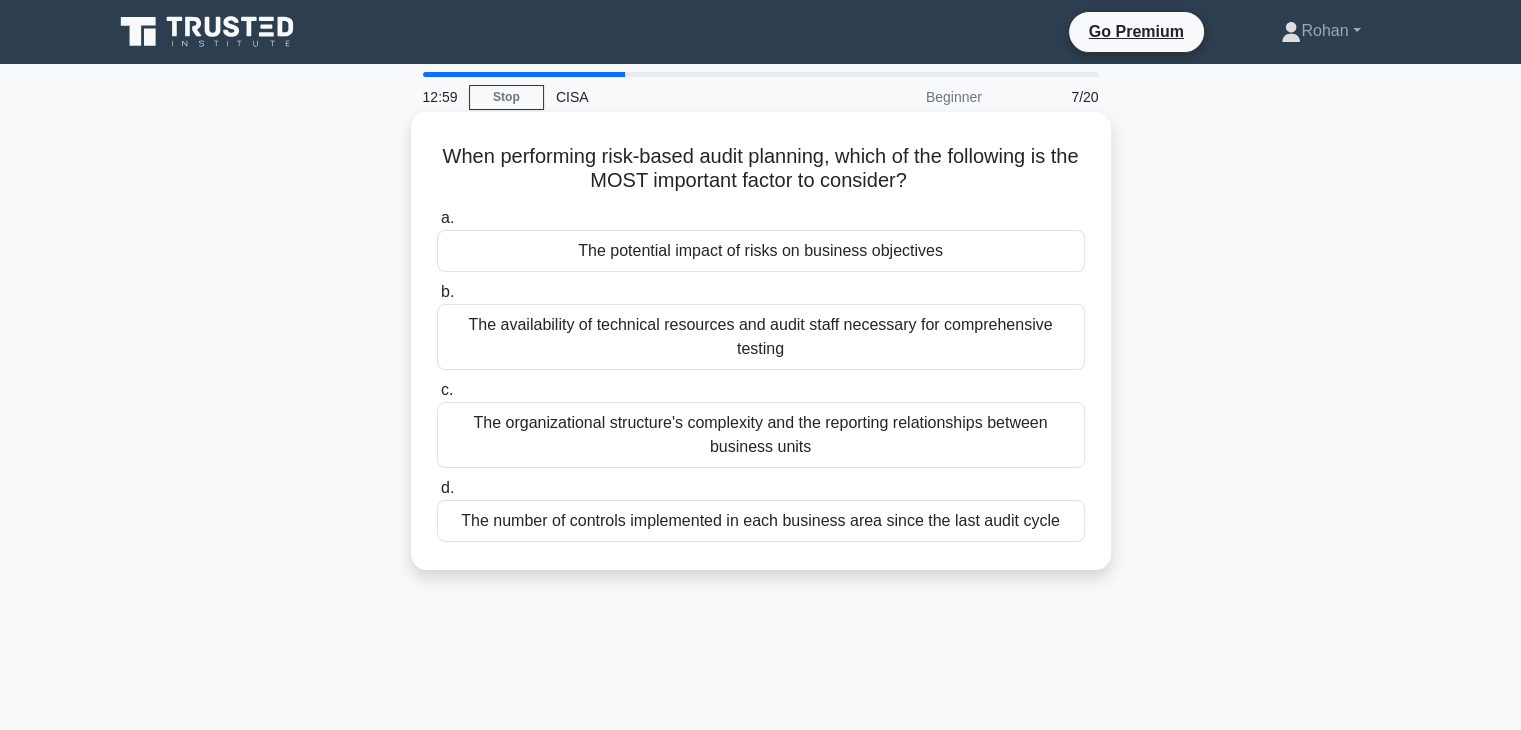 click on "The potential impact of risks on business objectives" at bounding box center [761, 251] 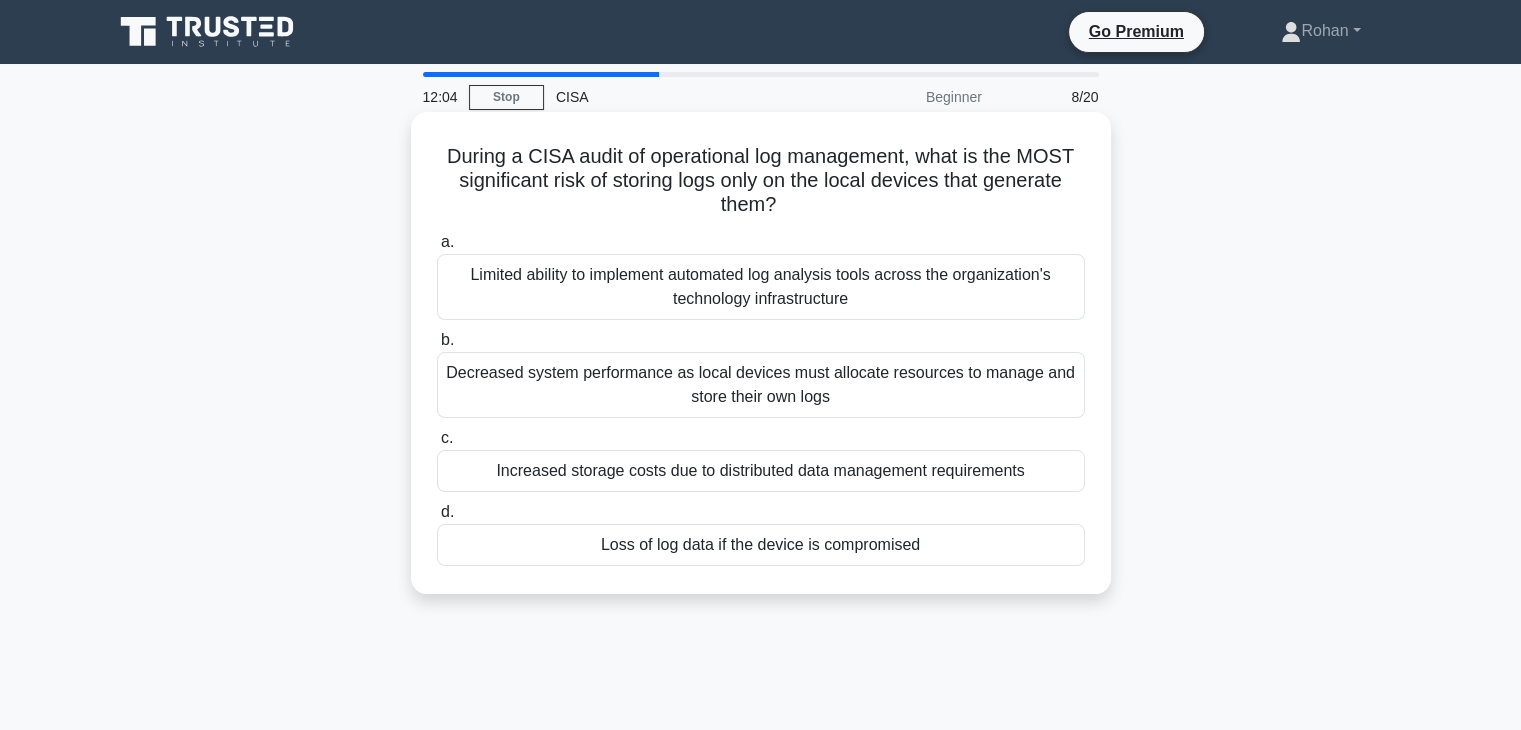 click on "Loss of log data if the device is compromised" at bounding box center [761, 545] 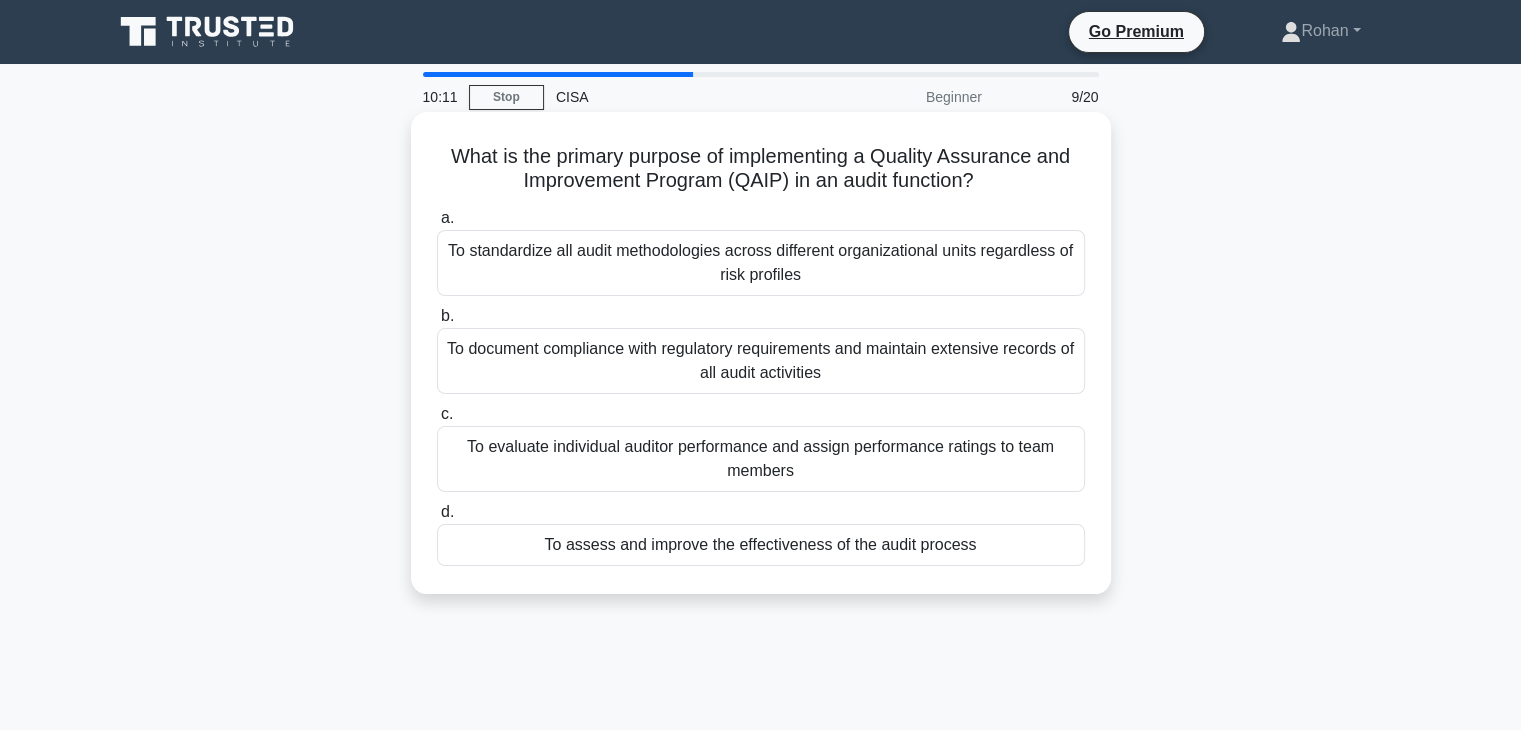 click on "To assess and improve the effectiveness of the audit process" at bounding box center (761, 545) 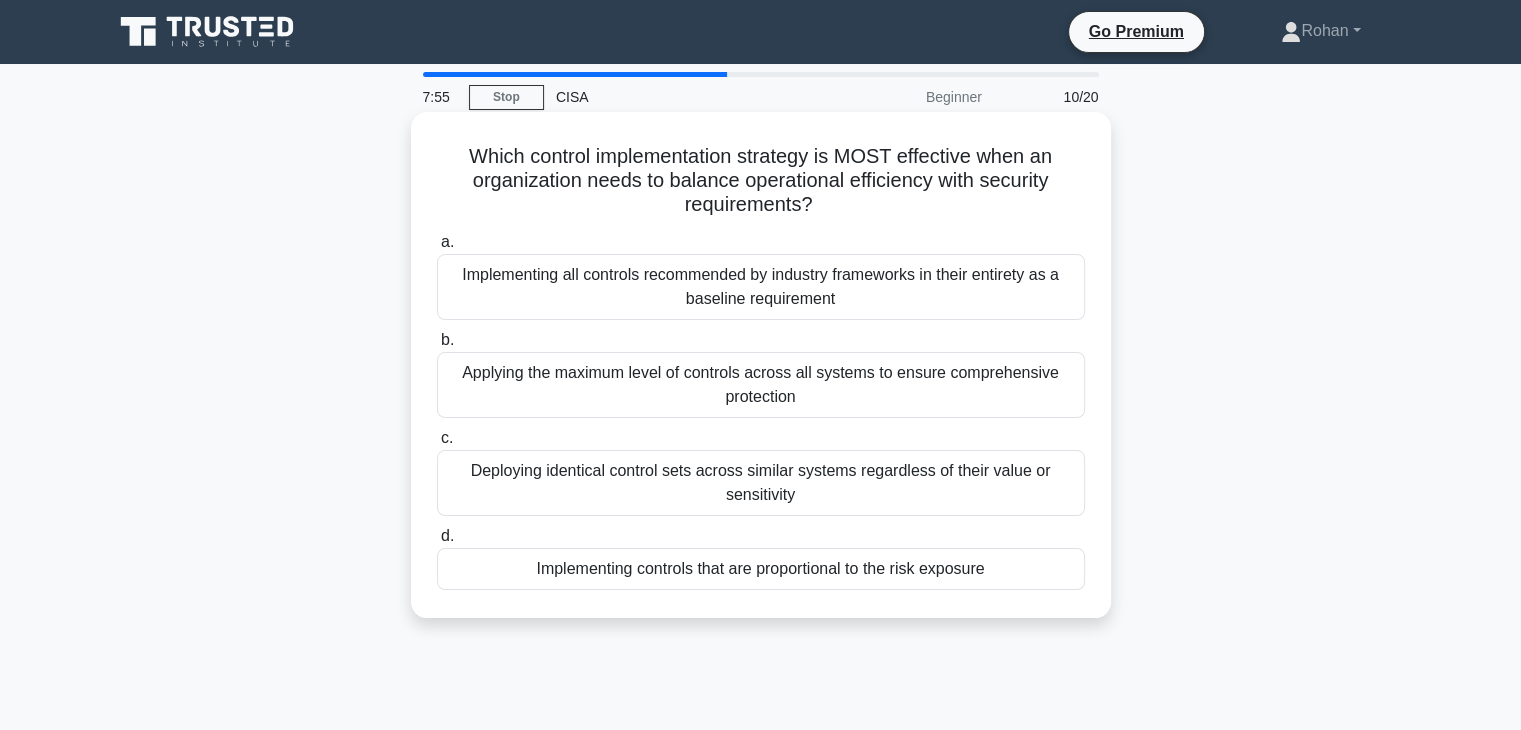 click on "Implementing controls that are proportional to the risk exposure" at bounding box center [761, 569] 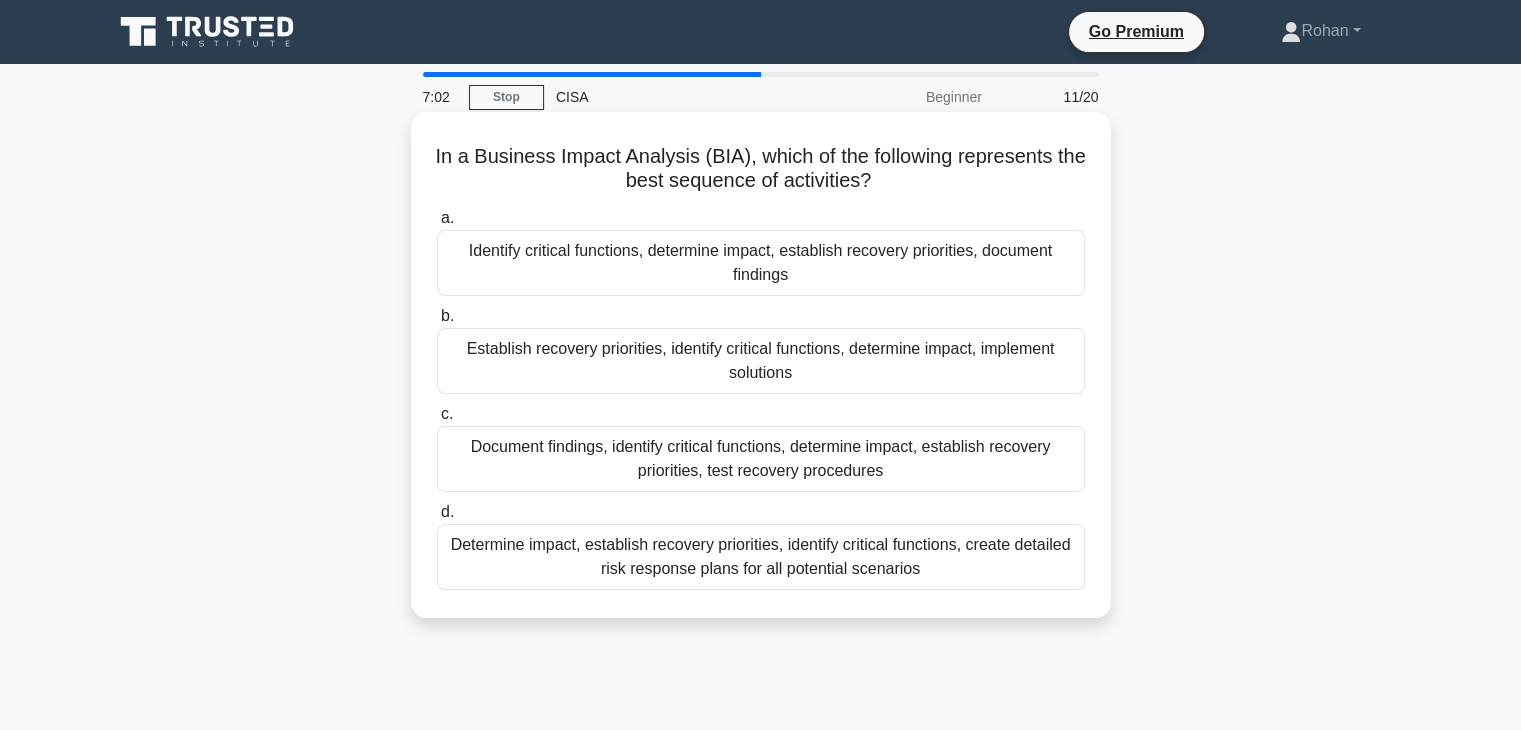 click on "Determine impact, establish recovery priorities, identify critical functions, create detailed risk response plans for all potential scenarios" at bounding box center (761, 557) 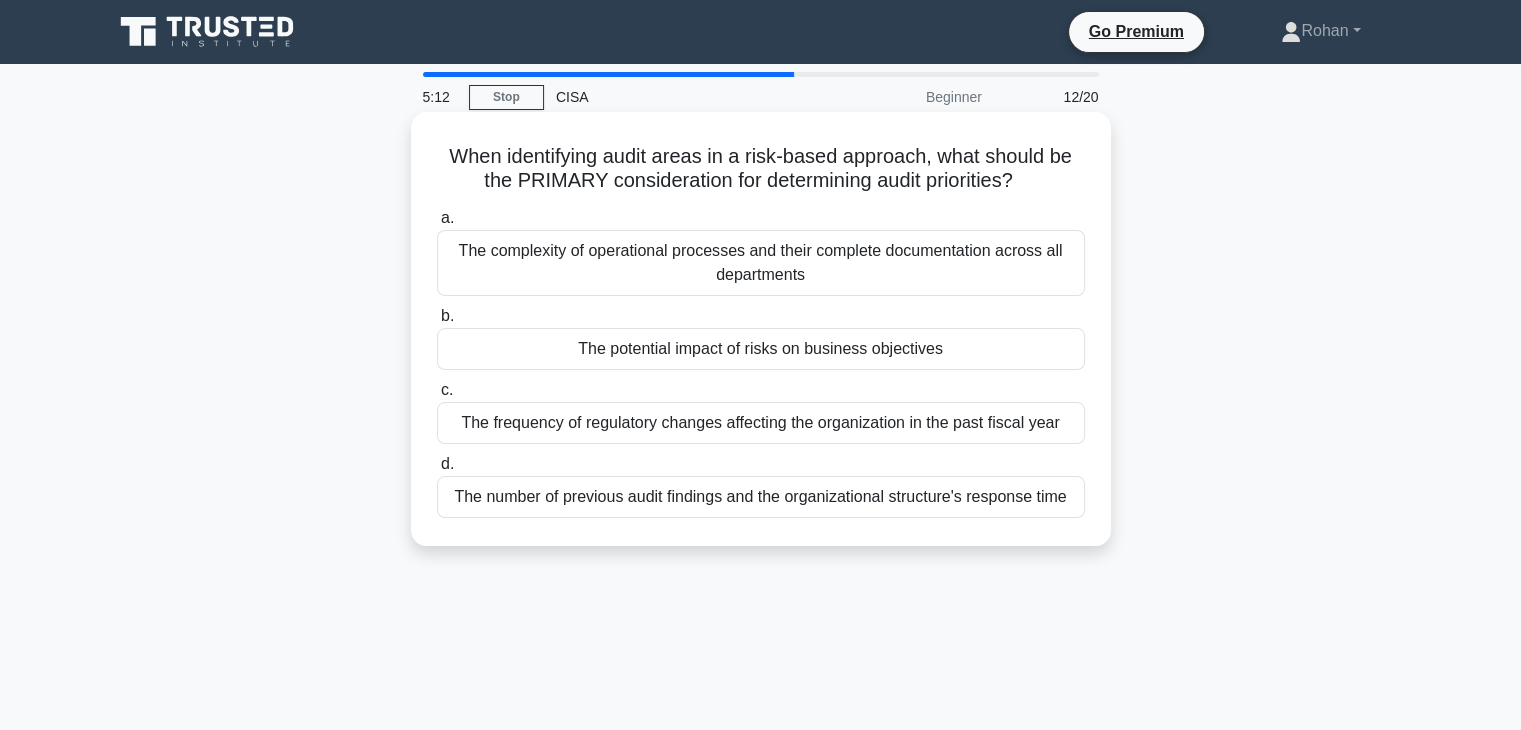 click on "The potential impact of risks on business objectives" at bounding box center [761, 349] 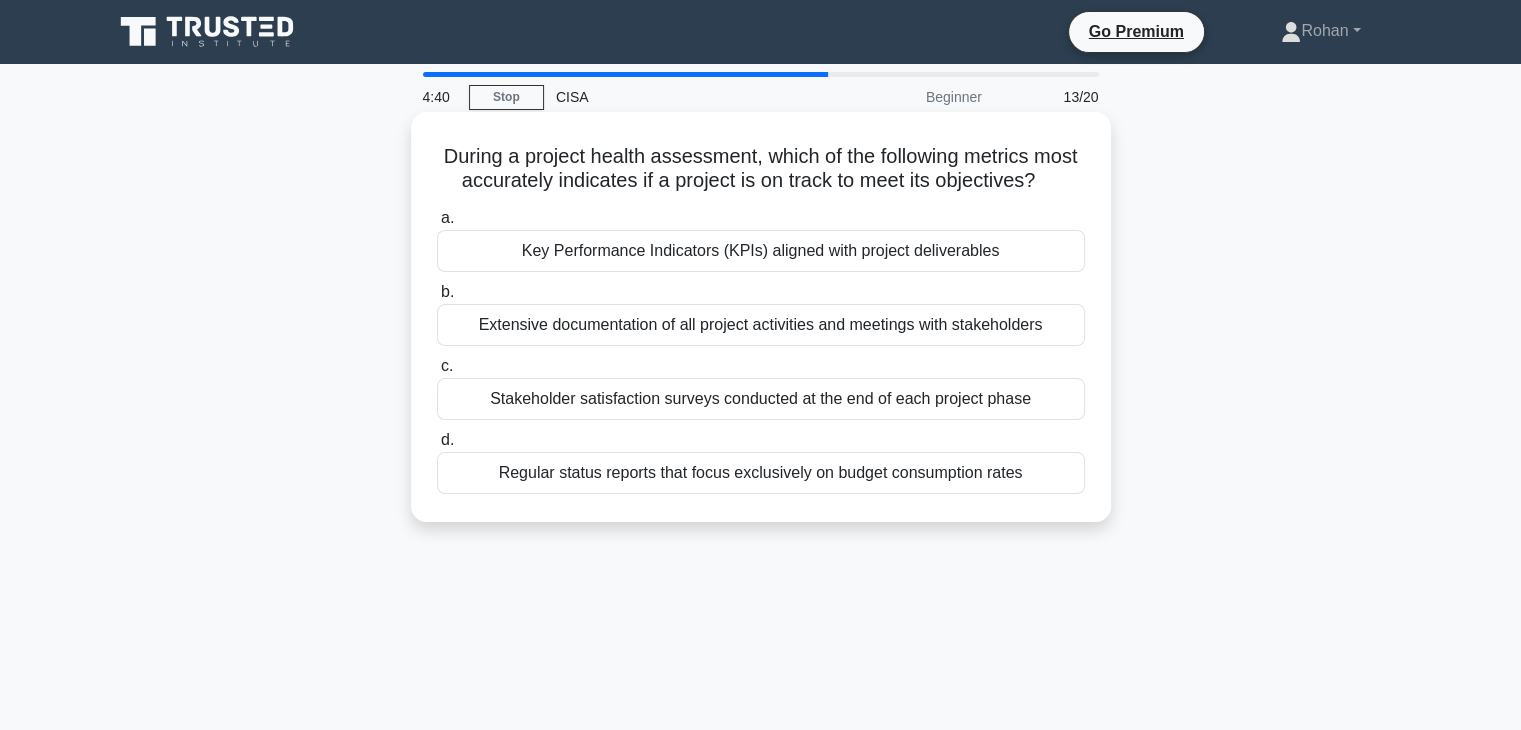 click on "Stakeholder satisfaction surveys conducted at the end of each project phase" at bounding box center (761, 399) 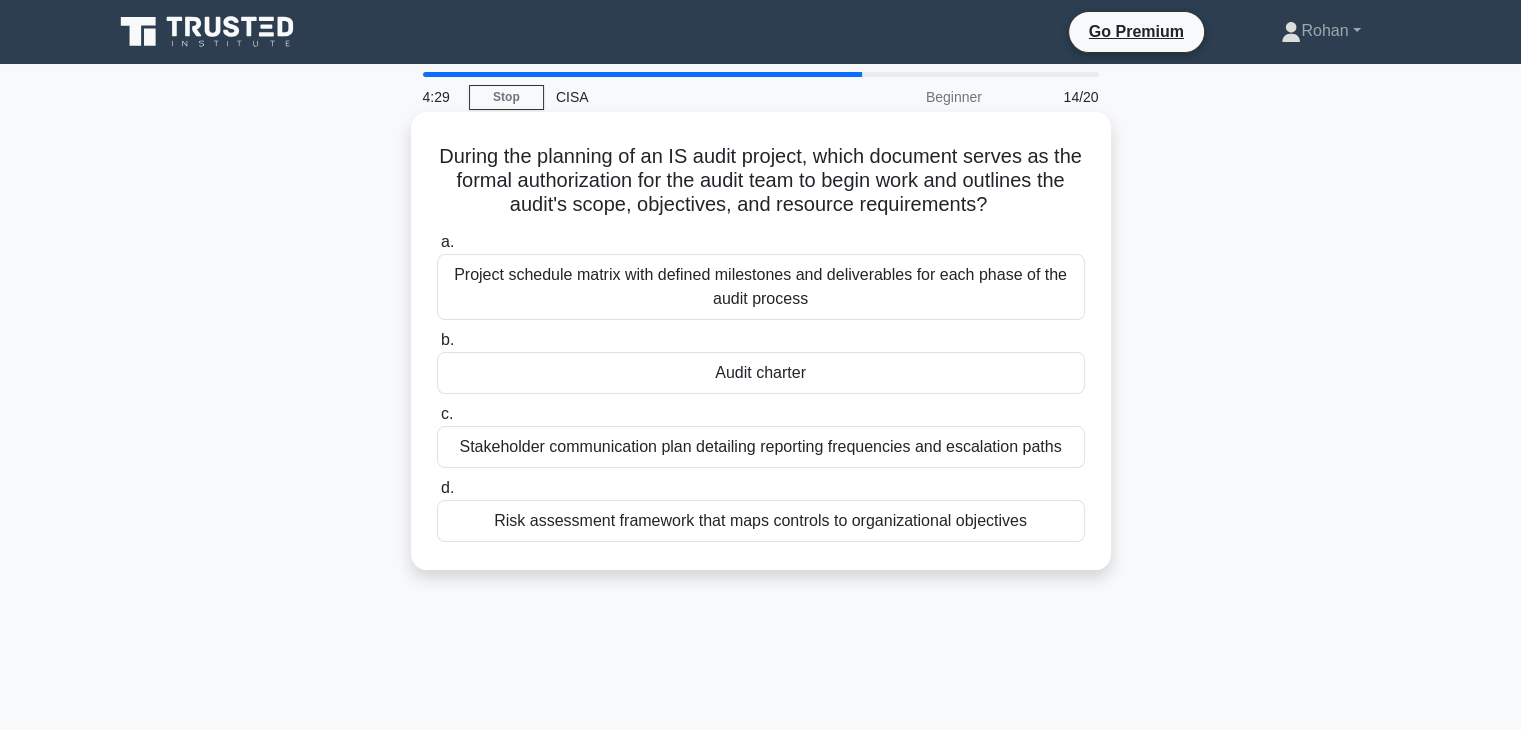 click on "Audit charter" at bounding box center [761, 373] 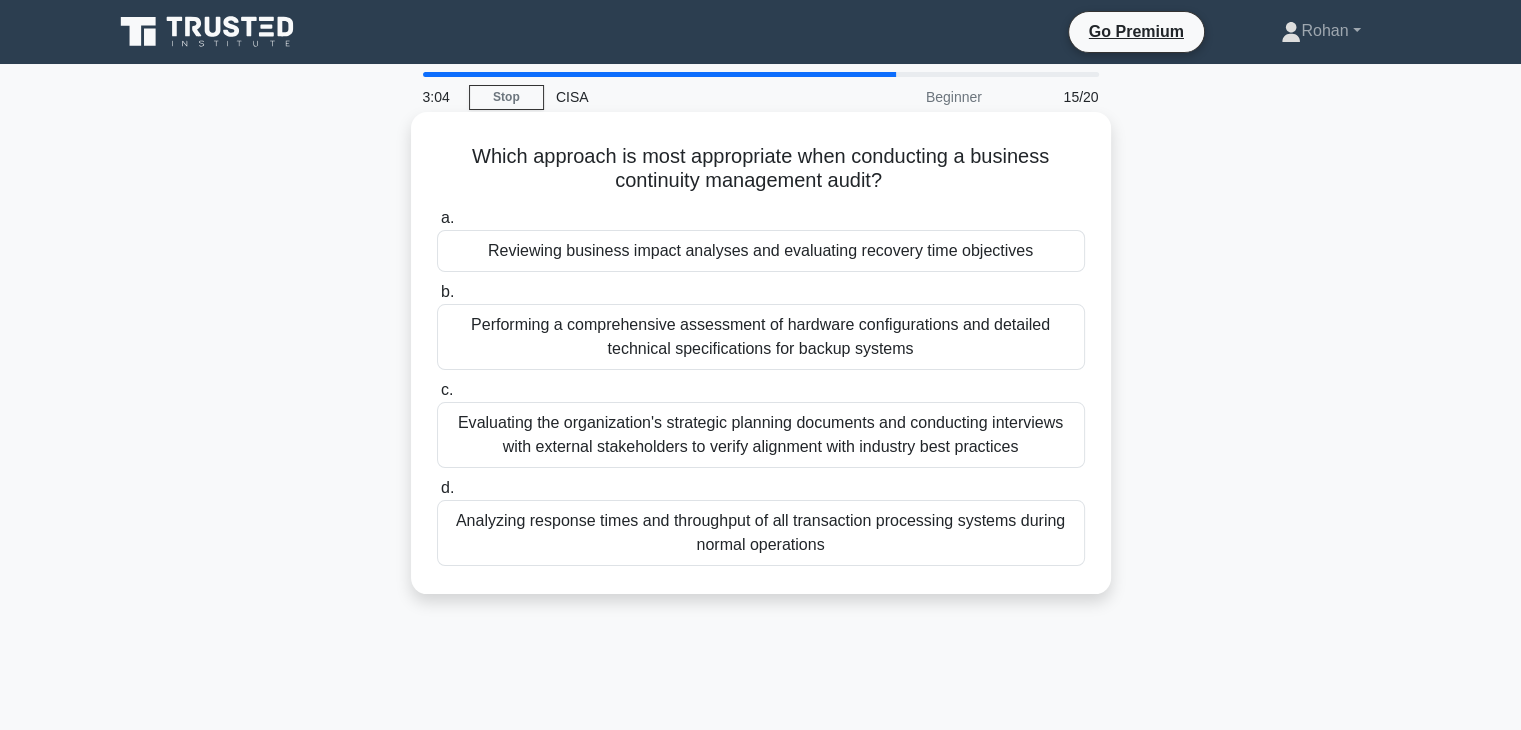 click on "Reviewing business impact analyses and evaluating recovery time objectives" at bounding box center [761, 251] 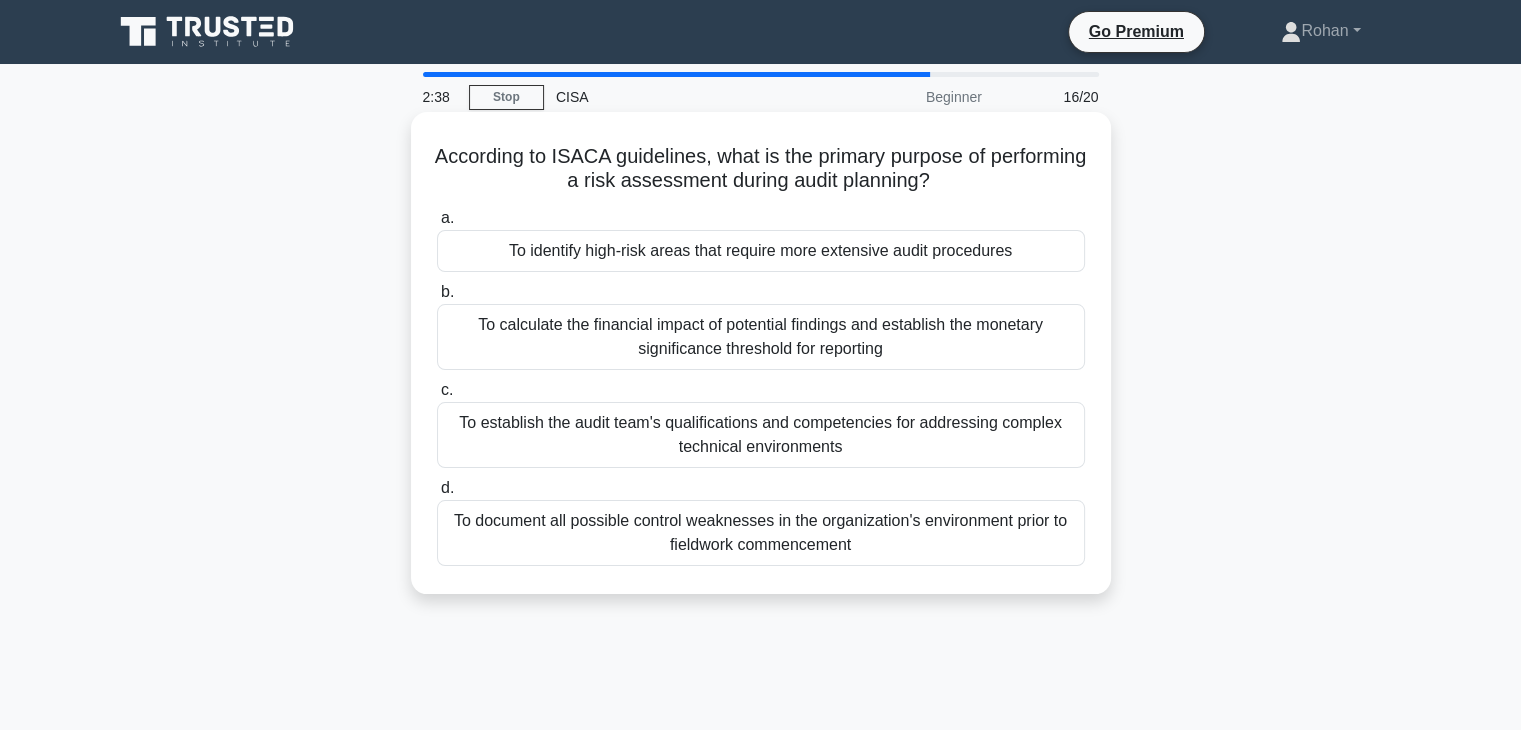 click on "To identify high-risk areas that require more extensive audit procedures" at bounding box center [761, 251] 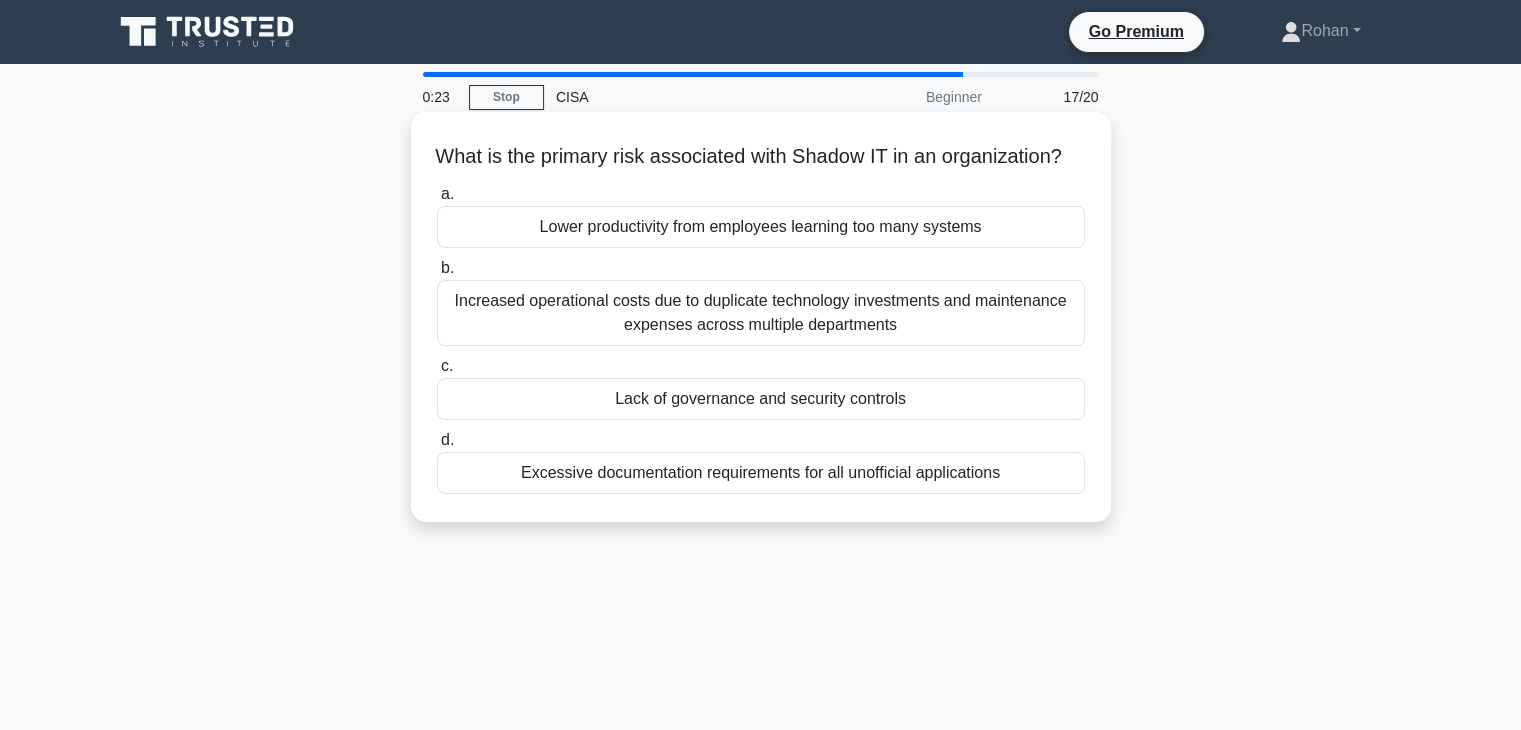 click on "Increased operational costs due to duplicate technology investments and maintenance expenses across multiple departments" at bounding box center [761, 313] 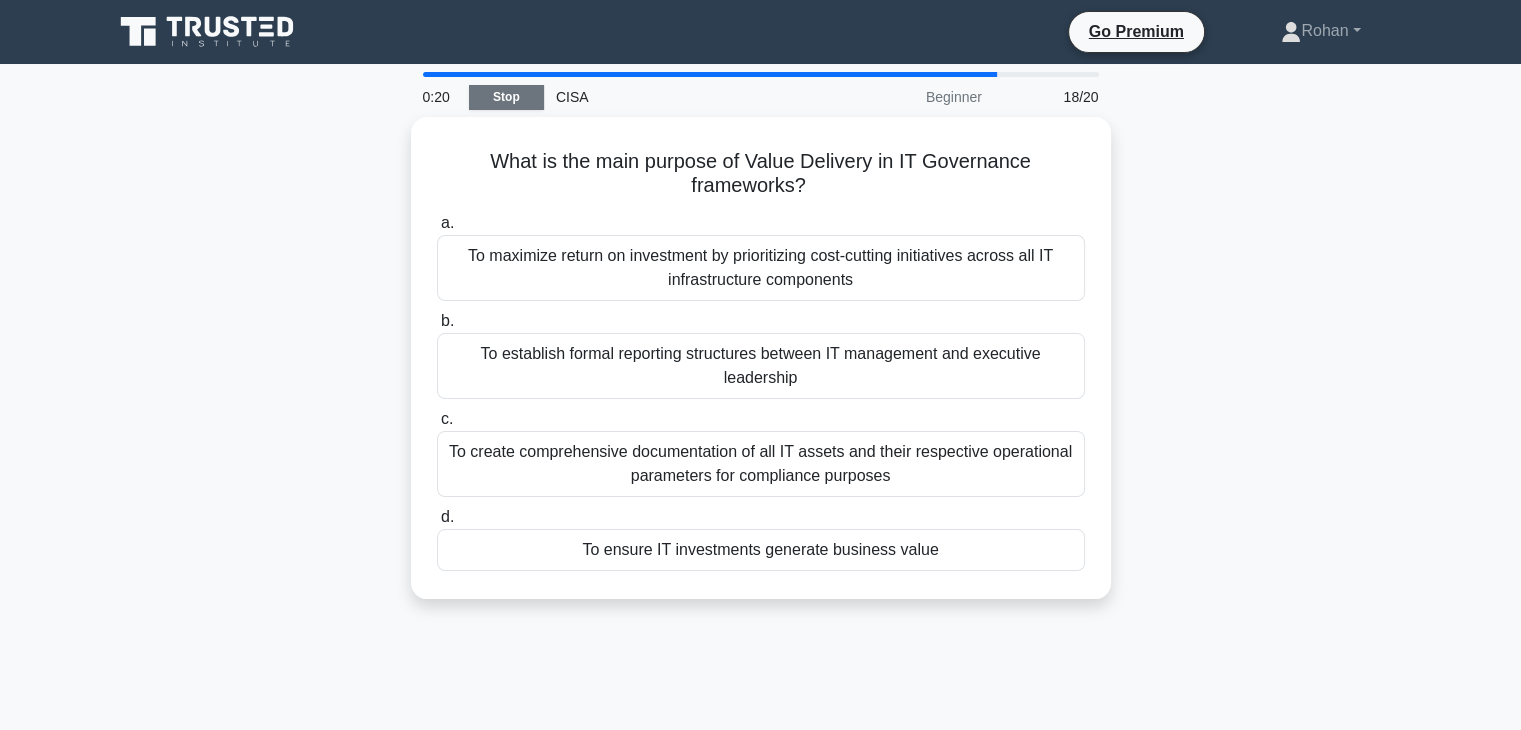 click on "Stop" at bounding box center (506, 97) 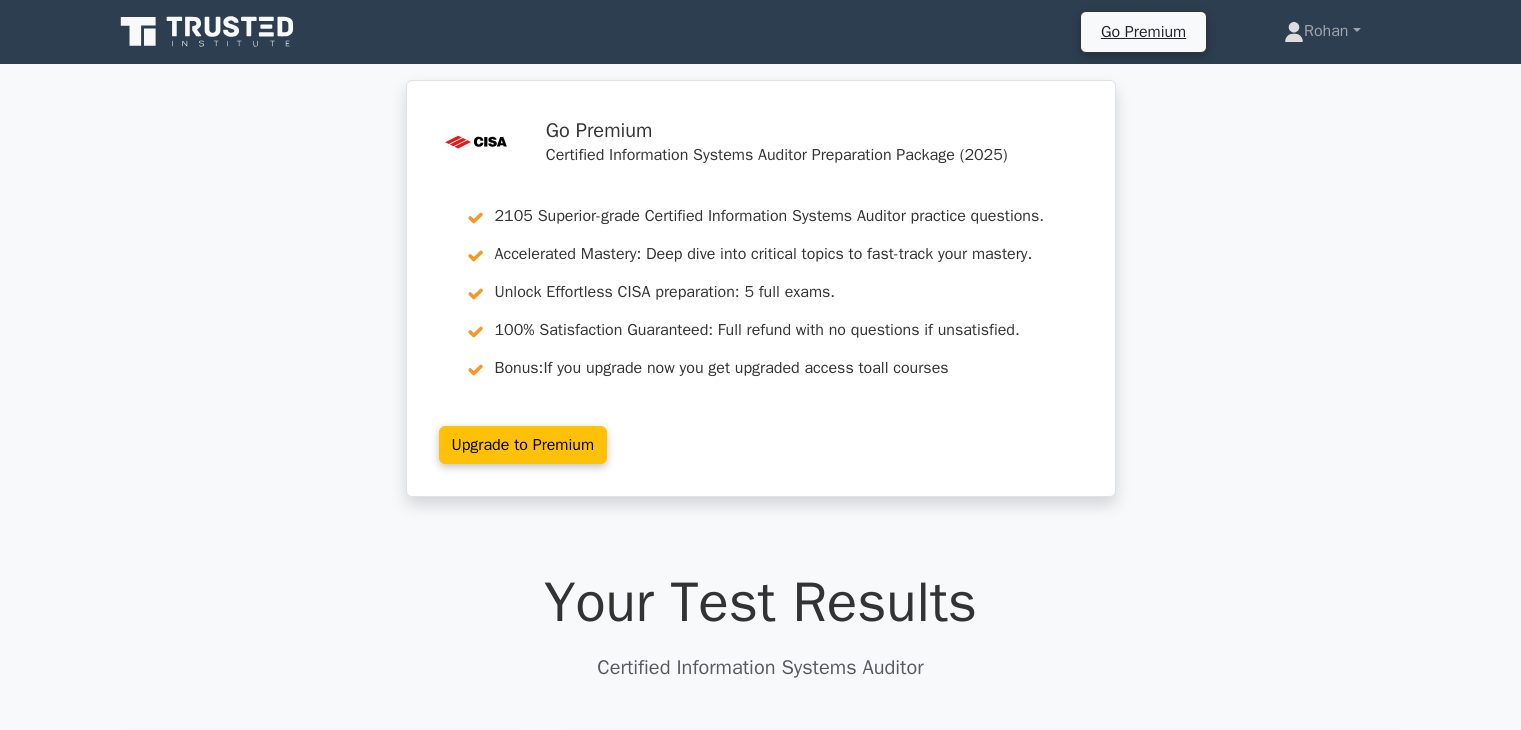 scroll, scrollTop: 0, scrollLeft: 0, axis: both 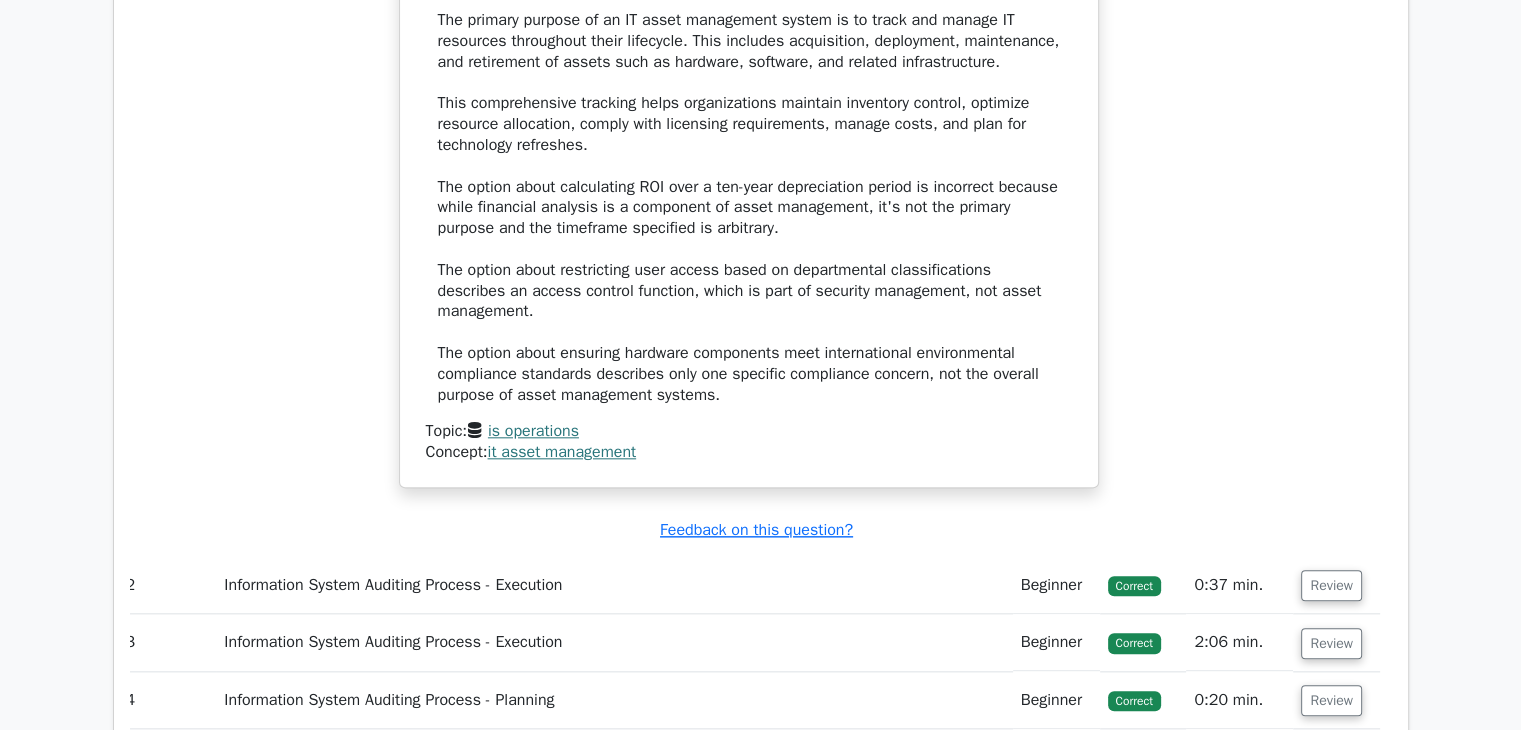 click on "What is the primary purpose of an IT asset management system in an organization?
a.
To restrict user access to network resources based on their departmental classifications
b.
c." at bounding box center [749, 24] 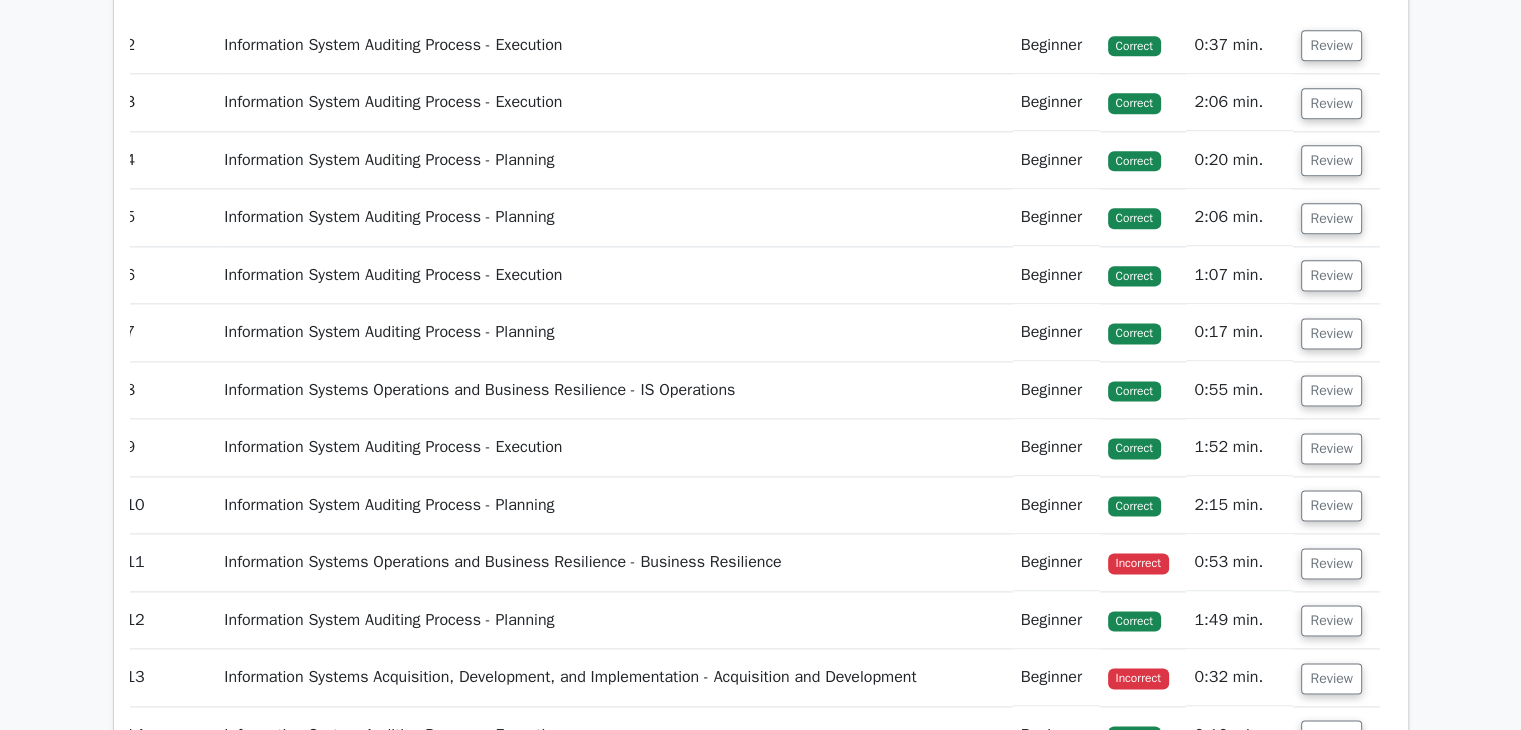 scroll, scrollTop: 2573, scrollLeft: 0, axis: vertical 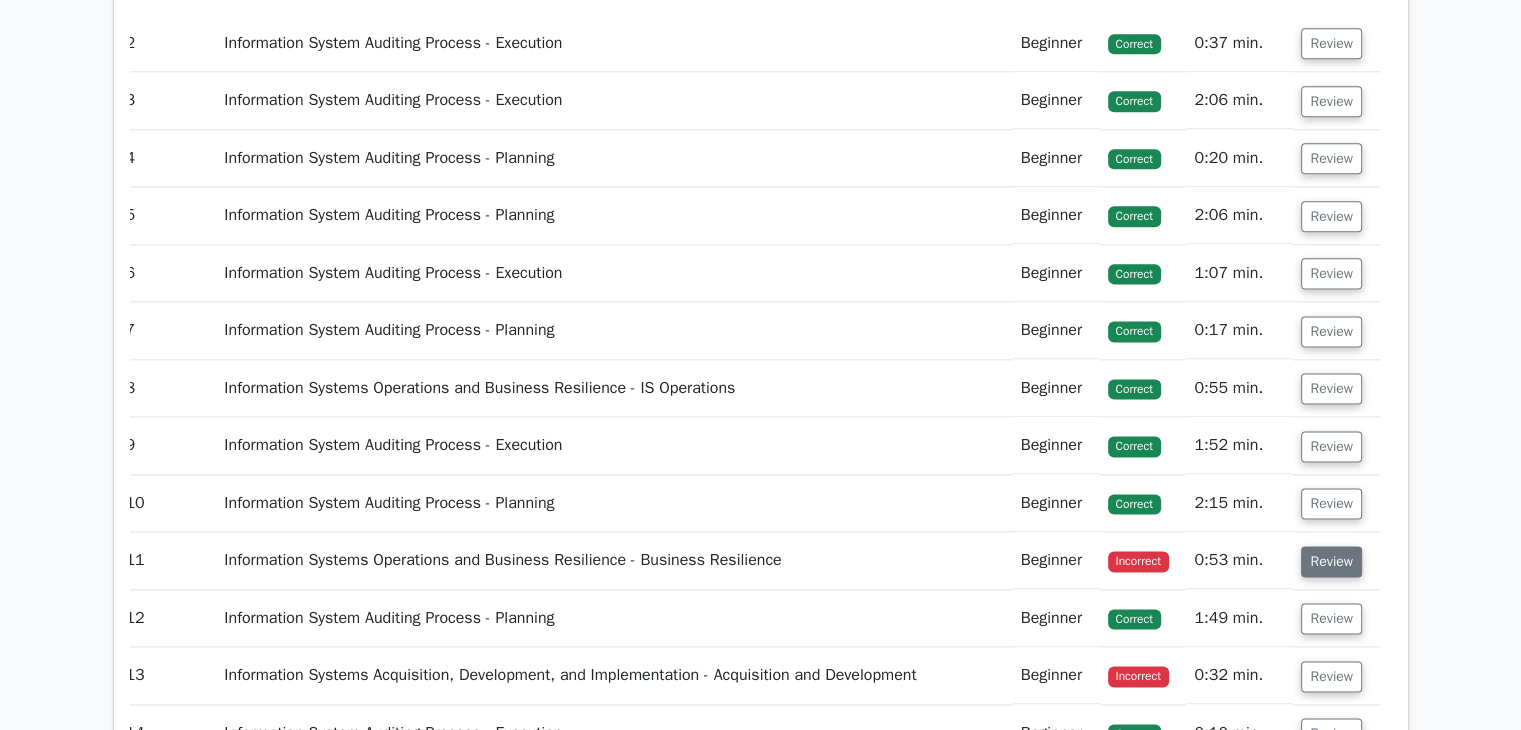 click on "Review" at bounding box center (1331, 561) 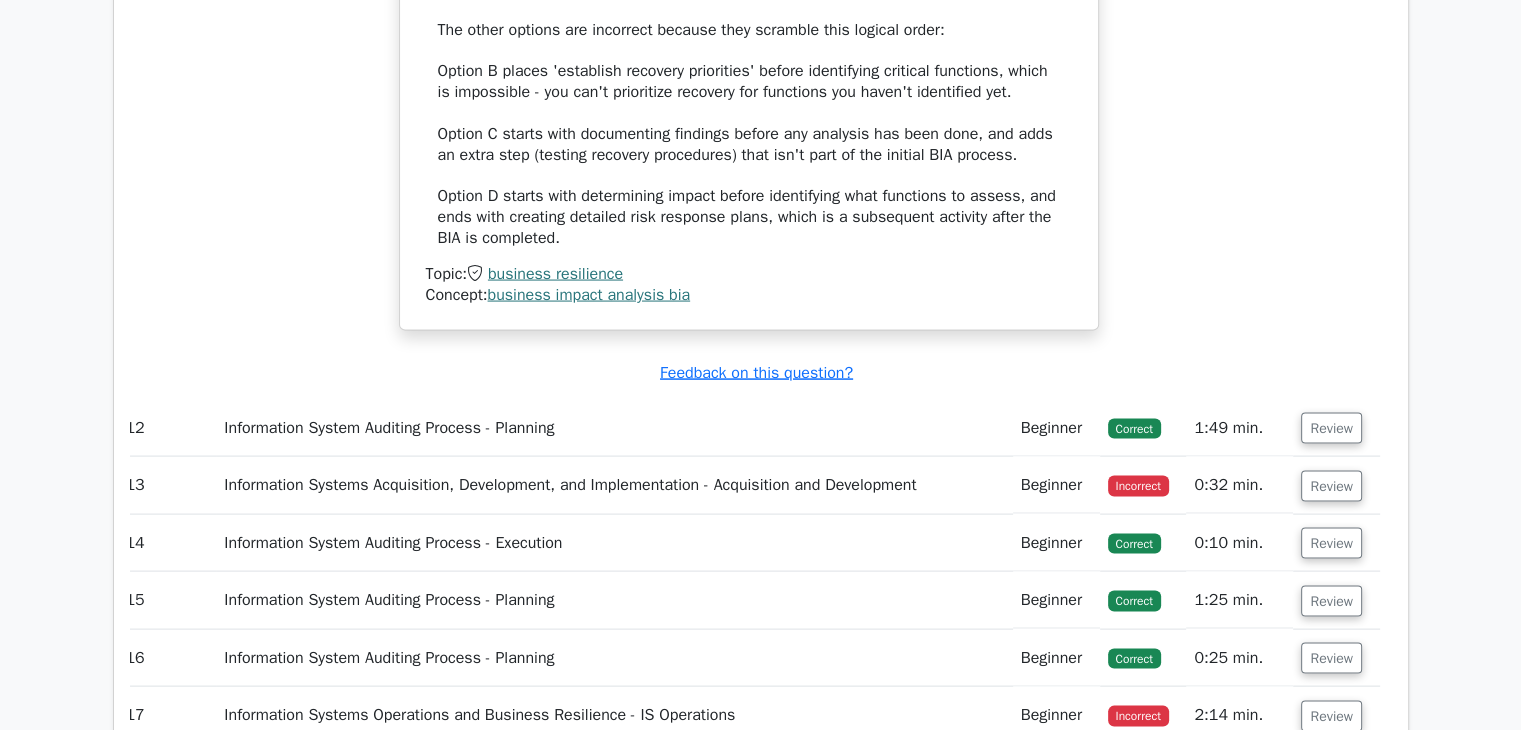 scroll, scrollTop: 3993, scrollLeft: 0, axis: vertical 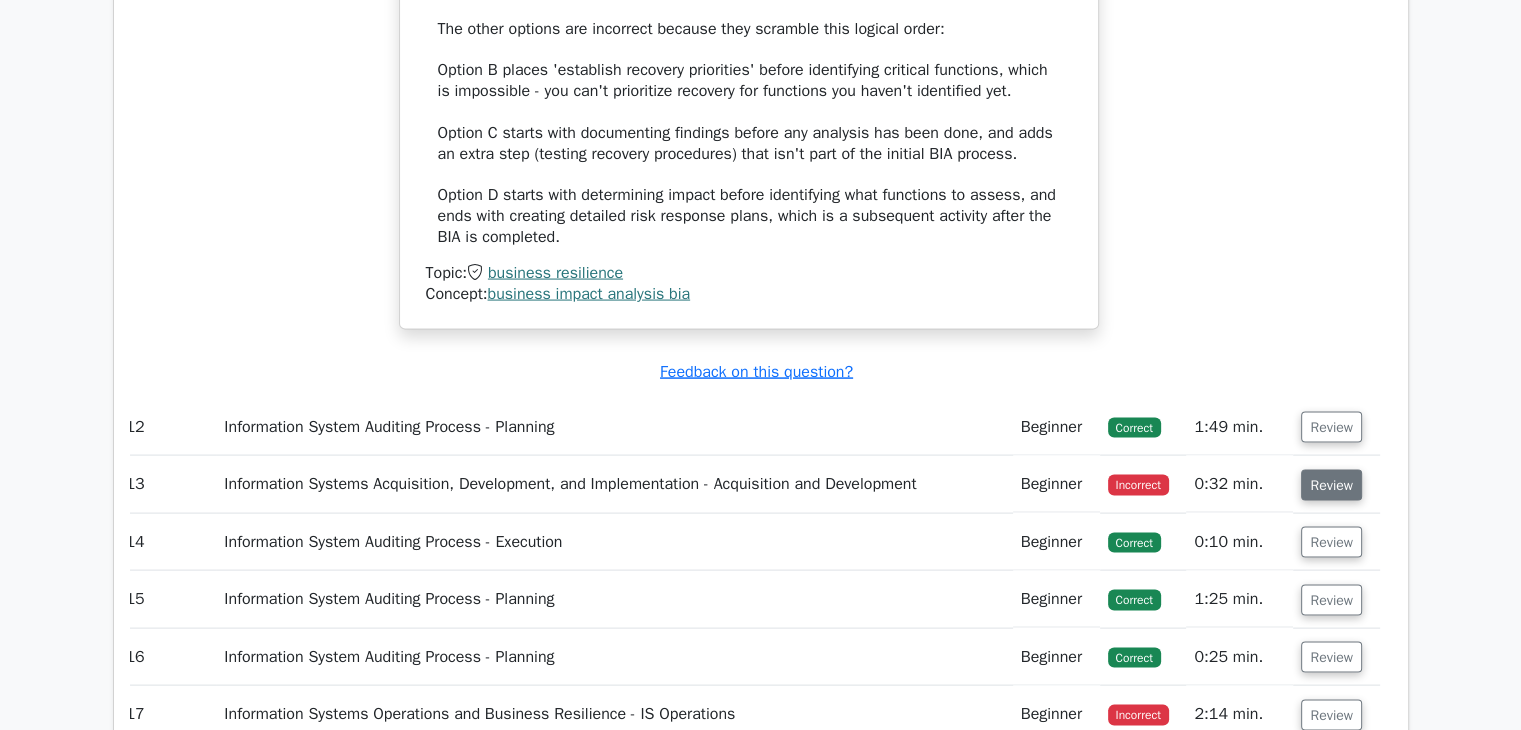 click on "Review" at bounding box center (1331, 485) 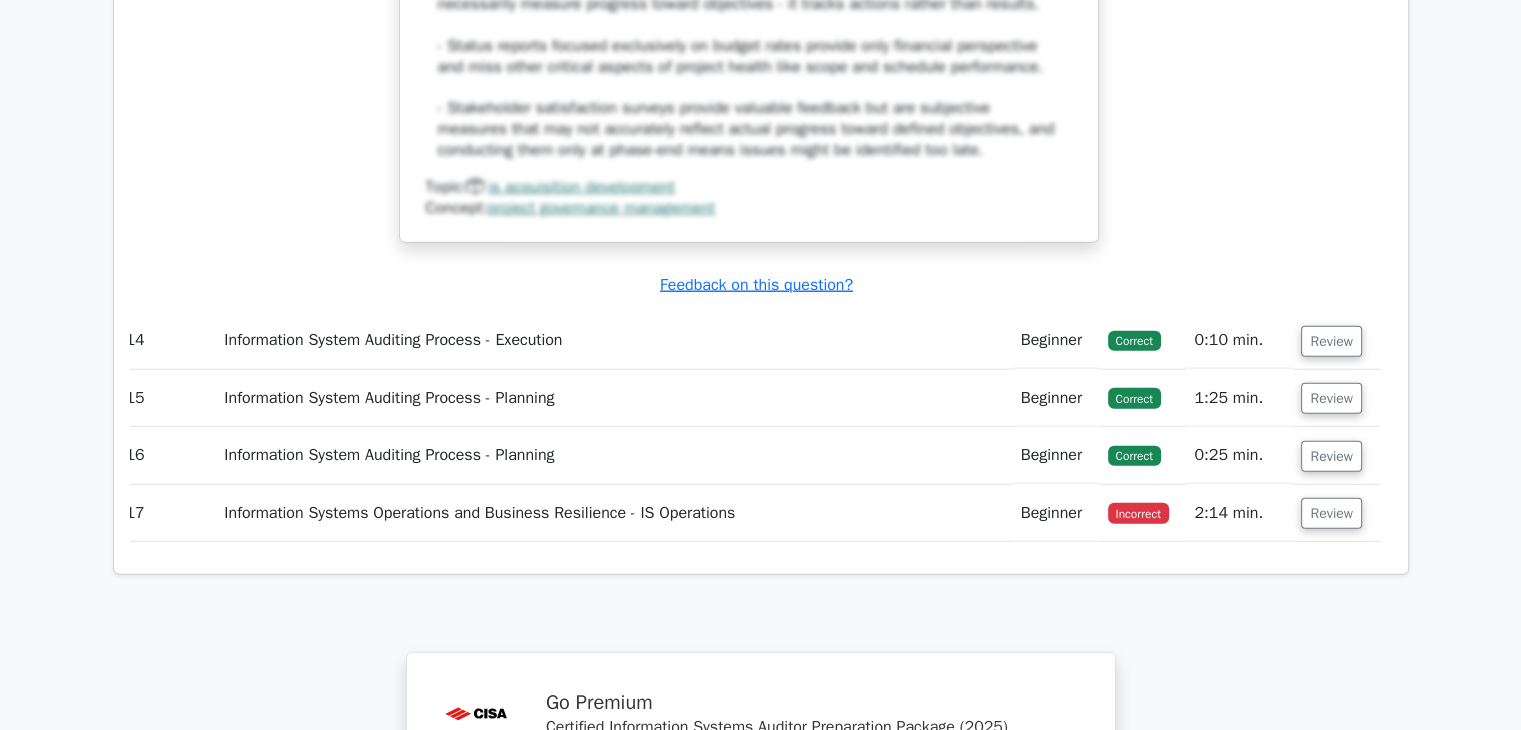 scroll, scrollTop: 5213, scrollLeft: 0, axis: vertical 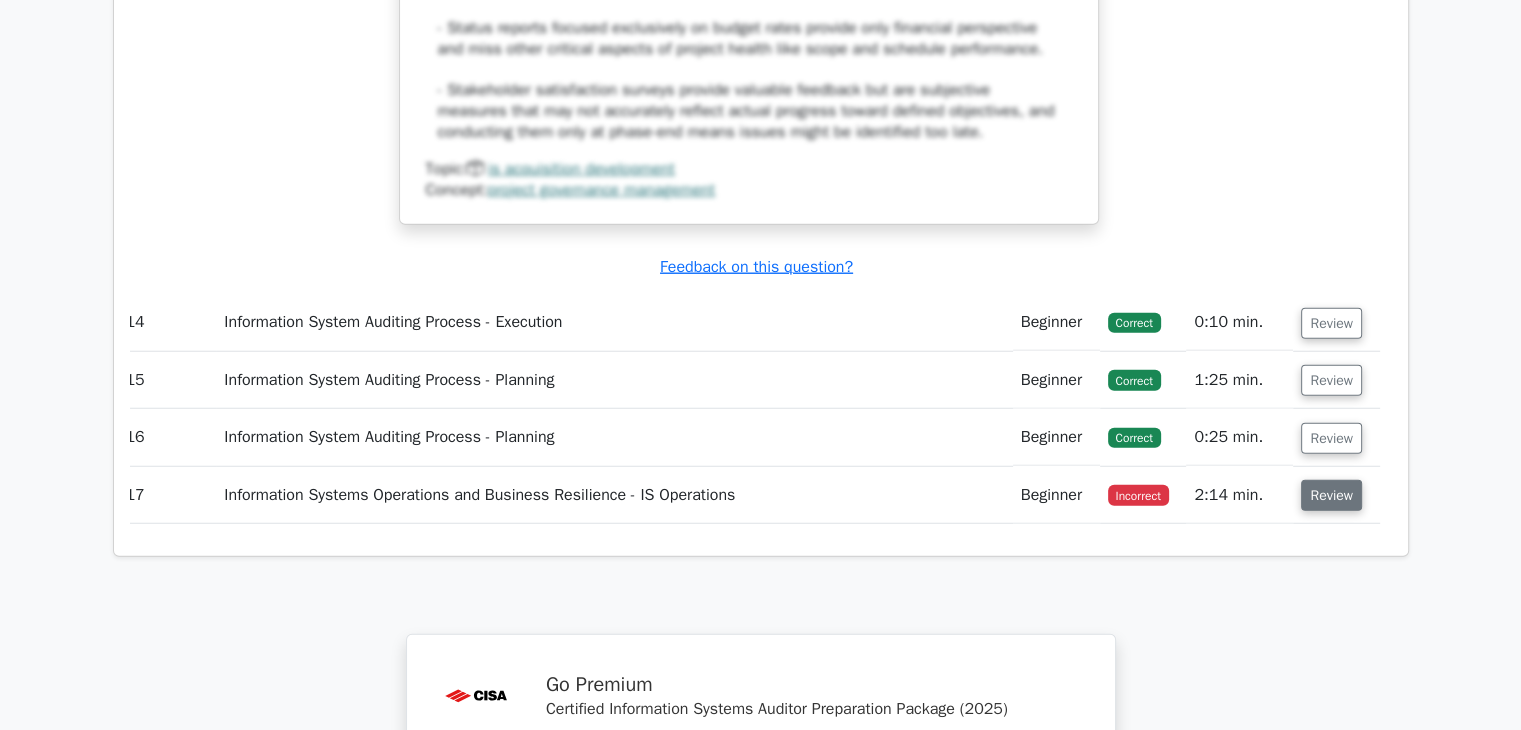 click on "Review" at bounding box center (1331, 495) 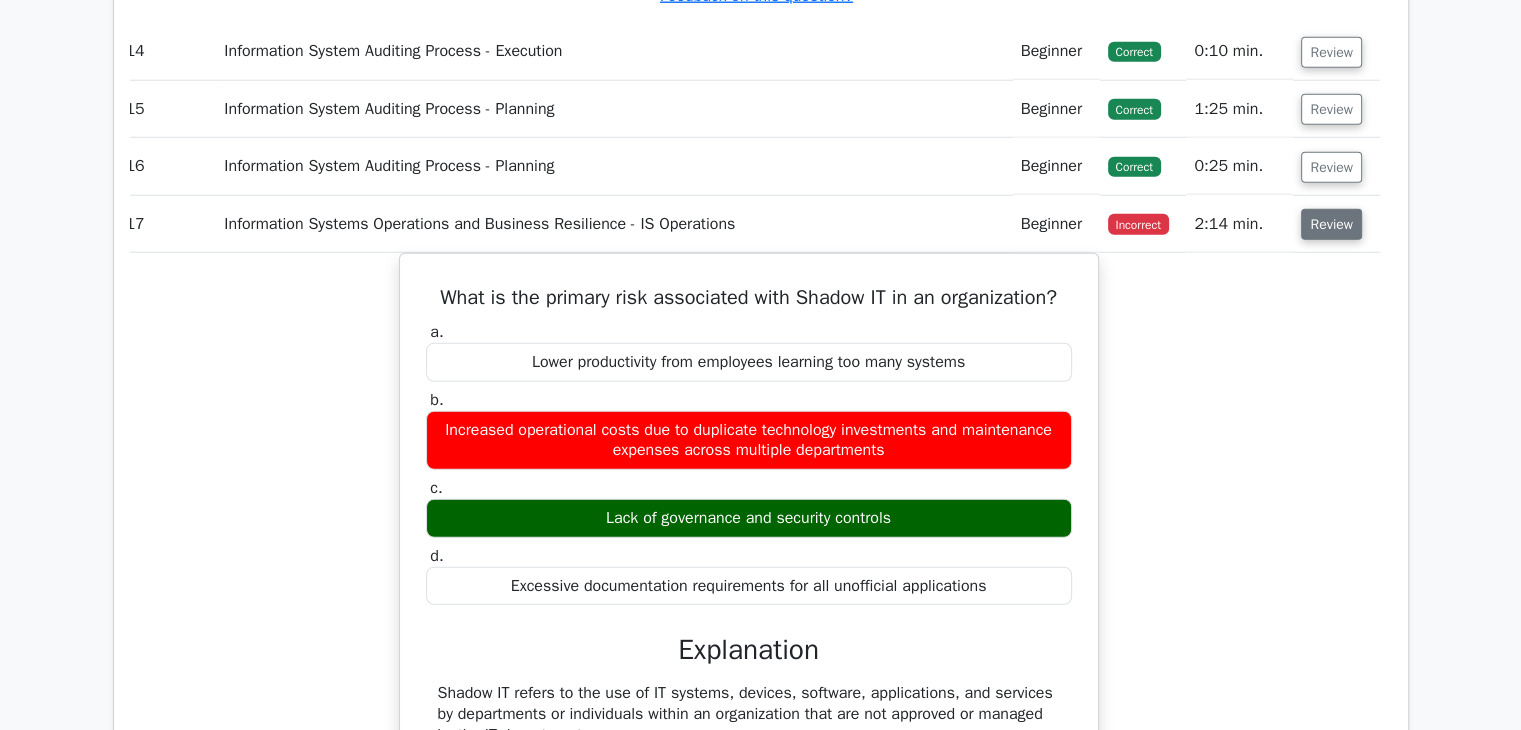 scroll, scrollTop: 5488, scrollLeft: 0, axis: vertical 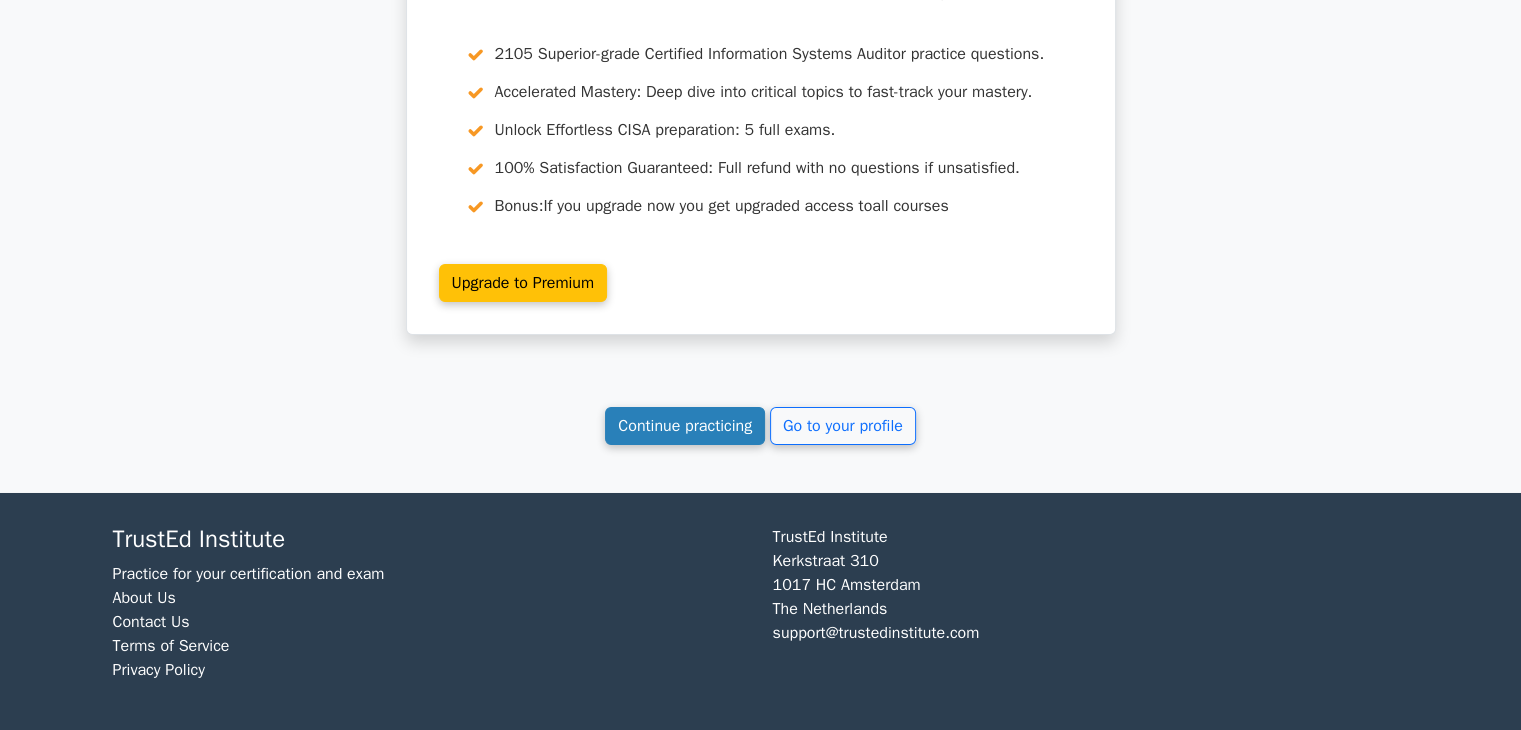 click on "Continue practicing" at bounding box center [685, 426] 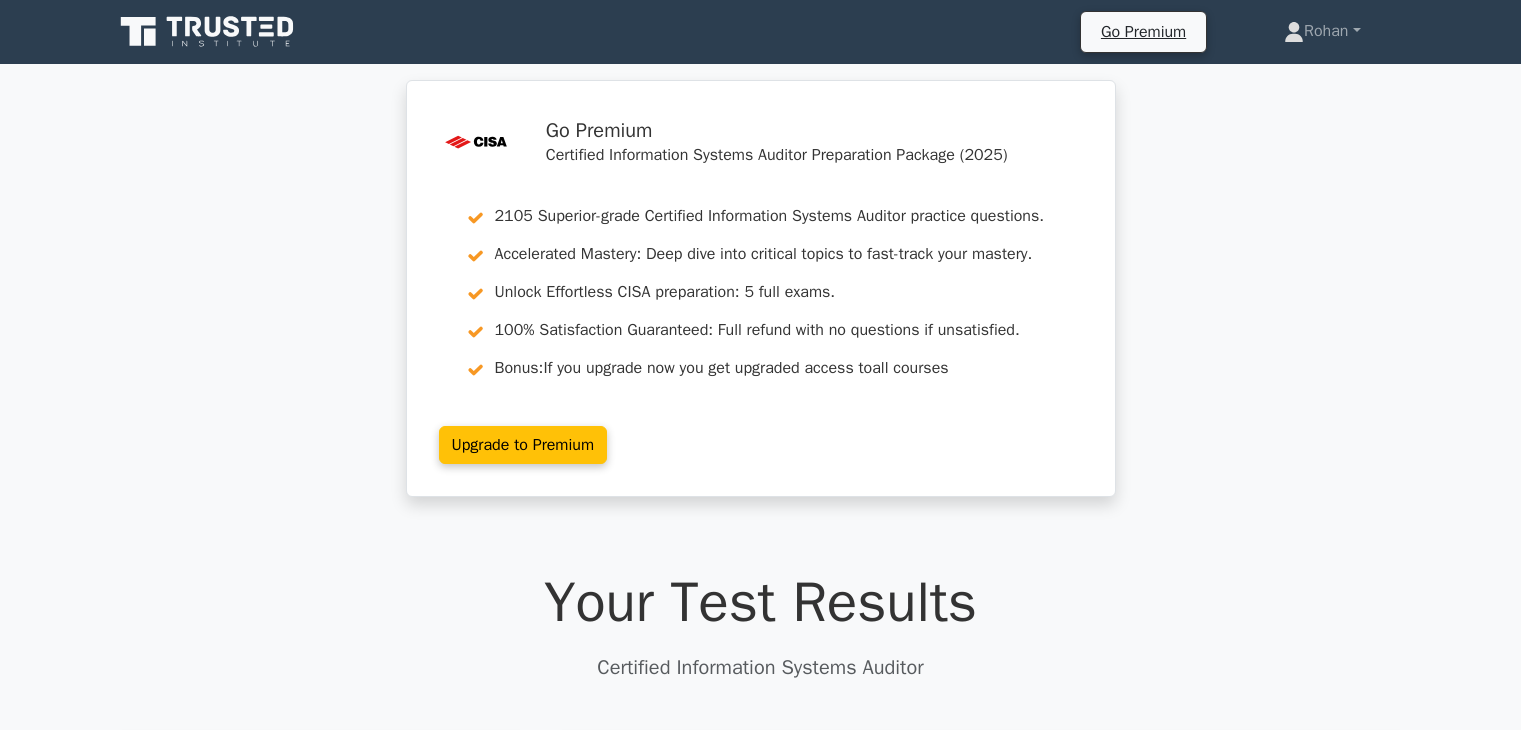 scroll, scrollTop: 0, scrollLeft: 0, axis: both 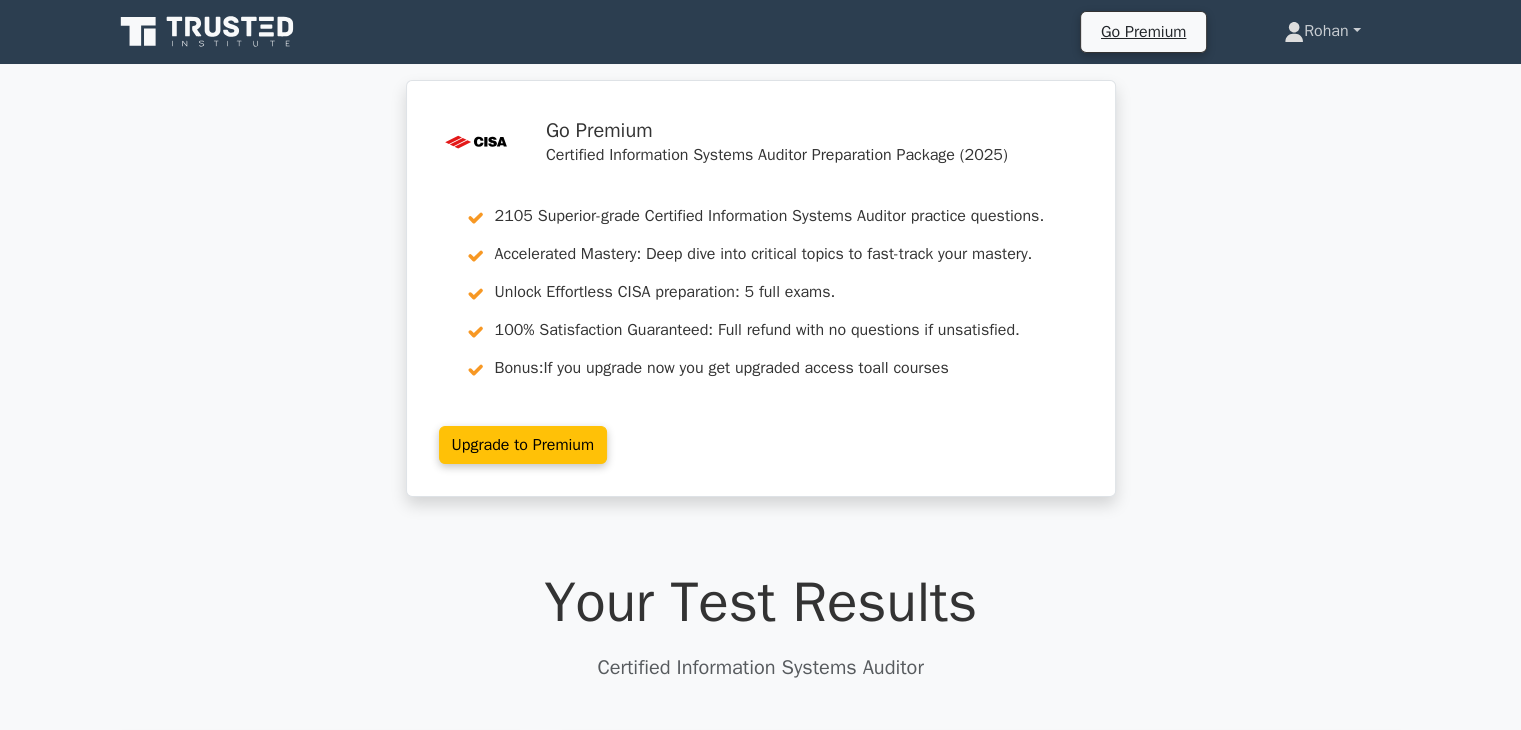 click on "Rohan" at bounding box center [1322, 31] 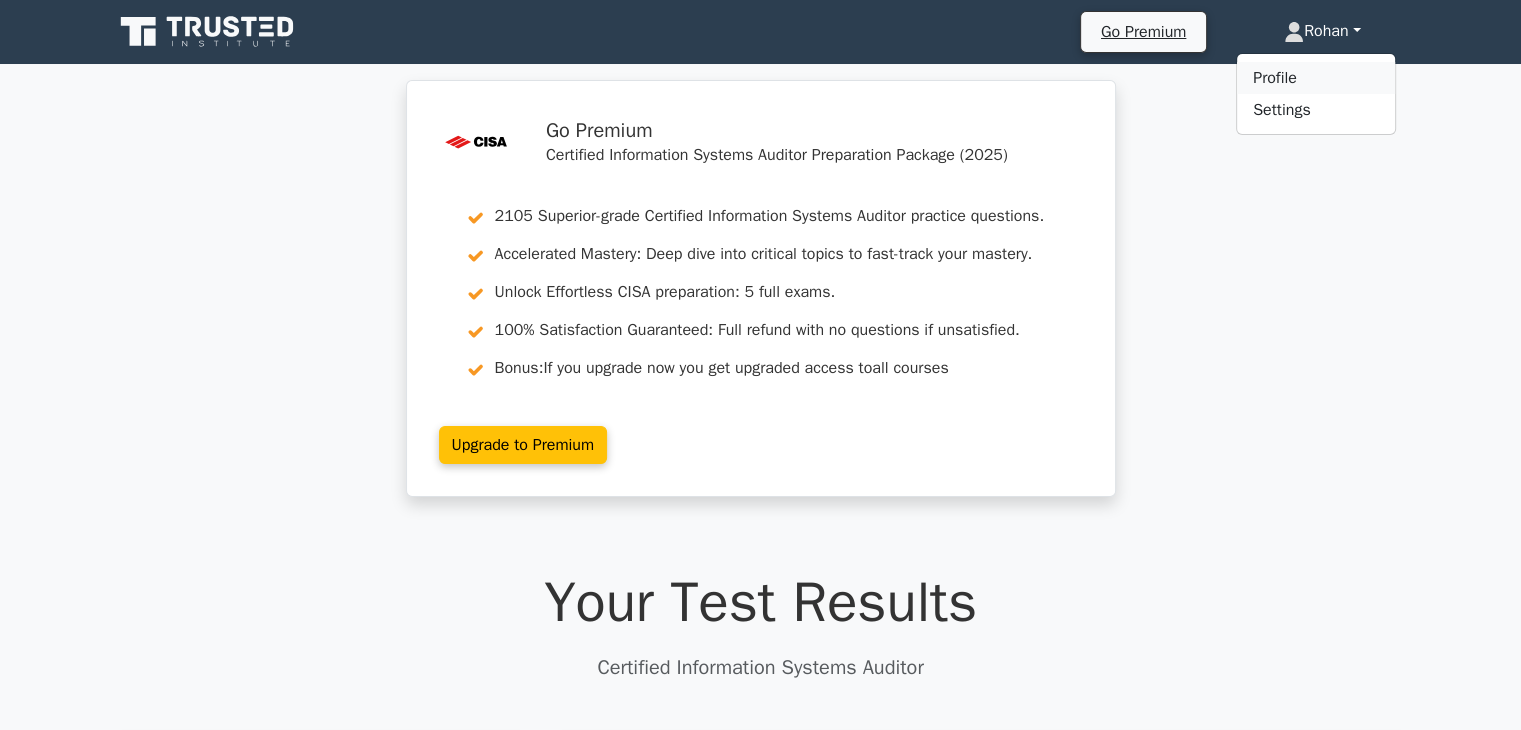 click on "Profile" at bounding box center (1316, 78) 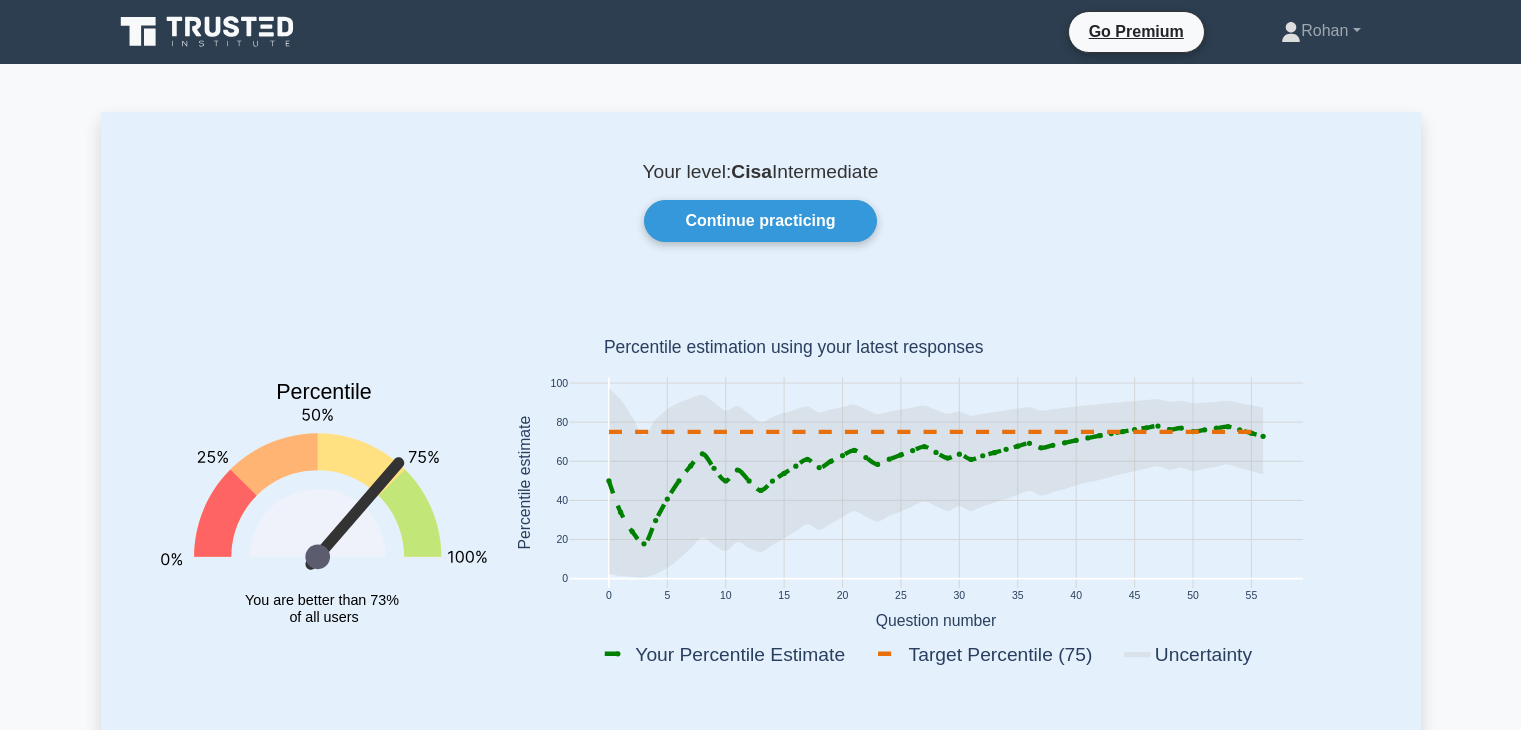 scroll, scrollTop: 0, scrollLeft: 0, axis: both 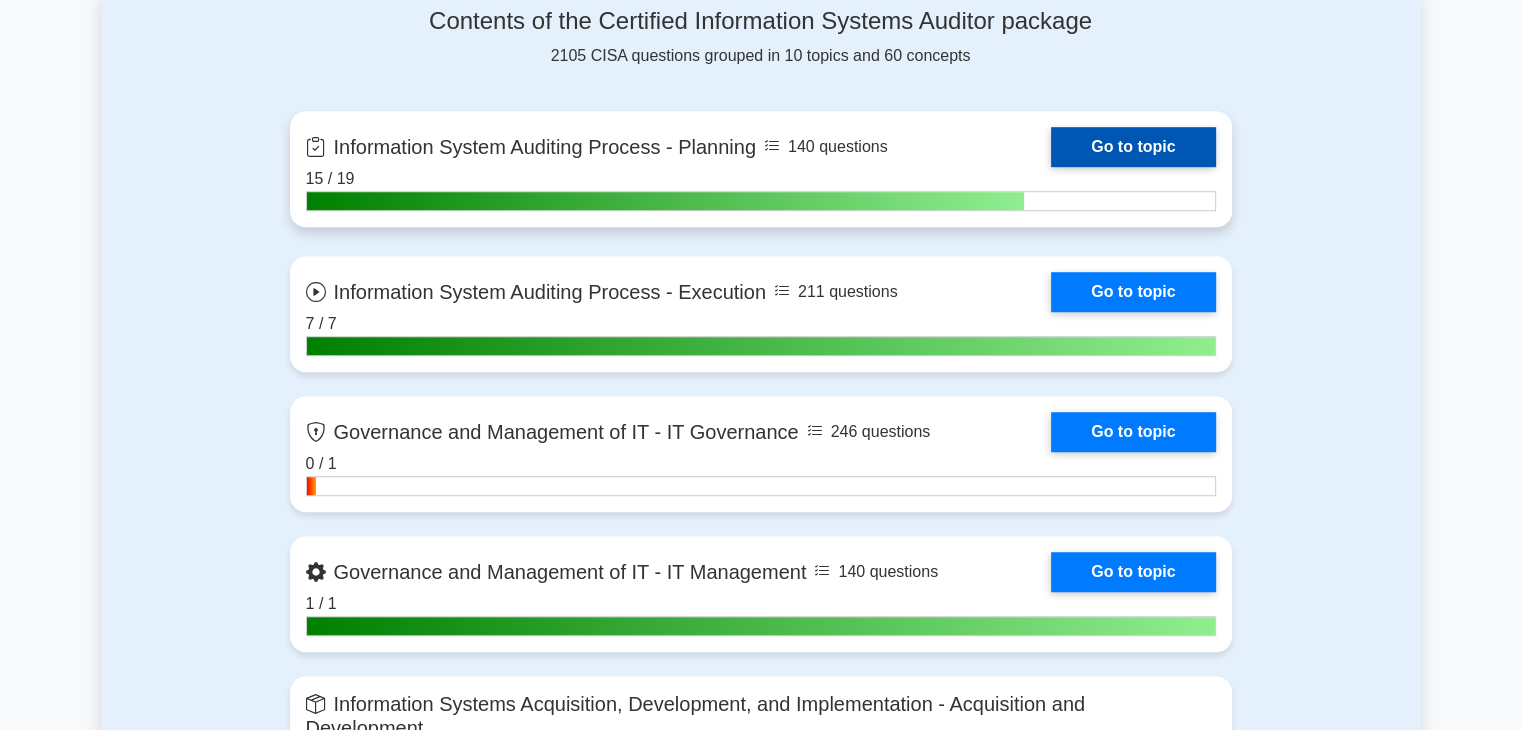 click on "Go to topic" at bounding box center (1133, 147) 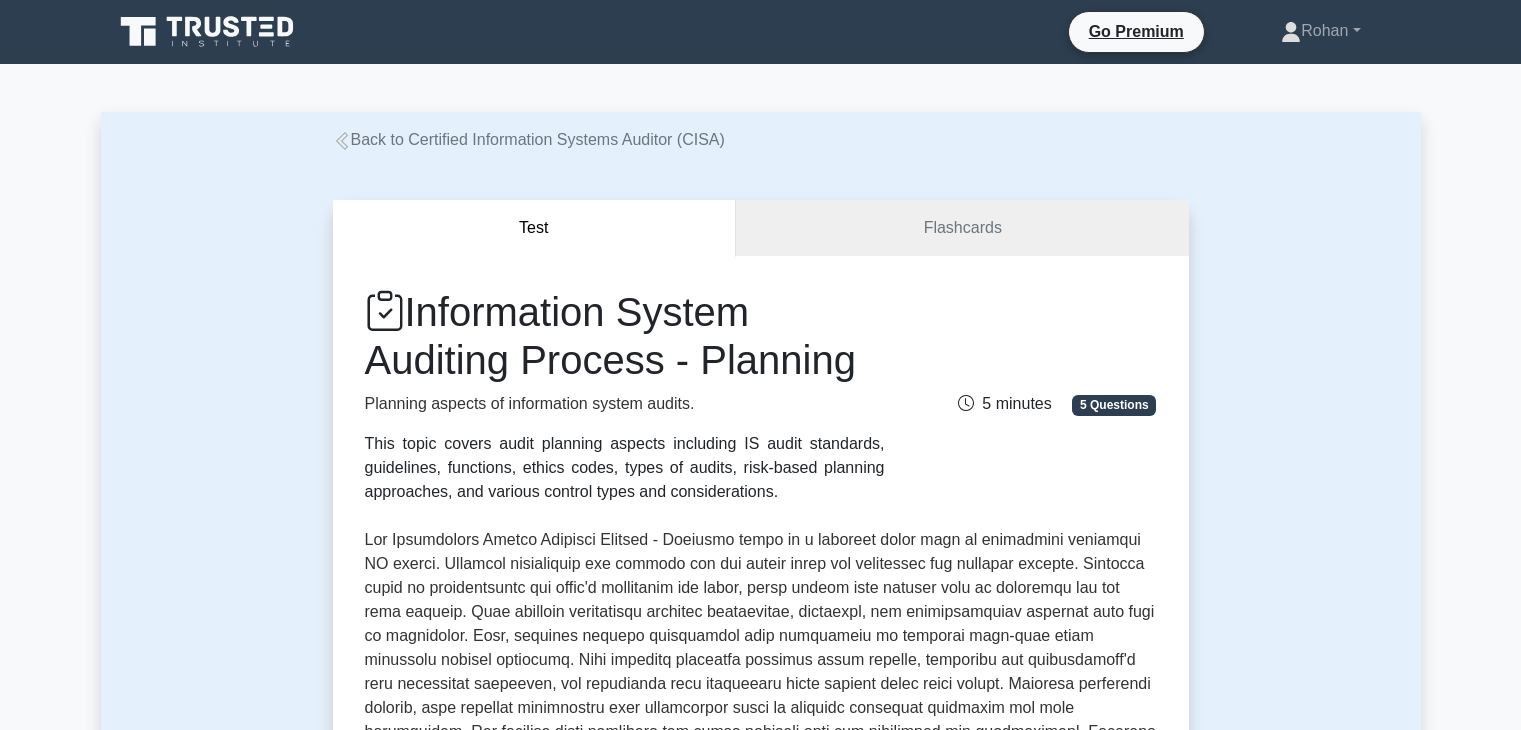scroll, scrollTop: 0, scrollLeft: 0, axis: both 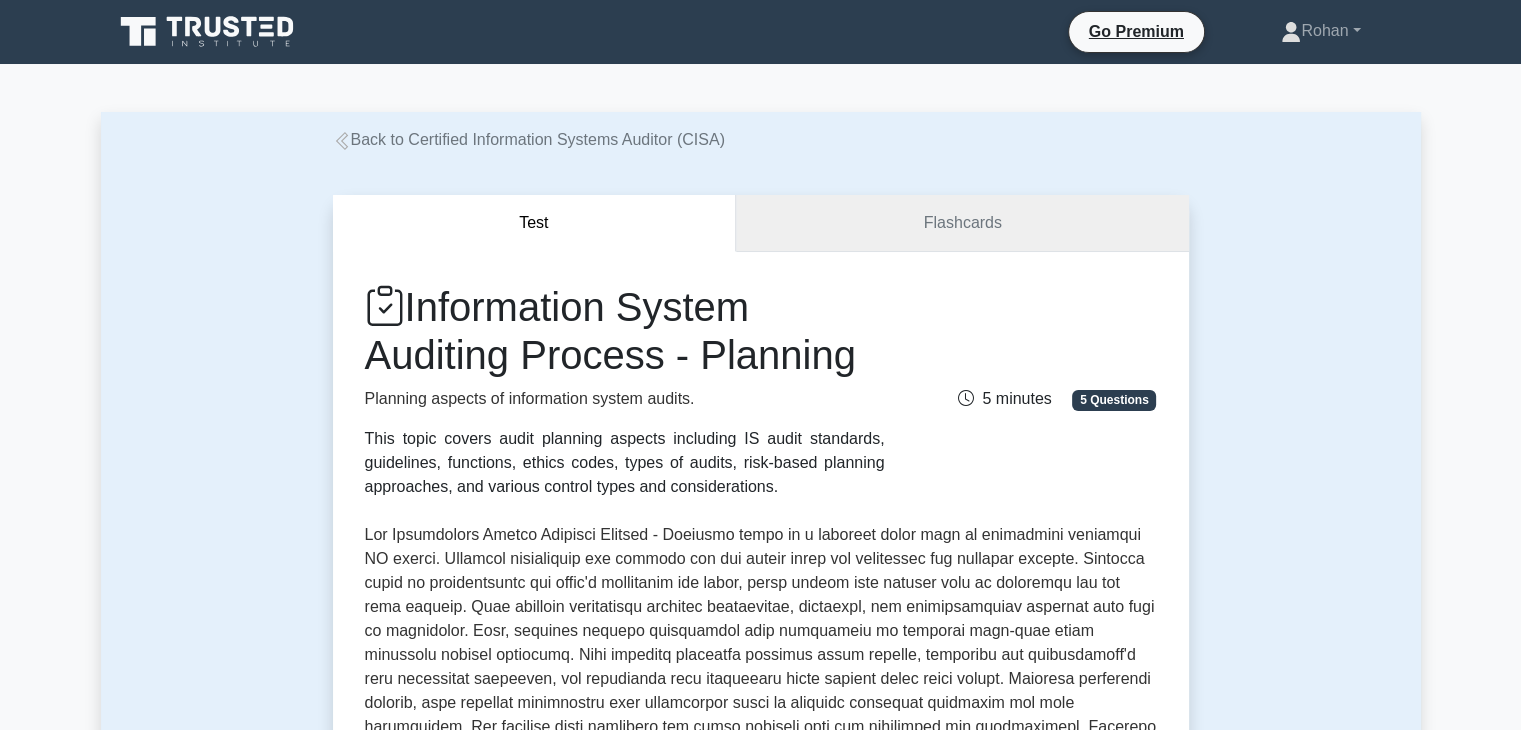 click on "Flashcards" at bounding box center (962, 223) 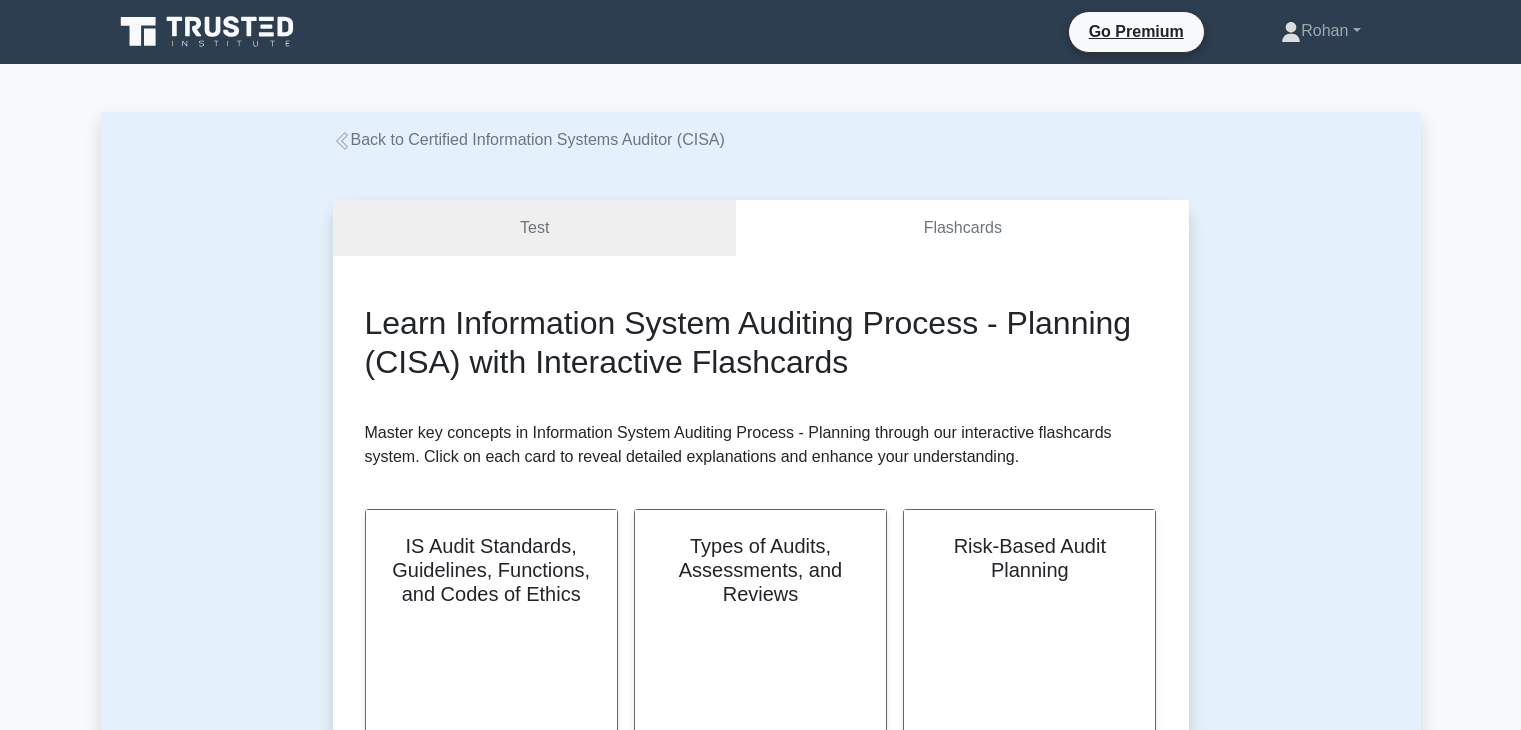 scroll, scrollTop: 0, scrollLeft: 0, axis: both 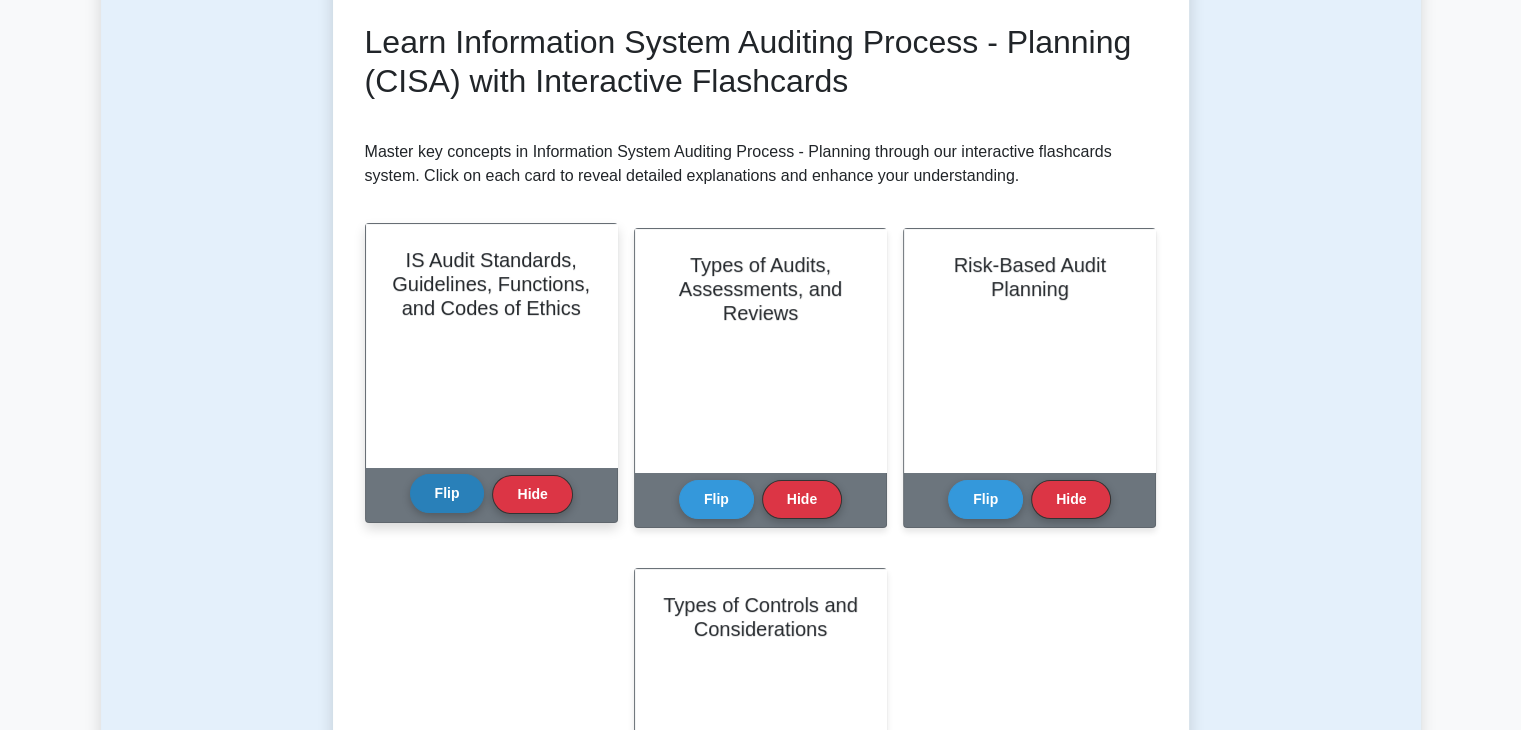 click on "Flip" at bounding box center (447, 493) 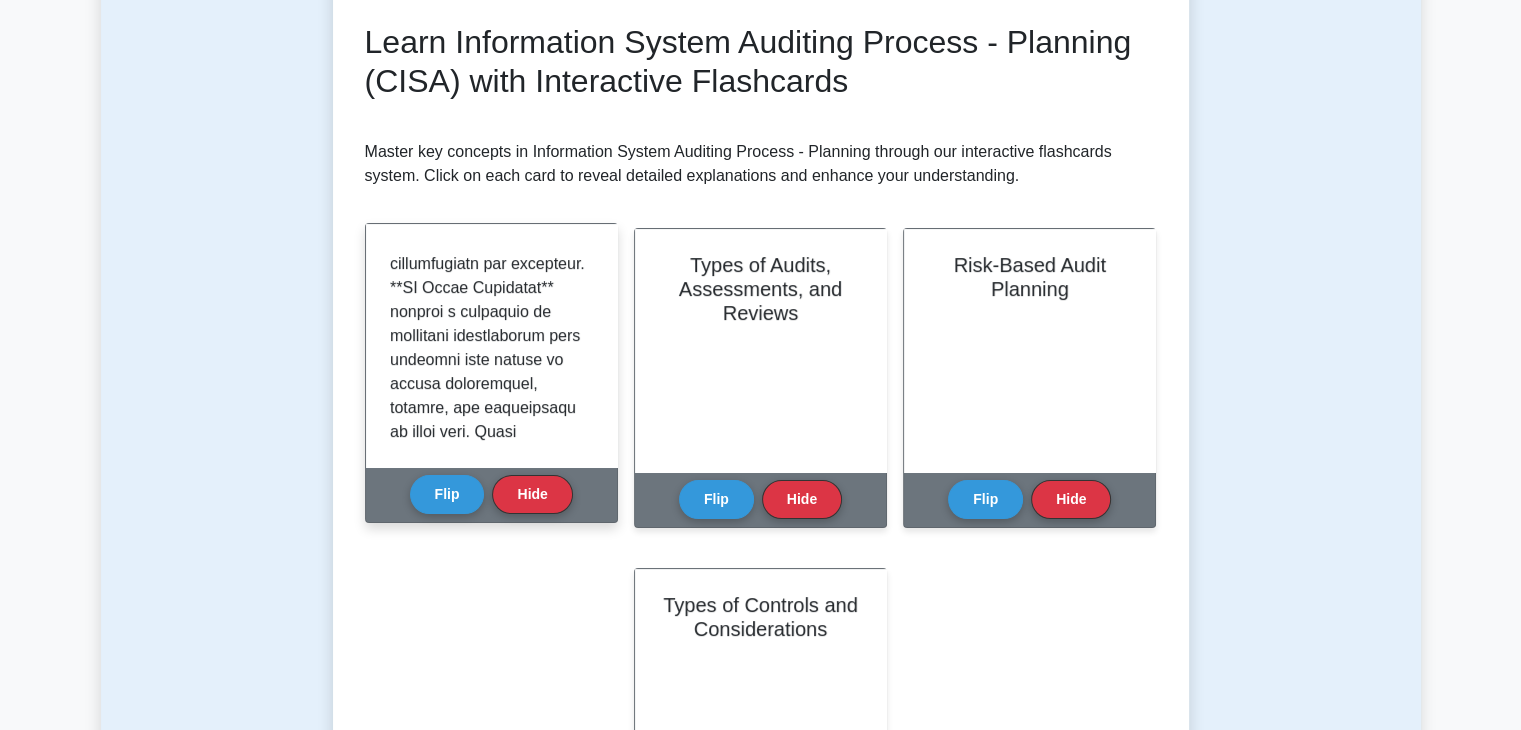 scroll, scrollTop: 168, scrollLeft: 0, axis: vertical 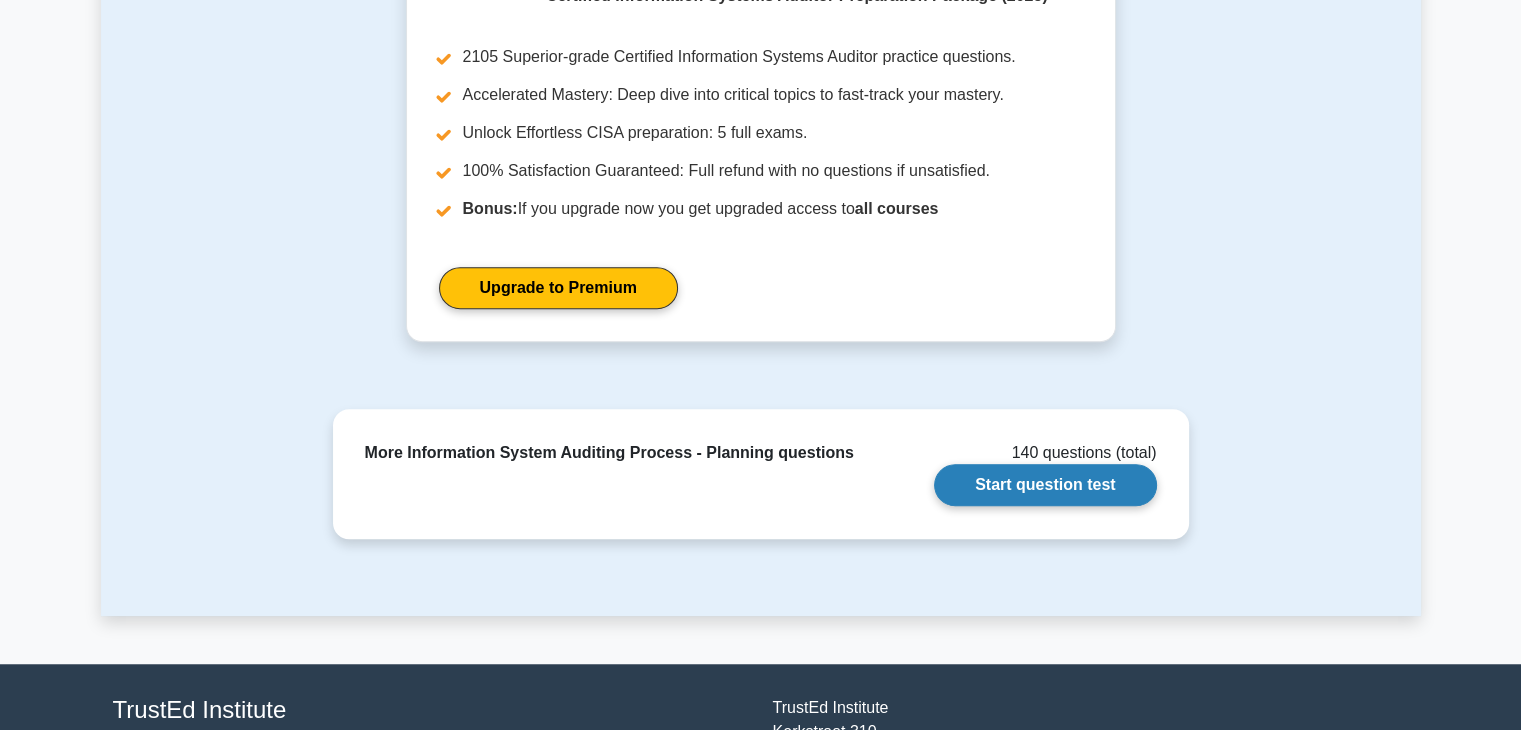 click on "Start  question test" at bounding box center (1045, 485) 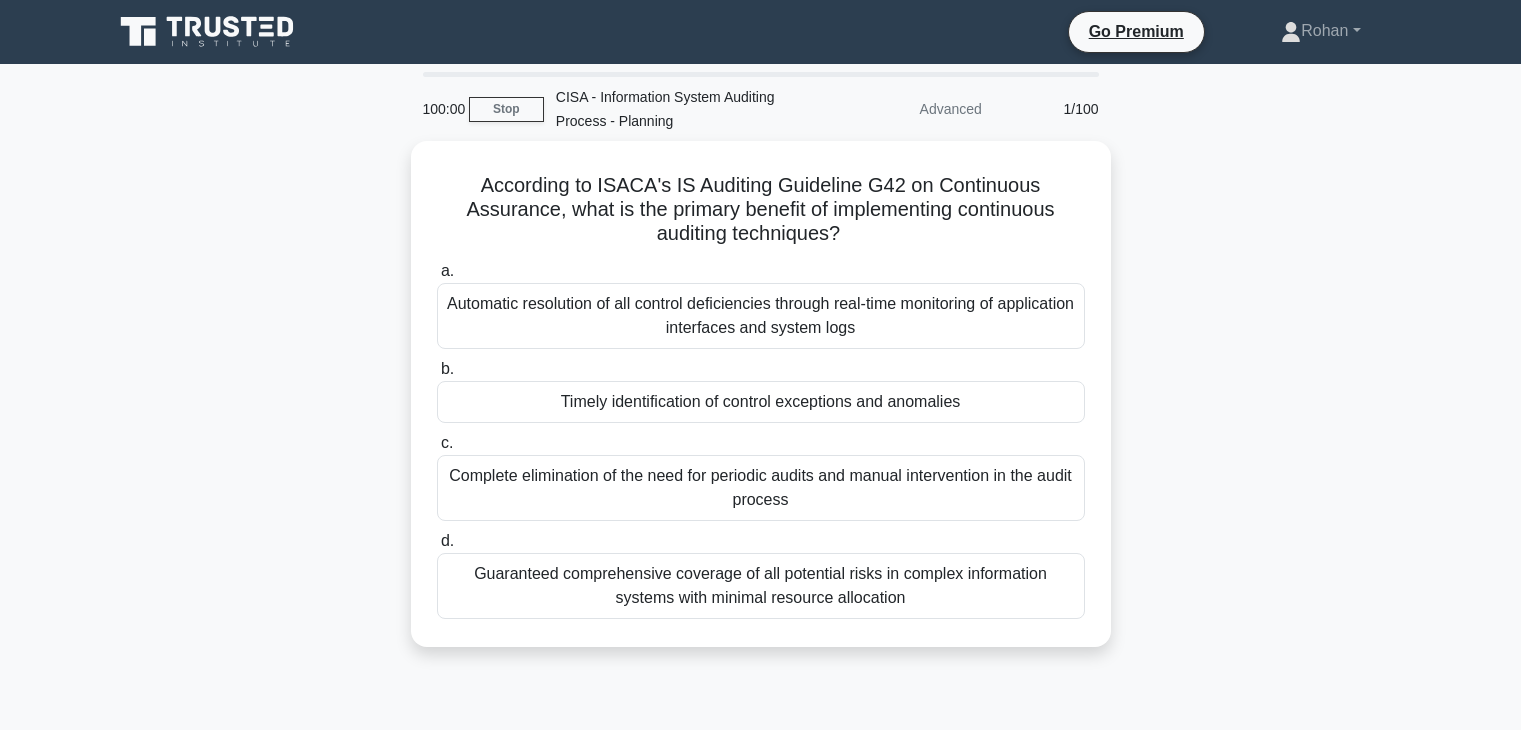 scroll, scrollTop: 0, scrollLeft: 0, axis: both 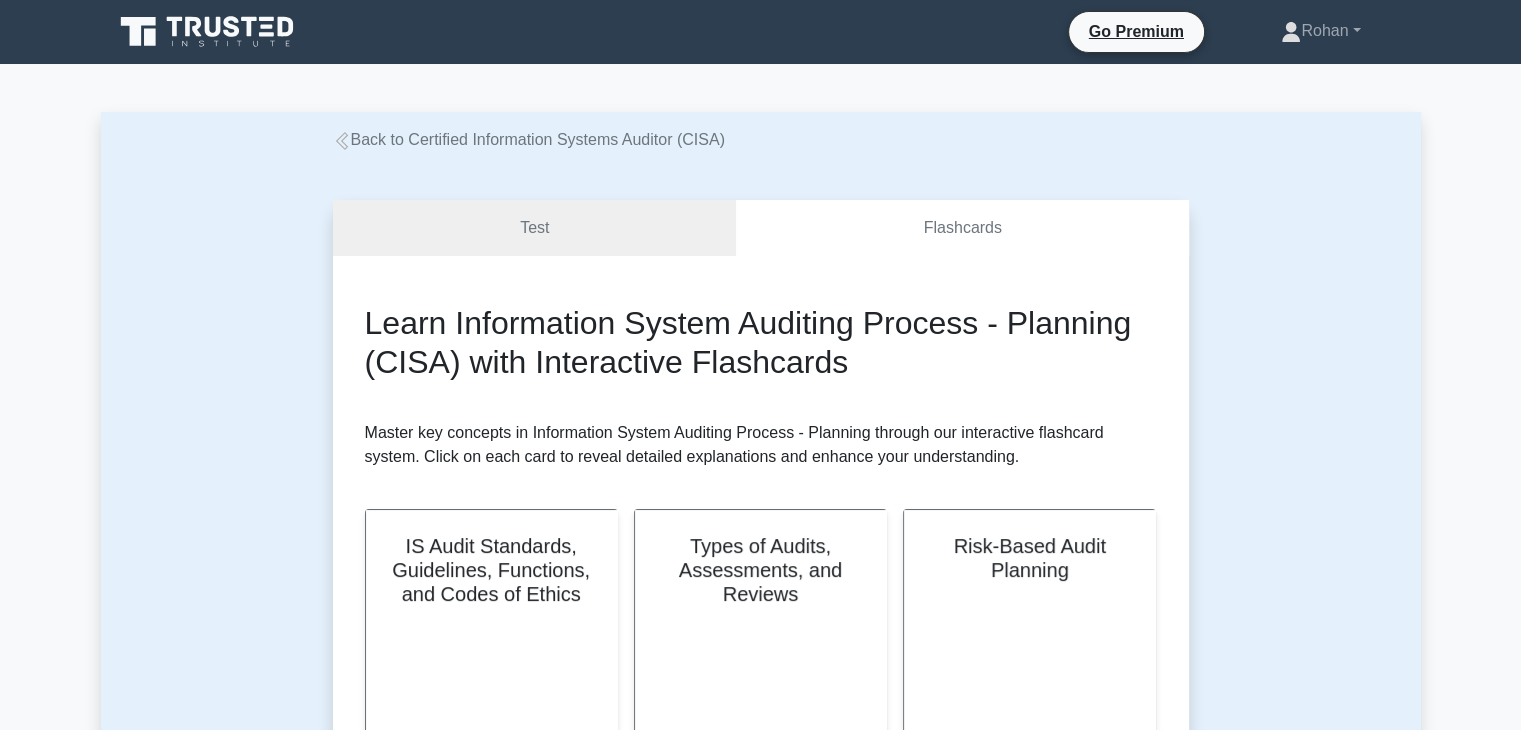 click on "Back to Certified Information Systems Auditor (CISA)" at bounding box center (529, 139) 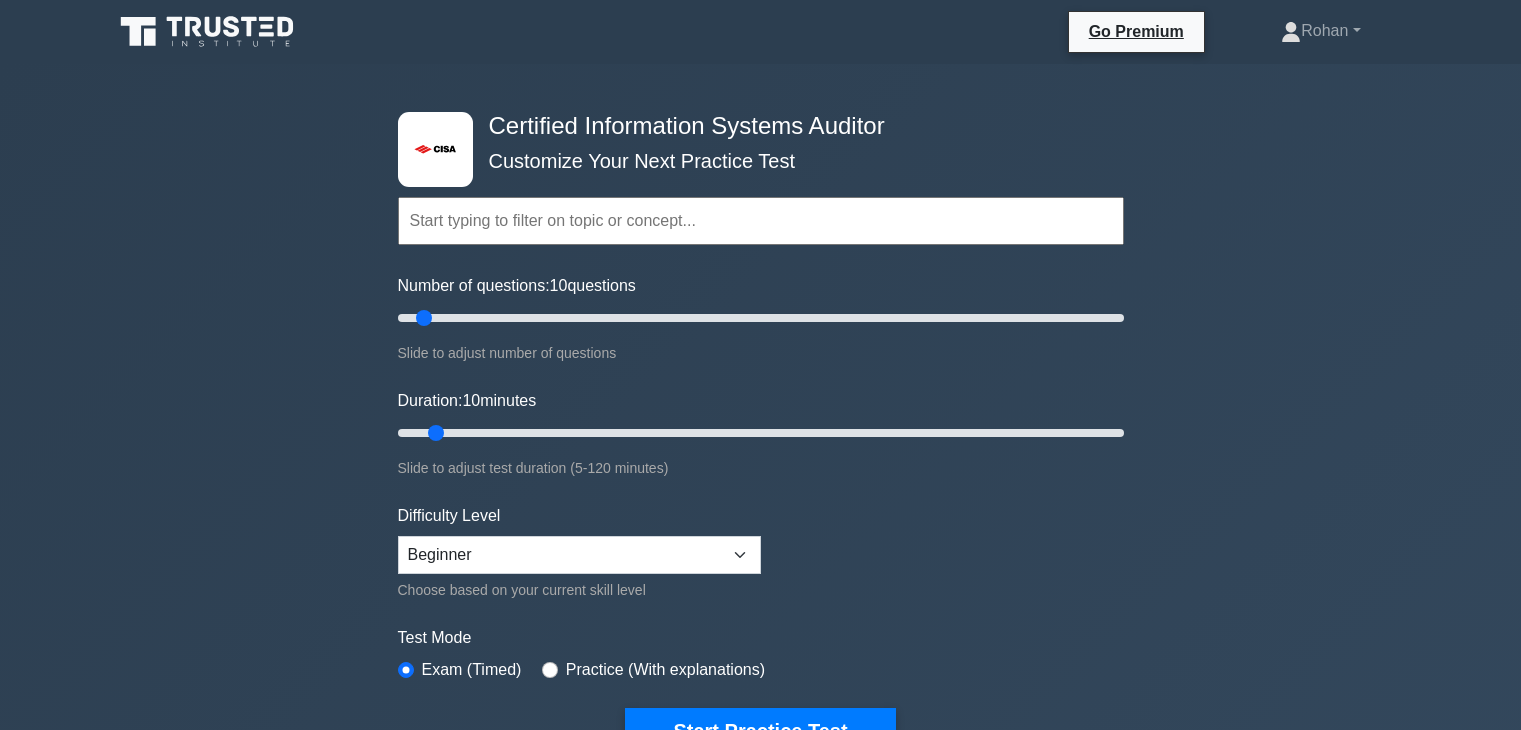 scroll, scrollTop: 0, scrollLeft: 0, axis: both 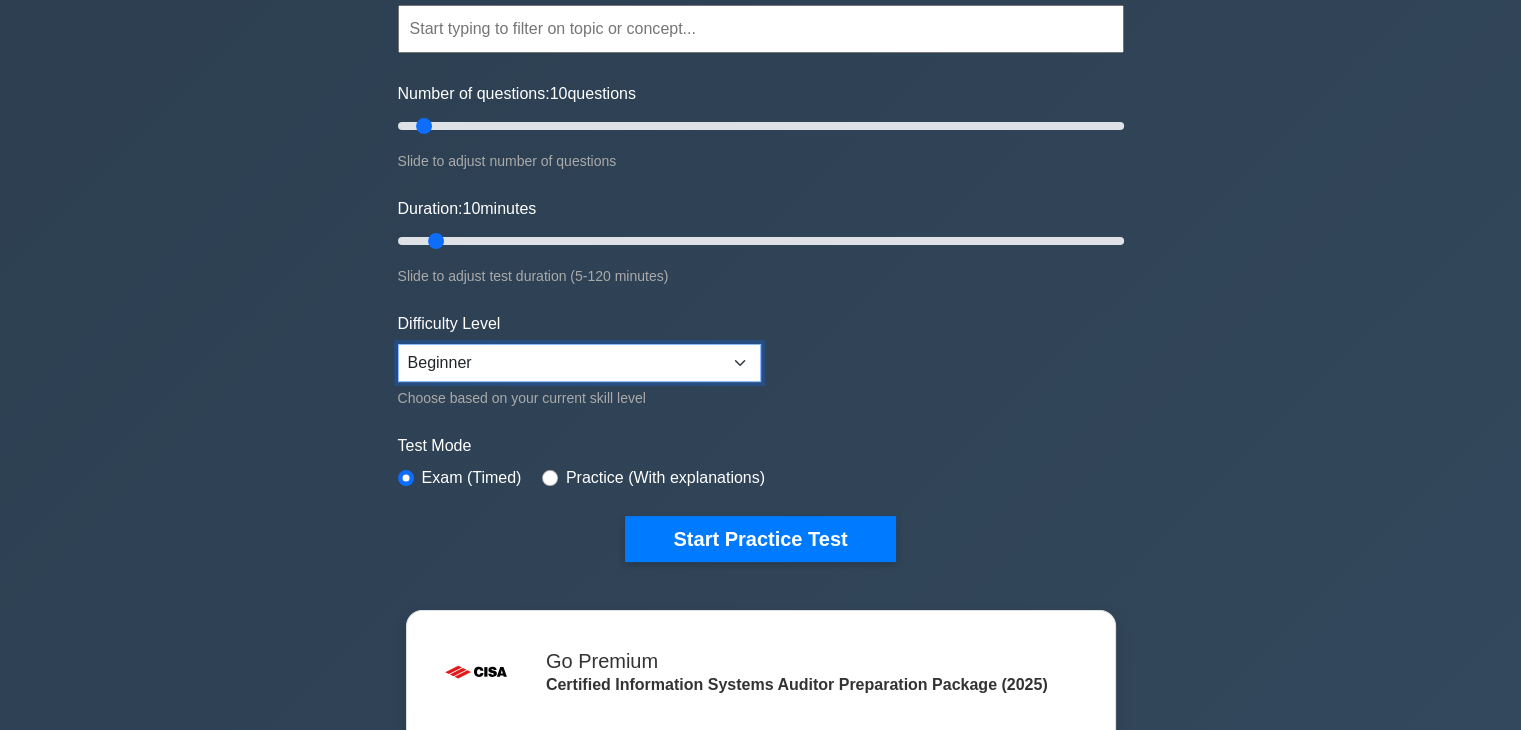 click on "Beginner
Intermediate
Expert" at bounding box center [579, 363] 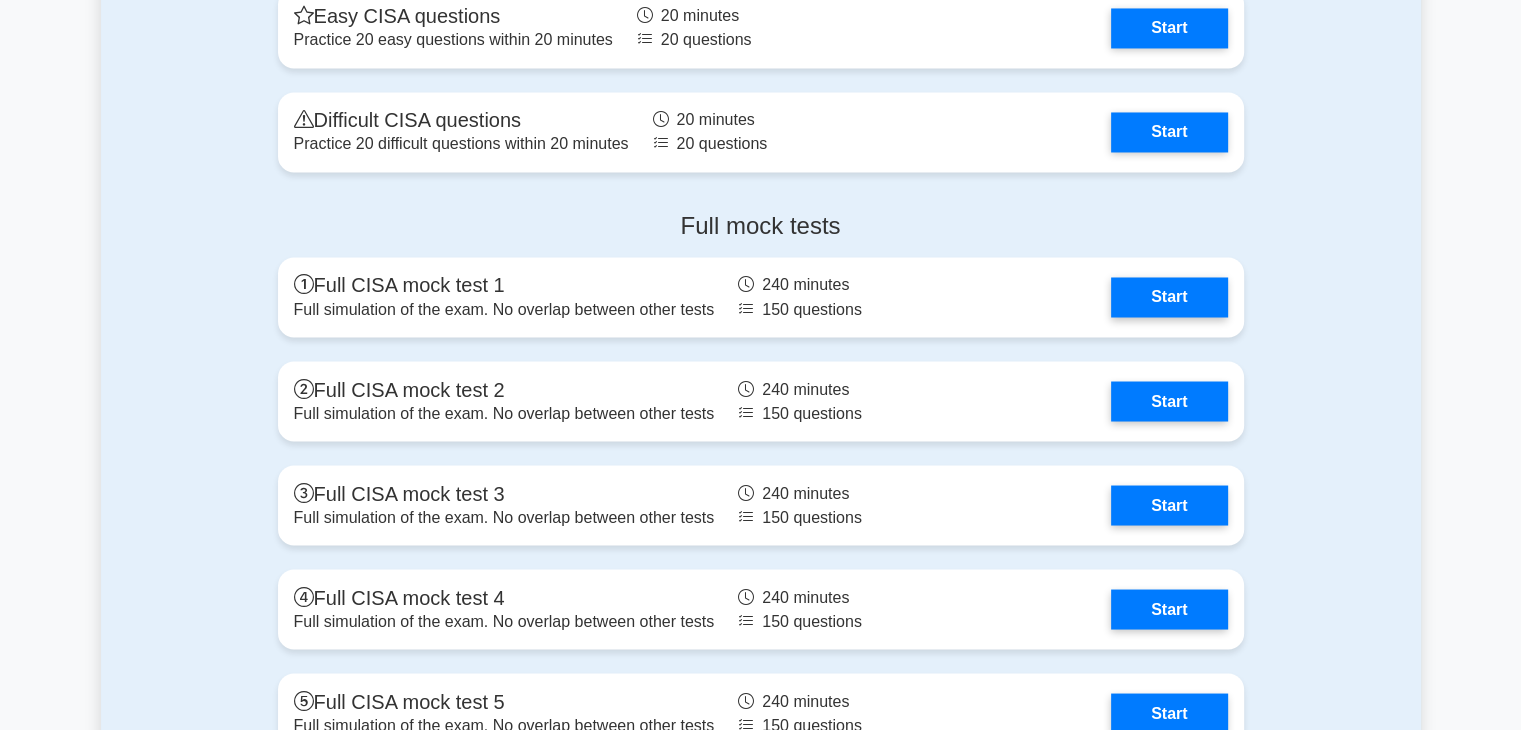 scroll, scrollTop: 3400, scrollLeft: 0, axis: vertical 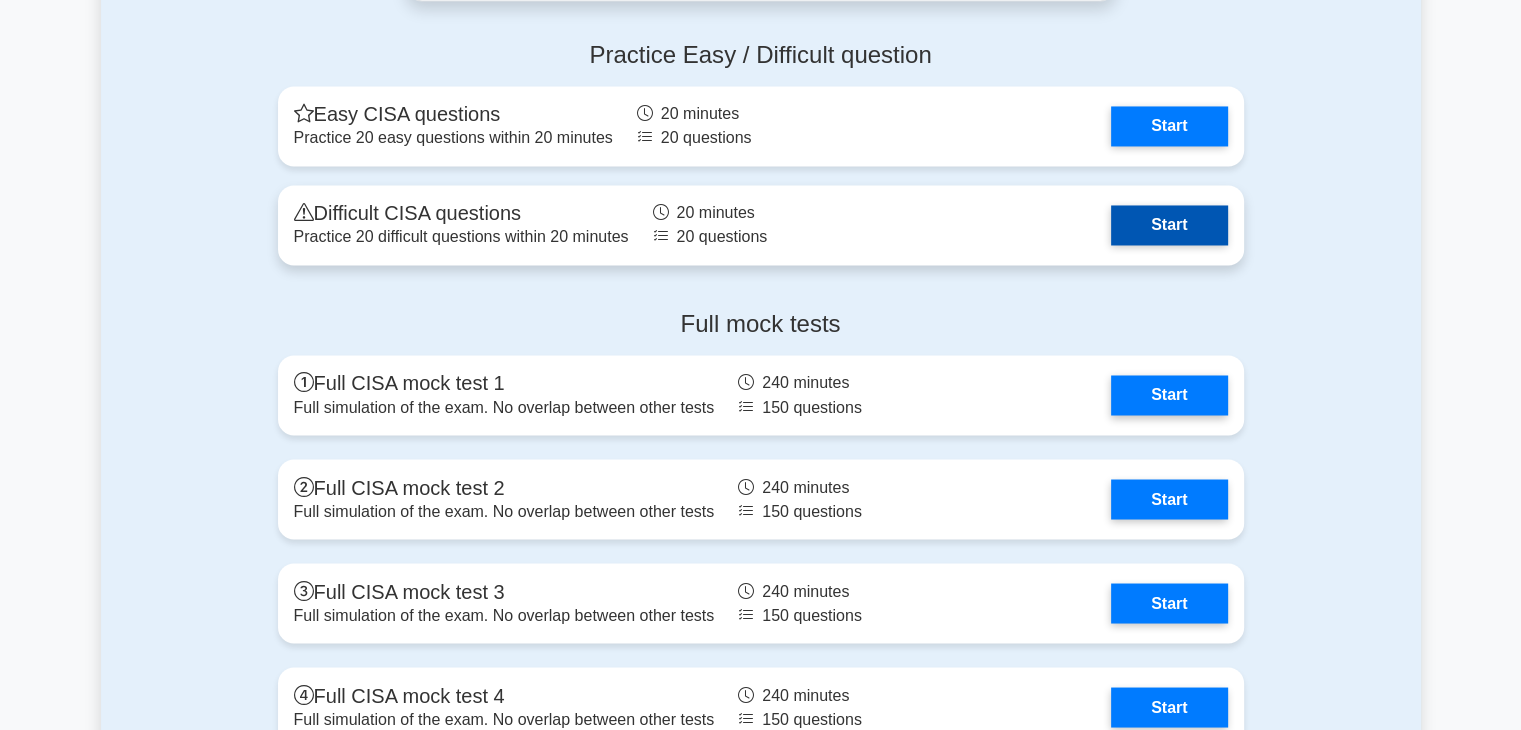 click on "Start" at bounding box center [1169, 225] 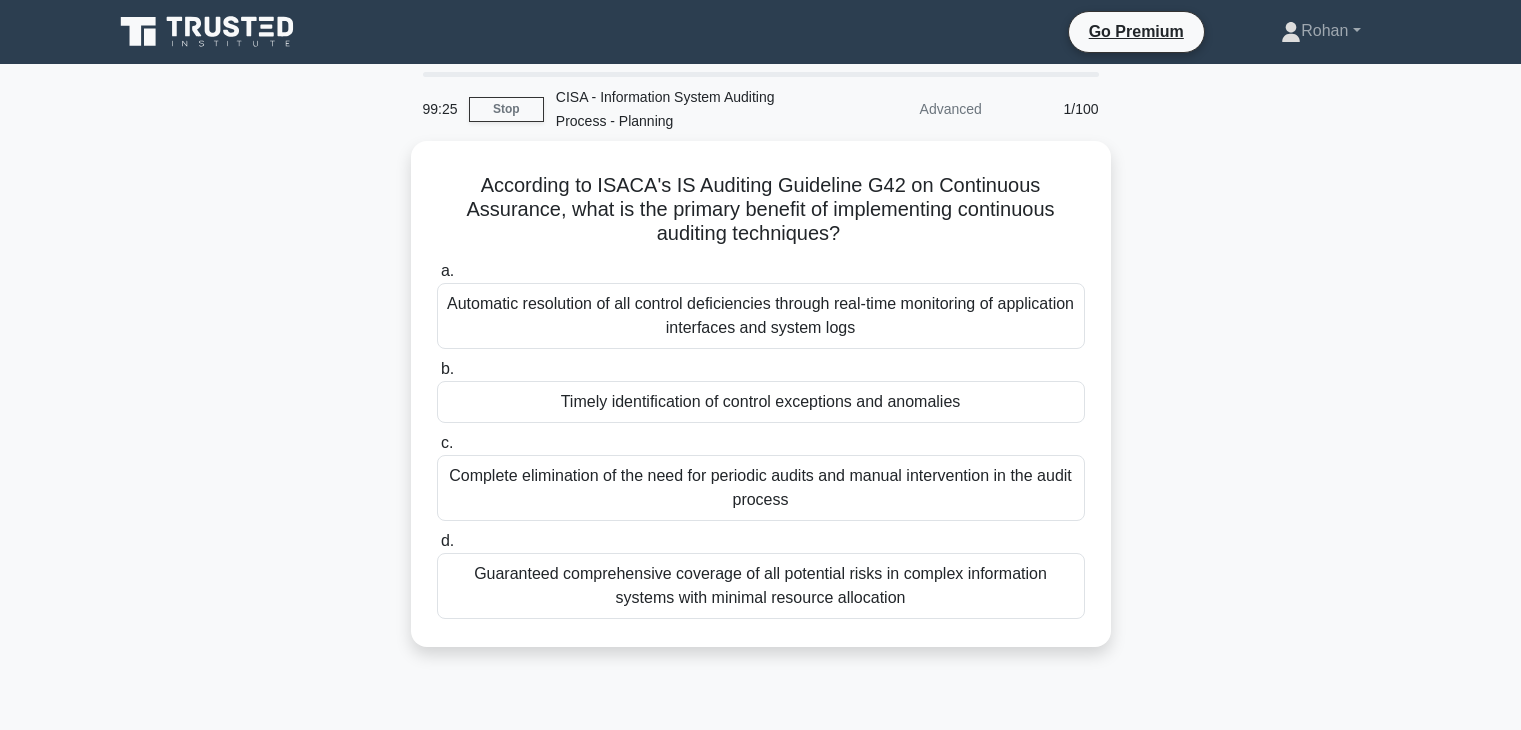 scroll, scrollTop: 0, scrollLeft: 0, axis: both 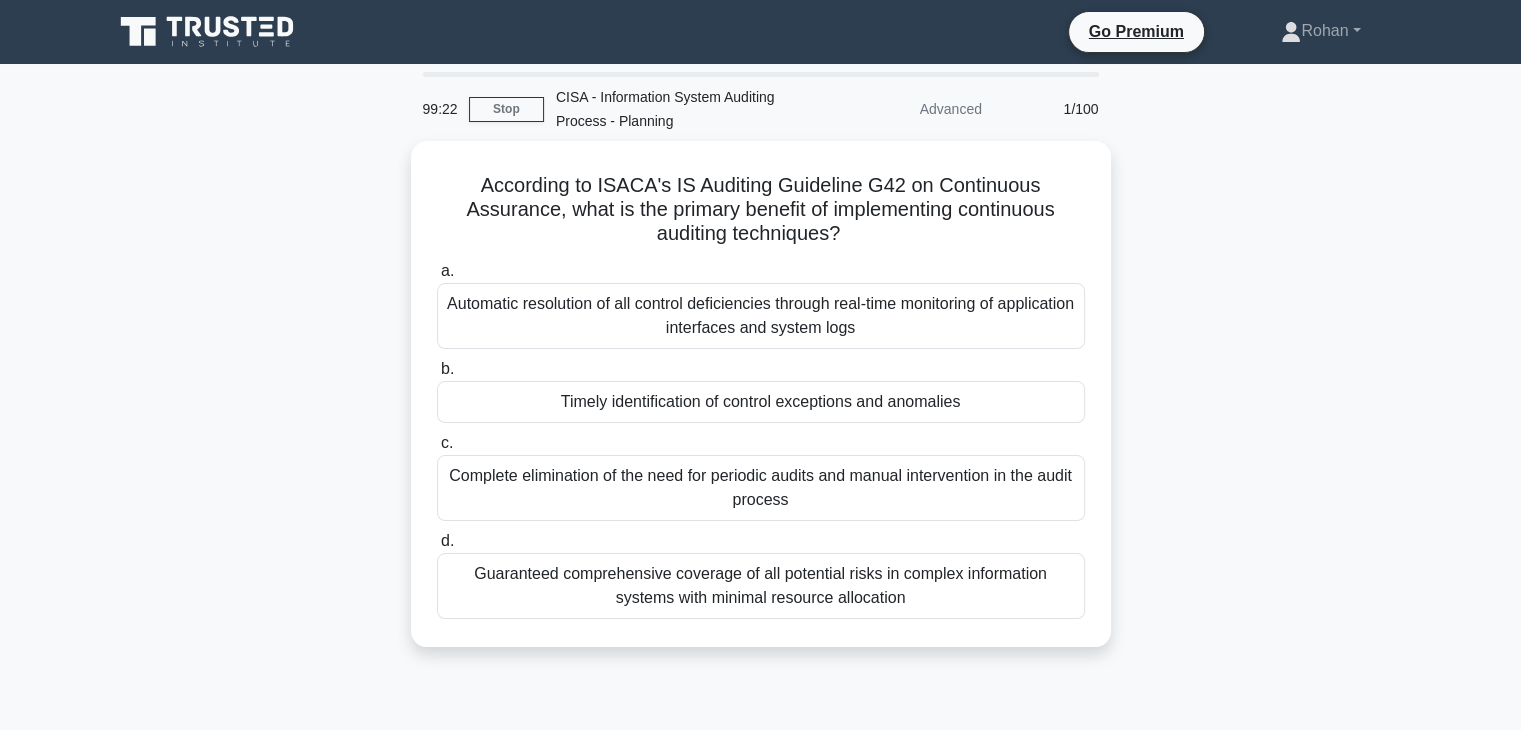 click 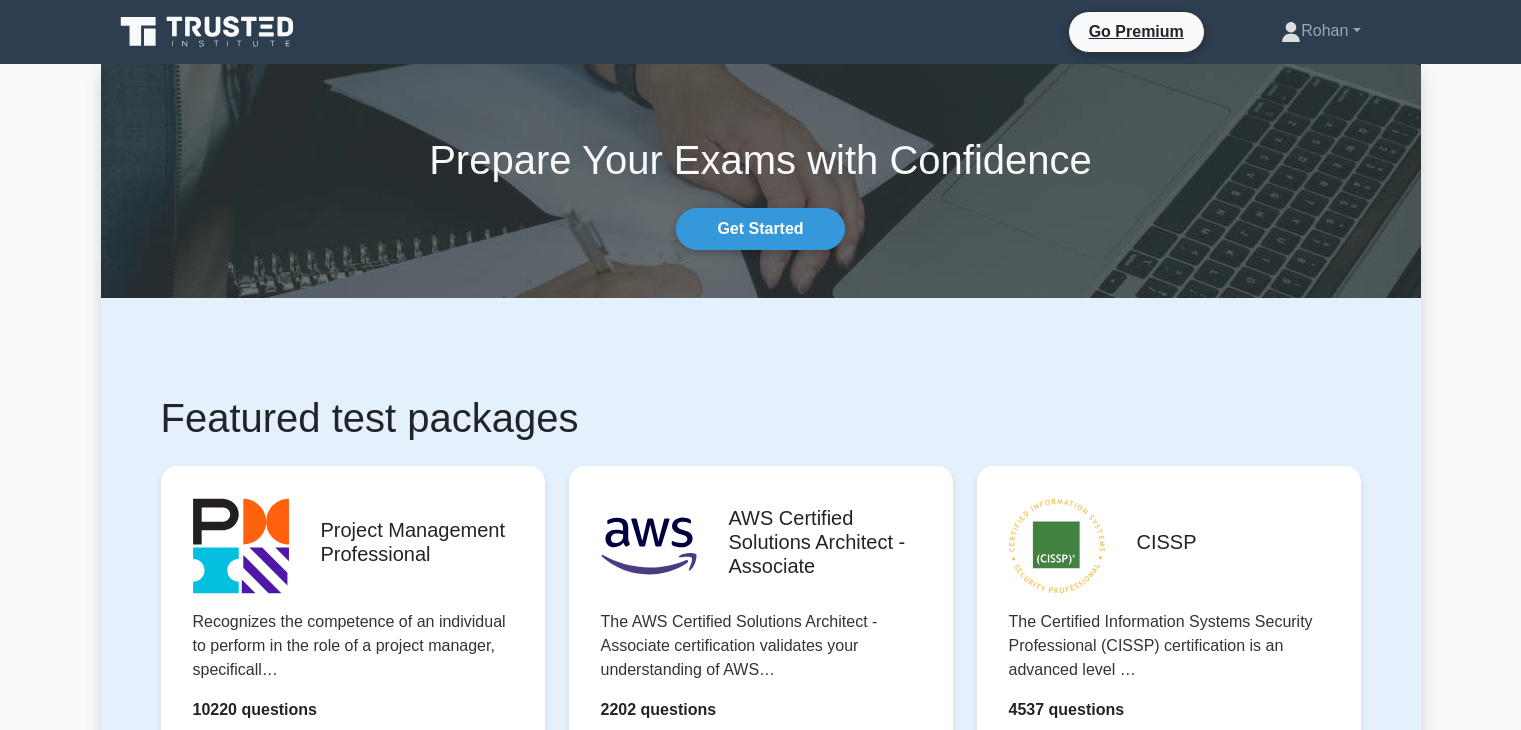 scroll, scrollTop: 0, scrollLeft: 0, axis: both 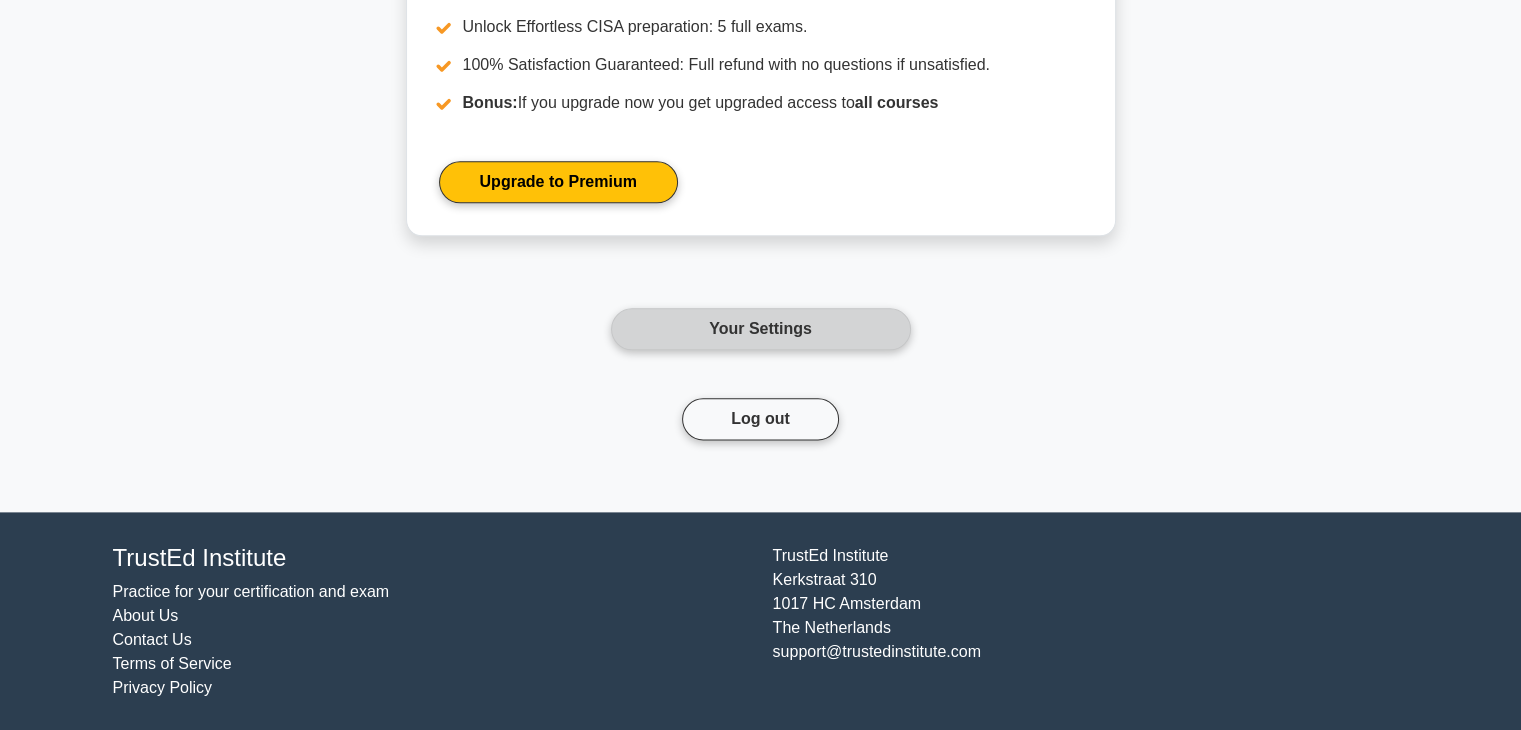 click on "Your Settings" at bounding box center [761, 329] 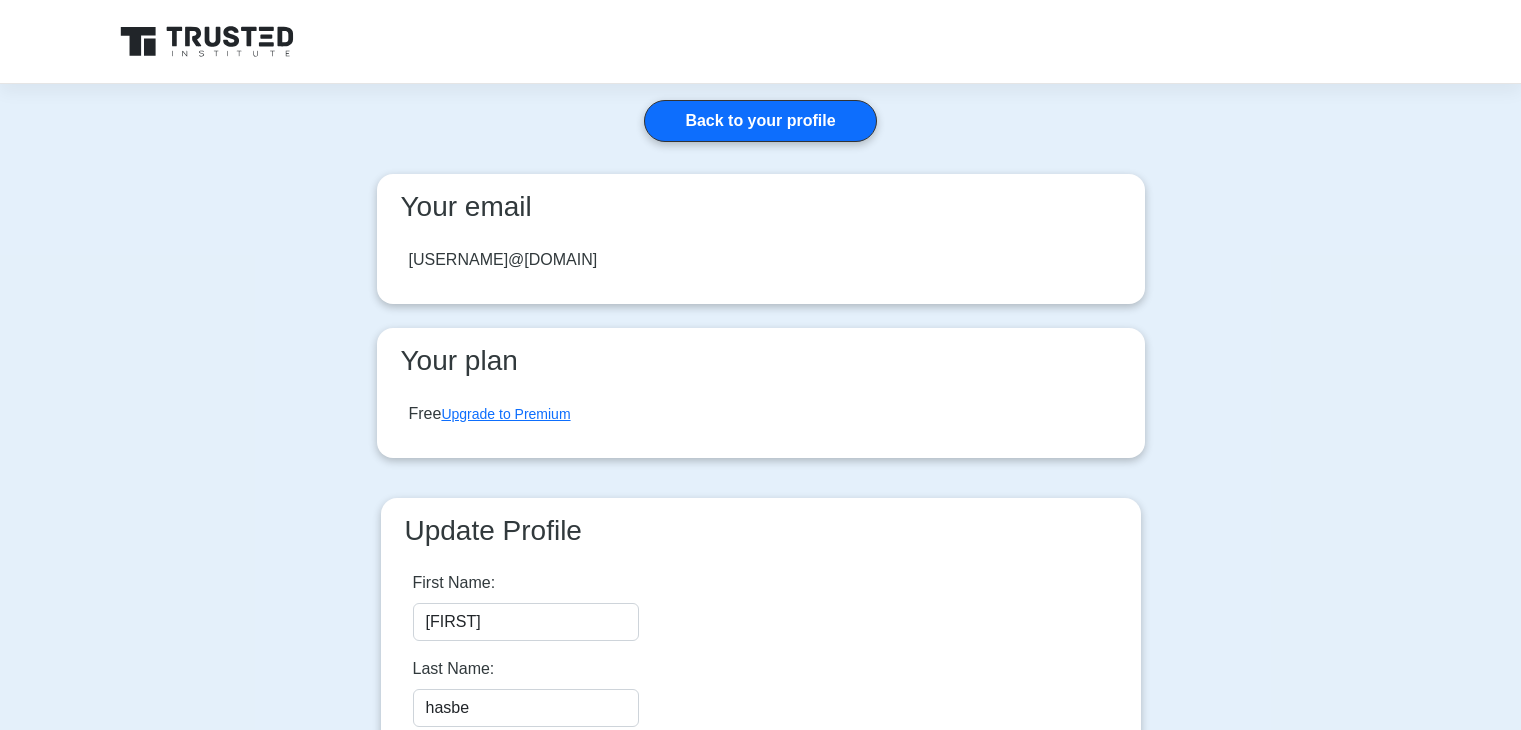 scroll, scrollTop: 0, scrollLeft: 0, axis: both 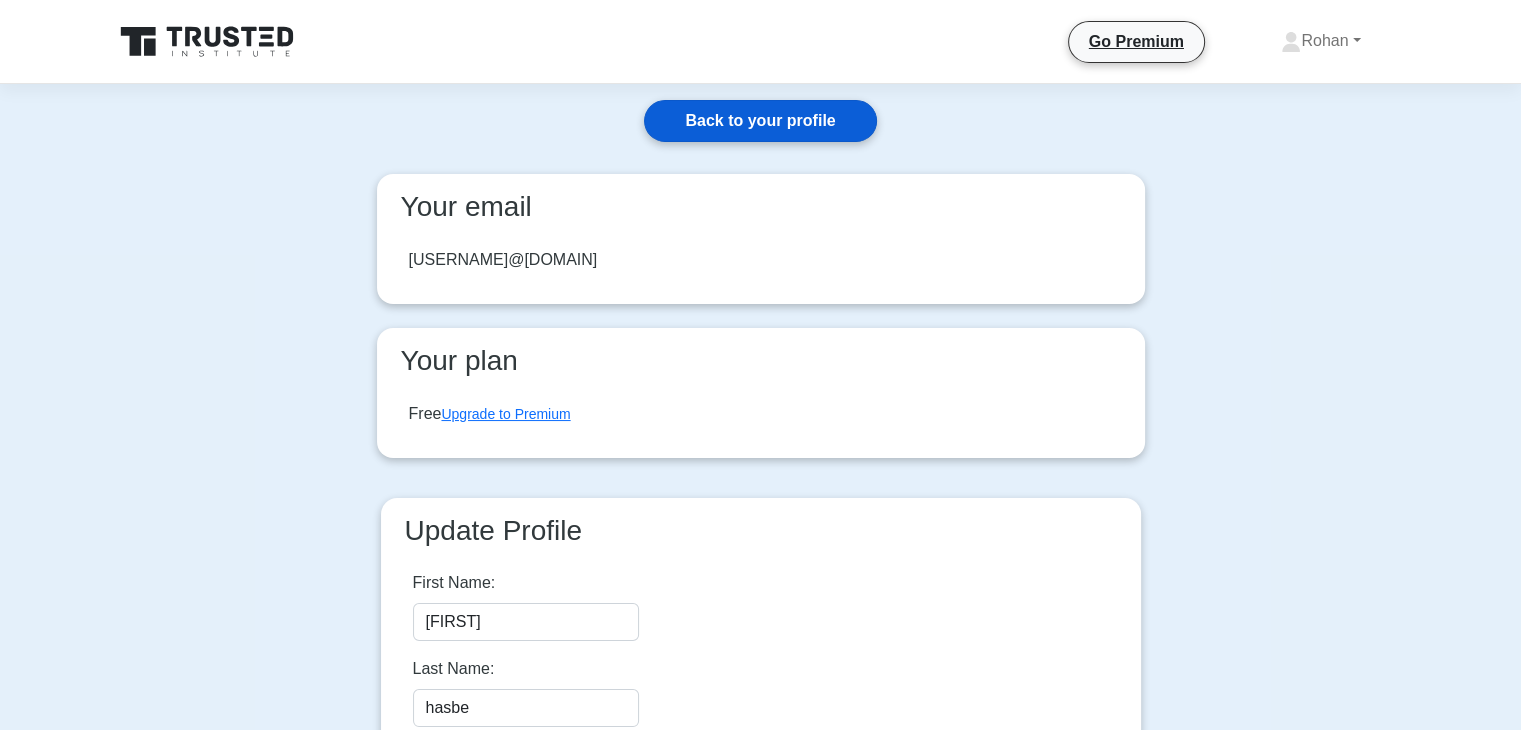 click on "Back to your profile" at bounding box center (760, 121) 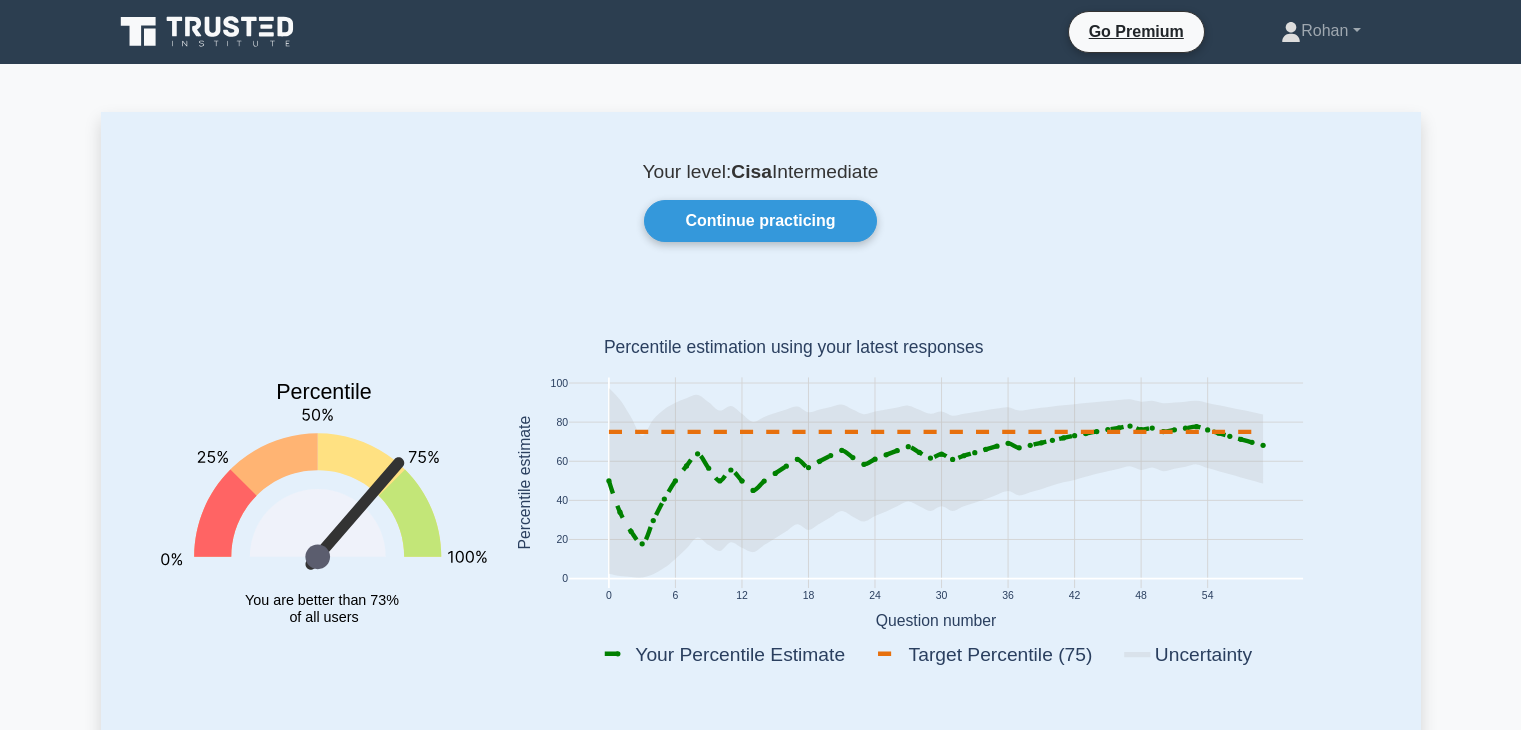 scroll, scrollTop: 0, scrollLeft: 0, axis: both 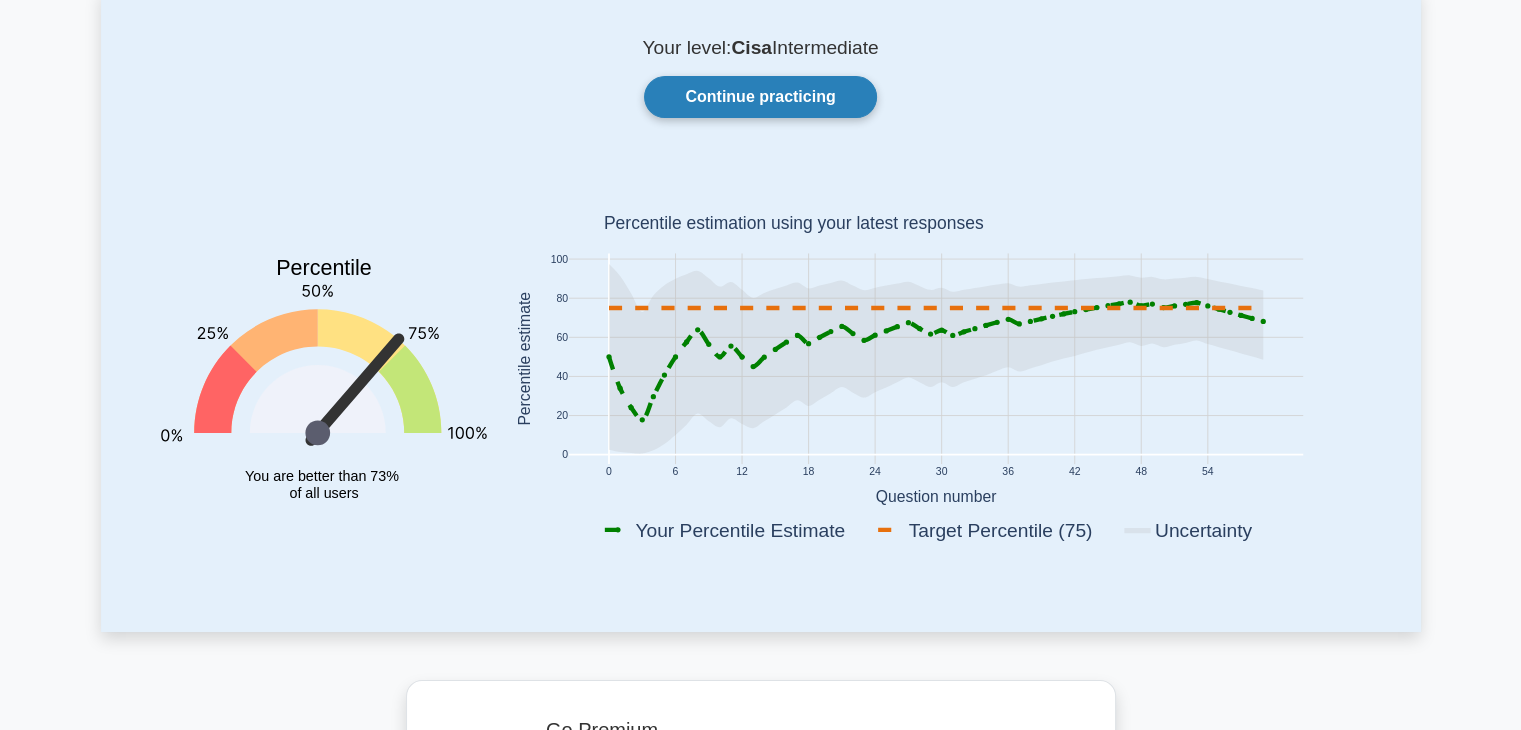click on "Continue practicing" at bounding box center (760, 97) 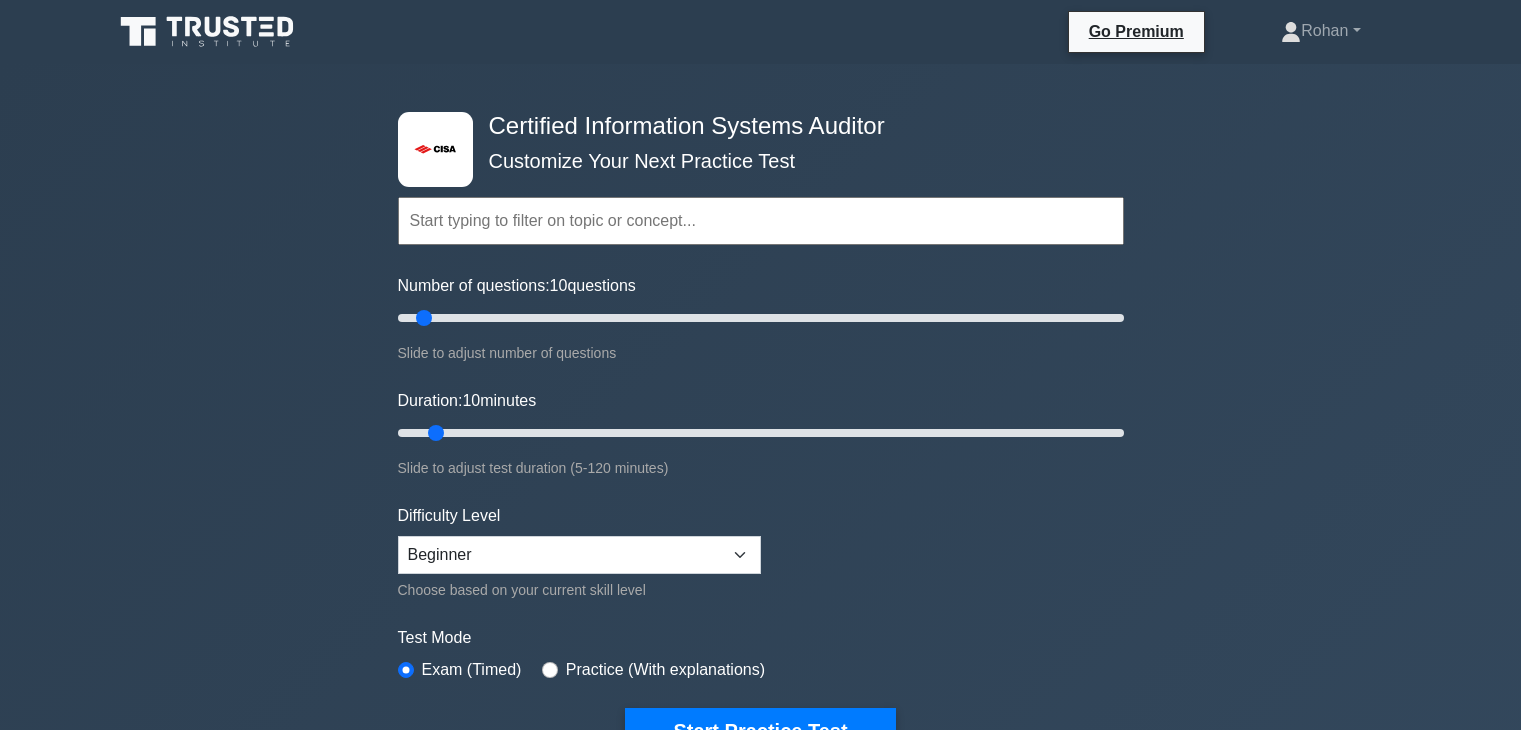scroll, scrollTop: 0, scrollLeft: 0, axis: both 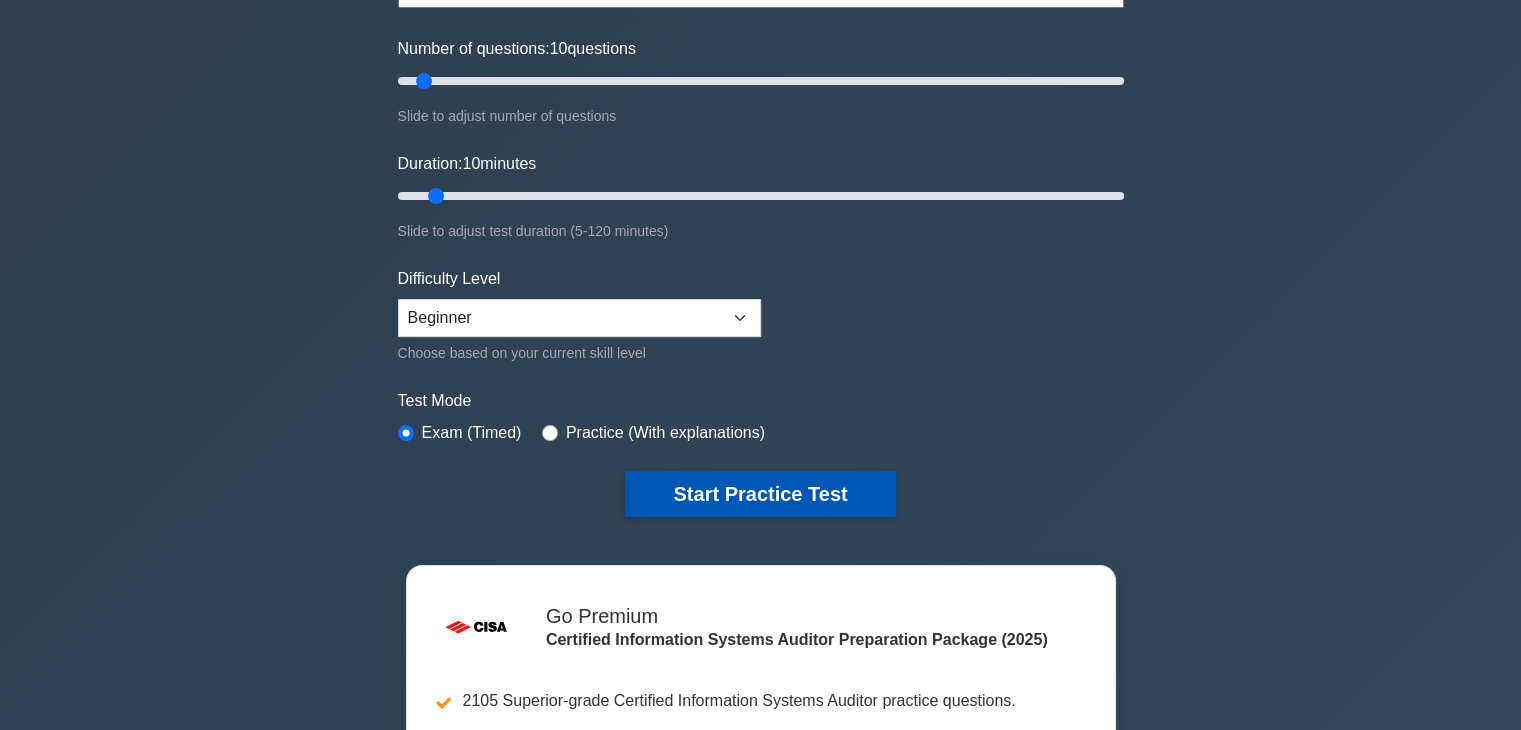 click on "Start Practice Test" at bounding box center [760, 494] 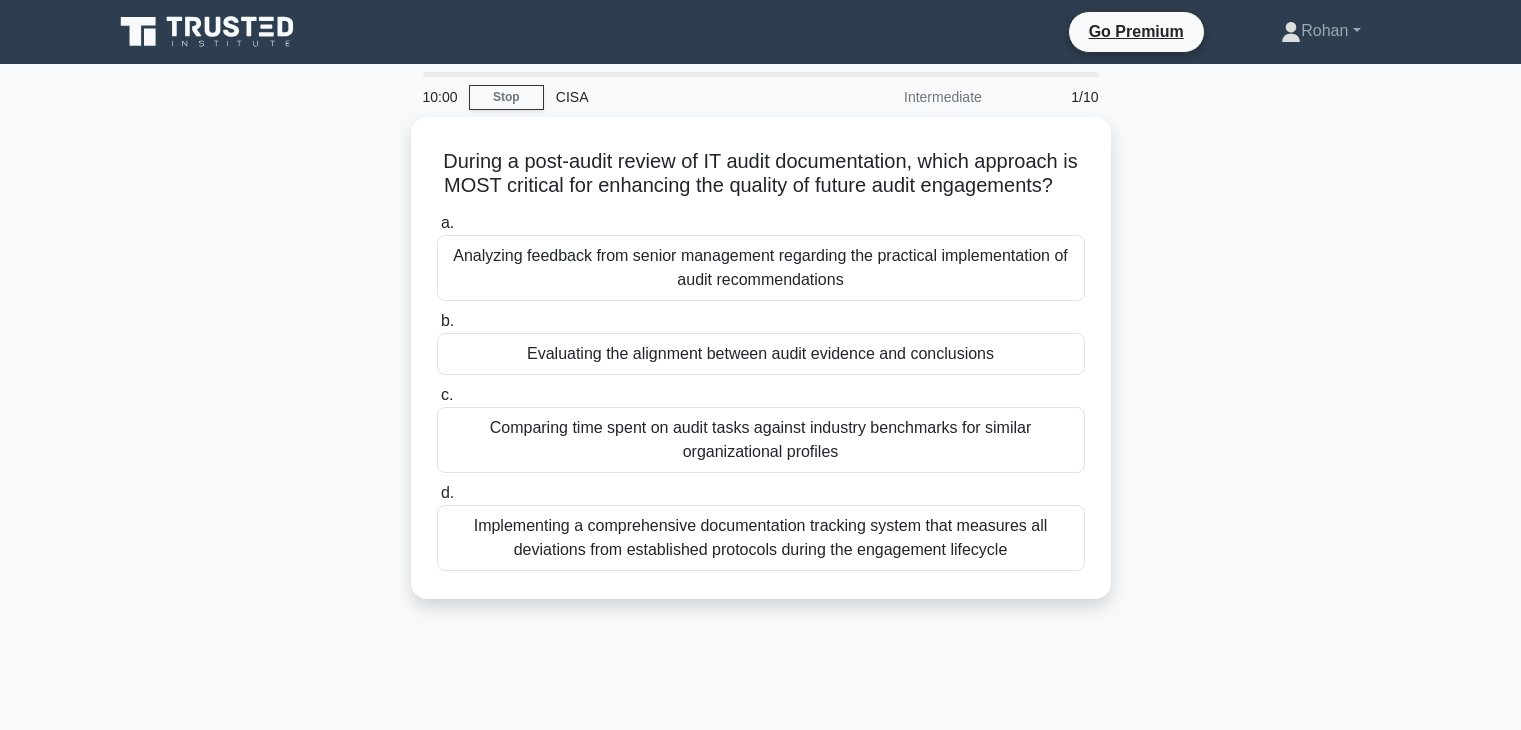 scroll, scrollTop: 0, scrollLeft: 0, axis: both 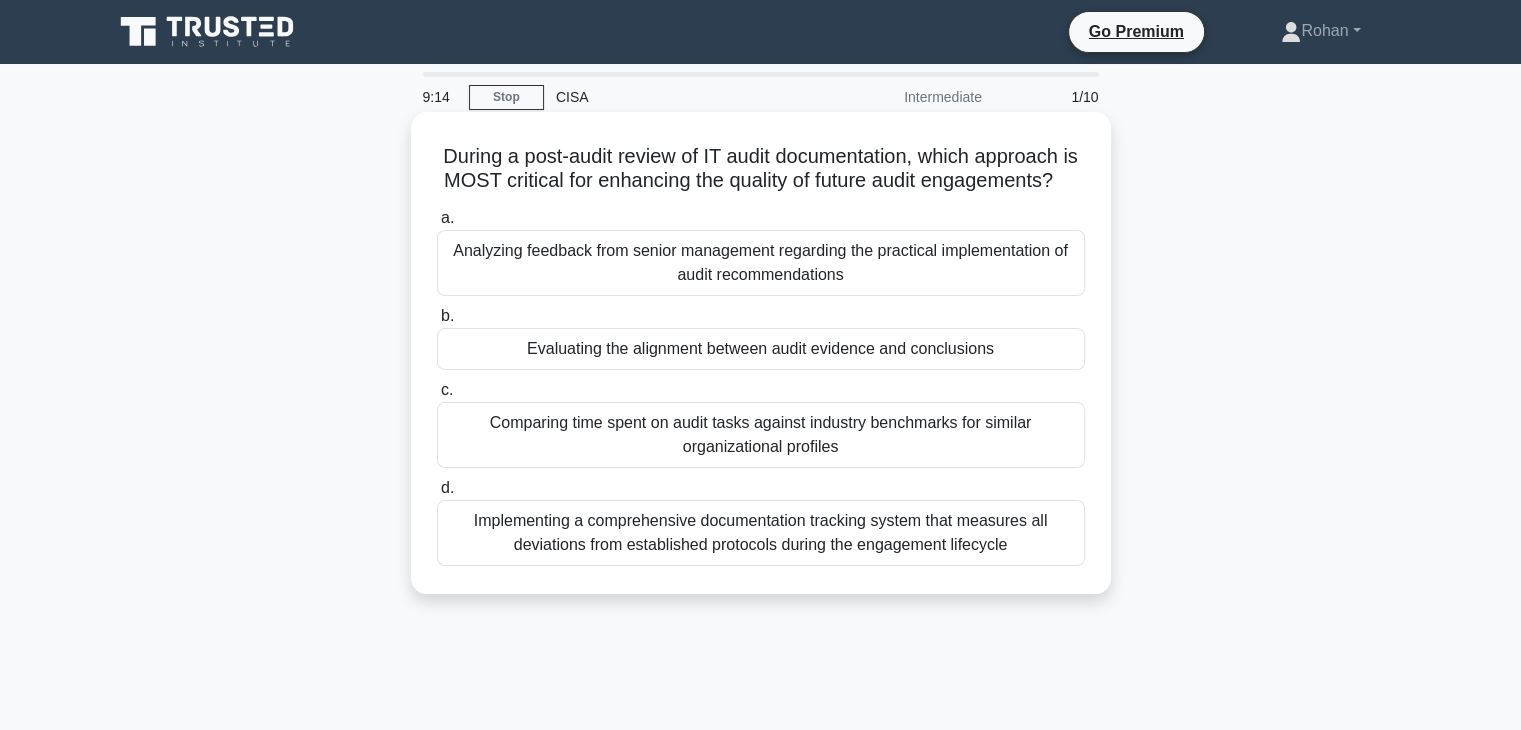 click on "Analyzing feedback from senior management regarding the practical implementation of audit recommendations" at bounding box center [761, 263] 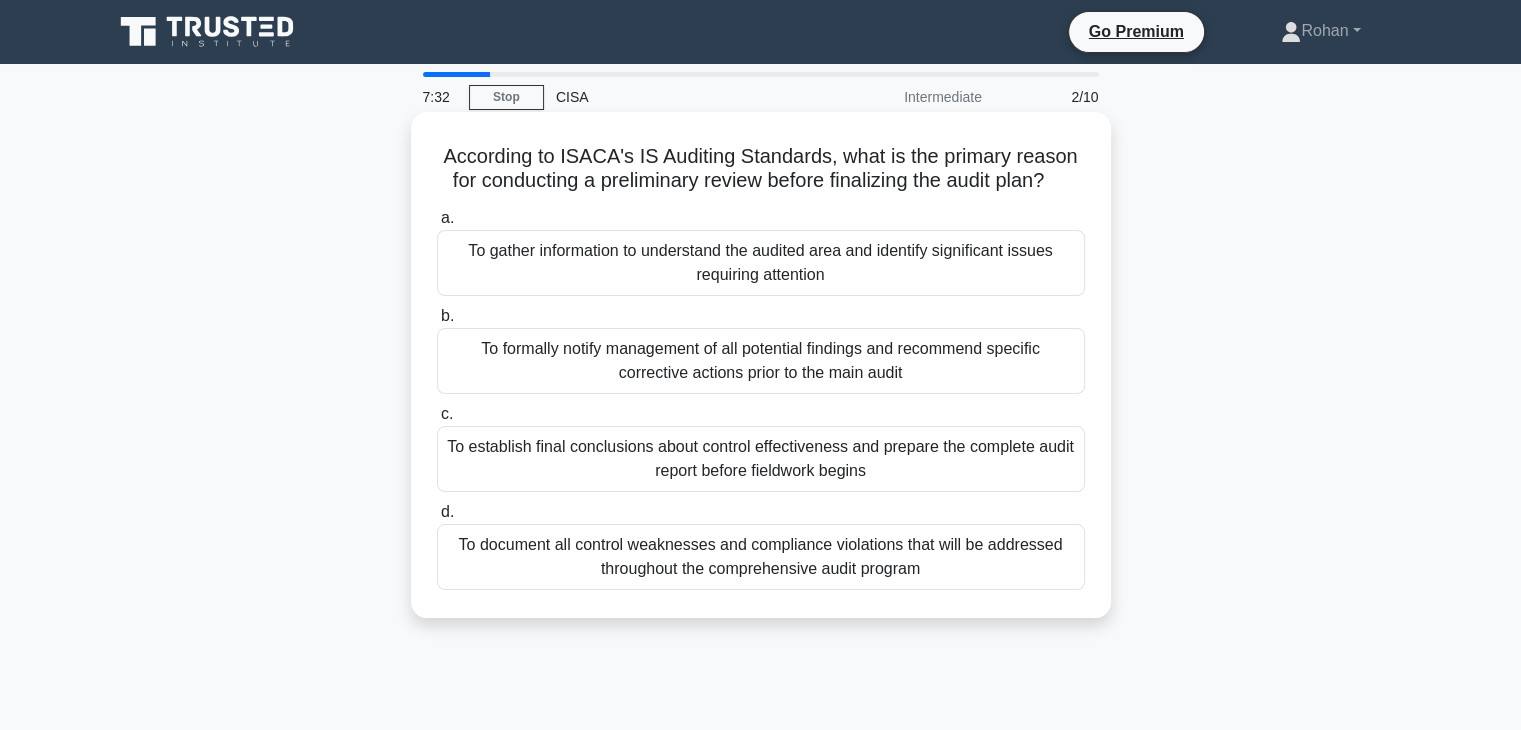 click on "To gather information to understand the audited area and identify significant issues requiring attention" at bounding box center (761, 263) 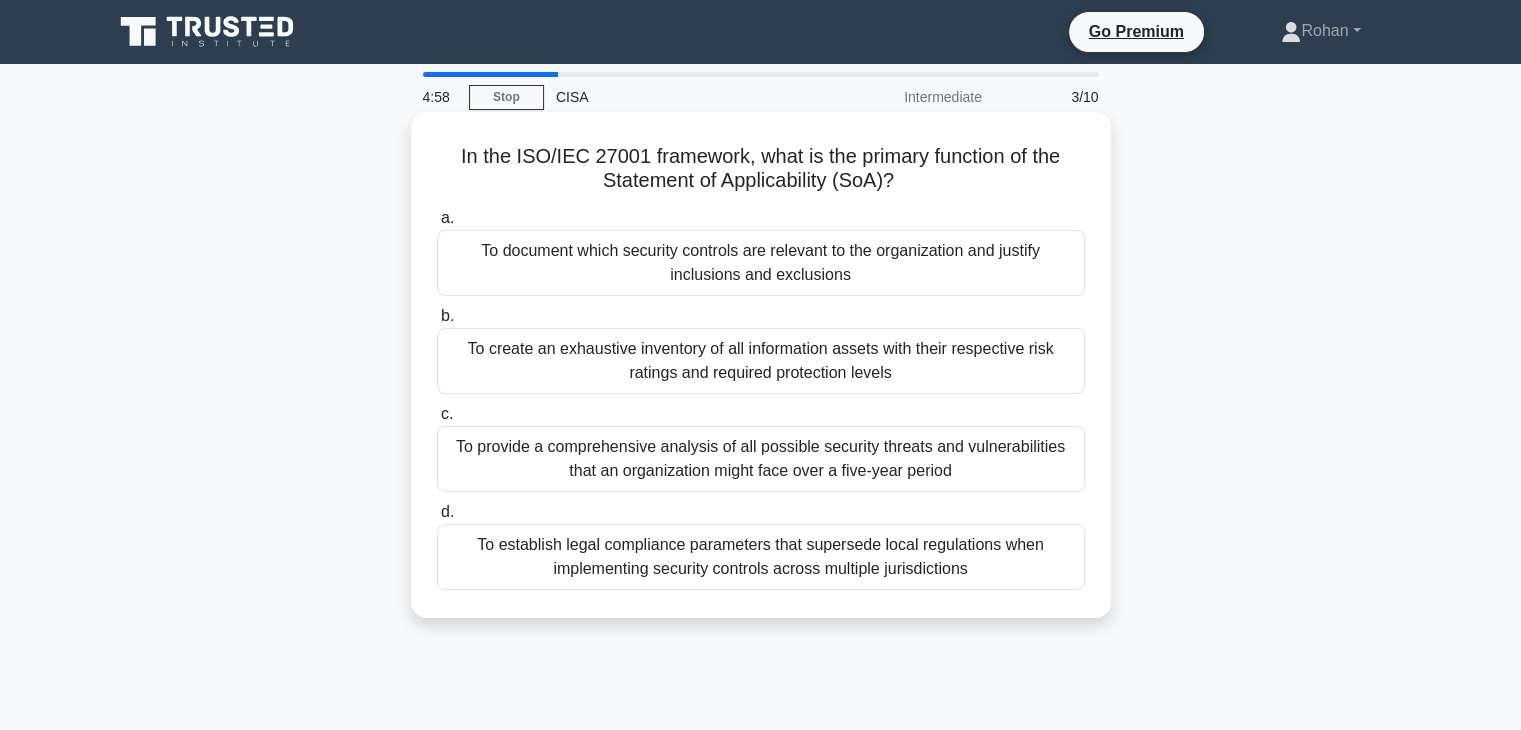 click on "To provide a comprehensive analysis of all possible security threats and vulnerabilities that an organization might face over a five-year period" at bounding box center [761, 459] 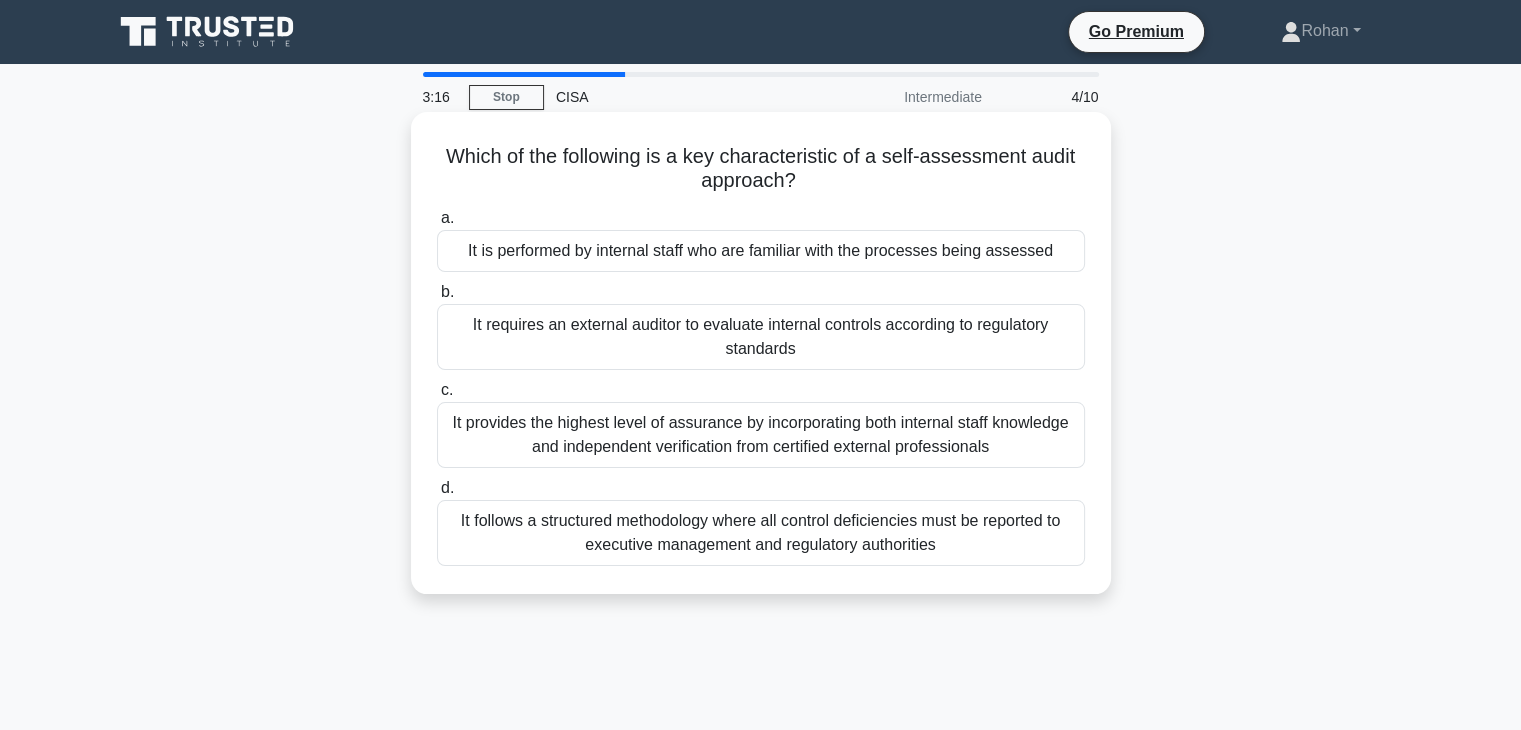 click on "It provides the highest level of assurance by incorporating both internal staff knowledge and independent verification from certified external professionals" at bounding box center (761, 435) 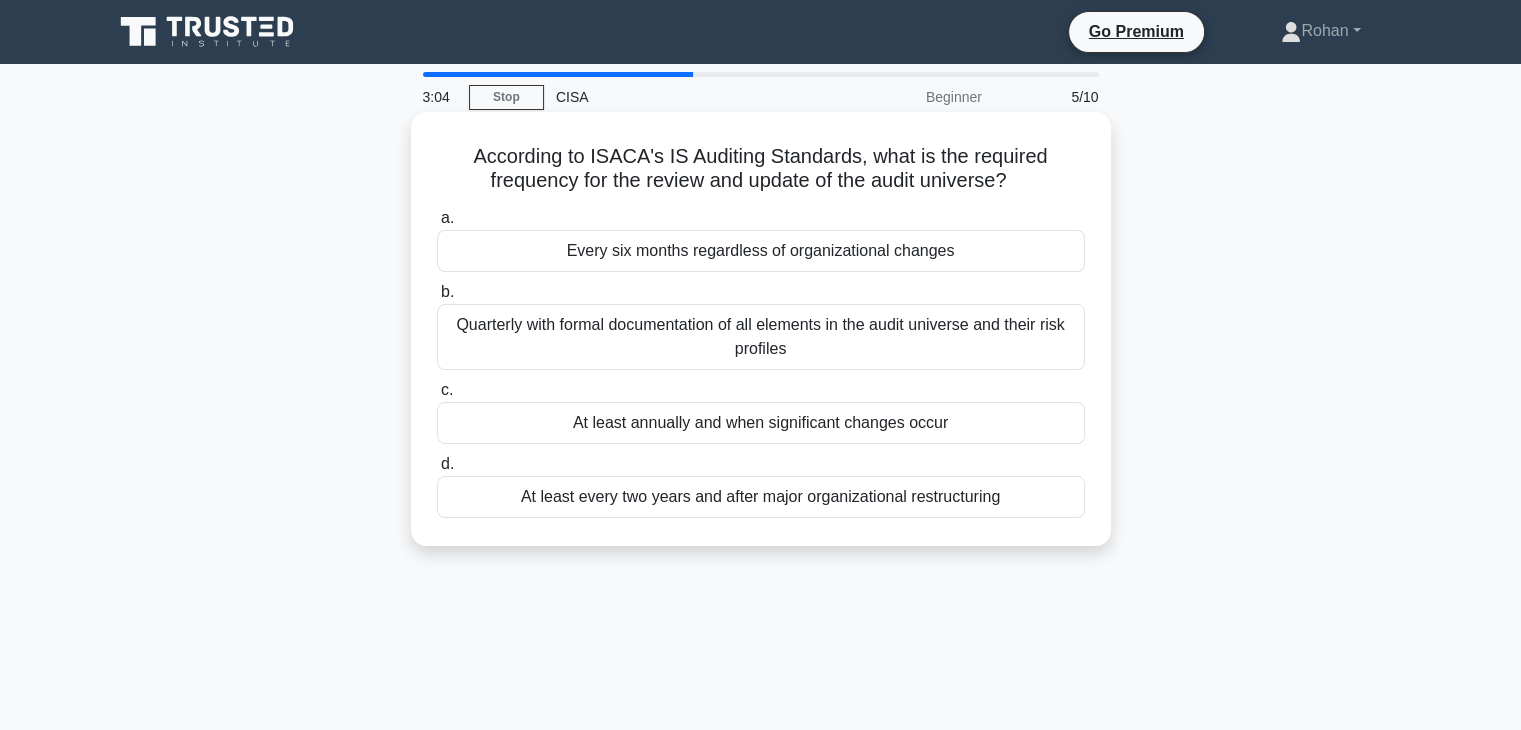 click on "Quarterly with formal documentation of all elements in the audit universe and their risk profiles" at bounding box center (761, 337) 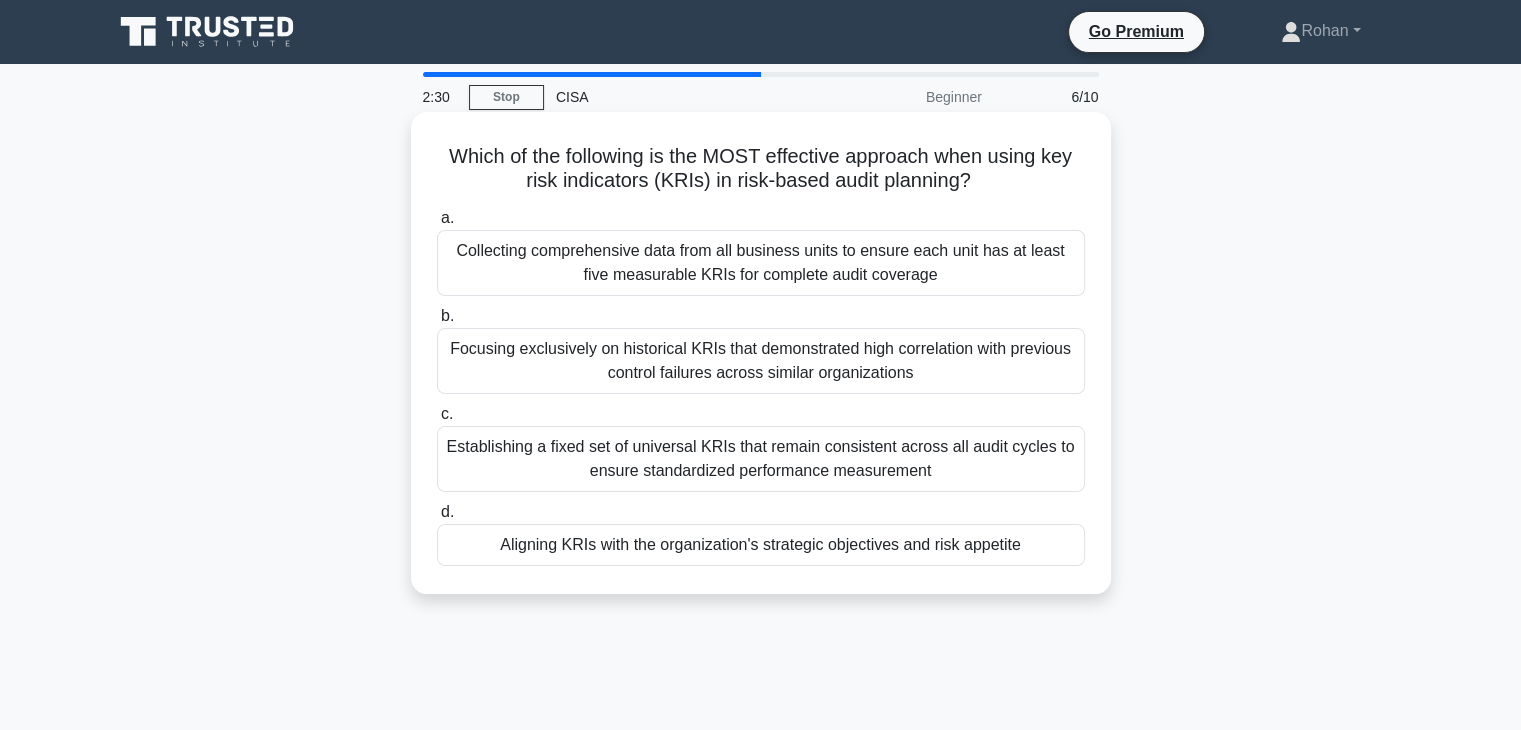 click on "Aligning KRIs with the organization's strategic objectives and risk appetite" at bounding box center (761, 545) 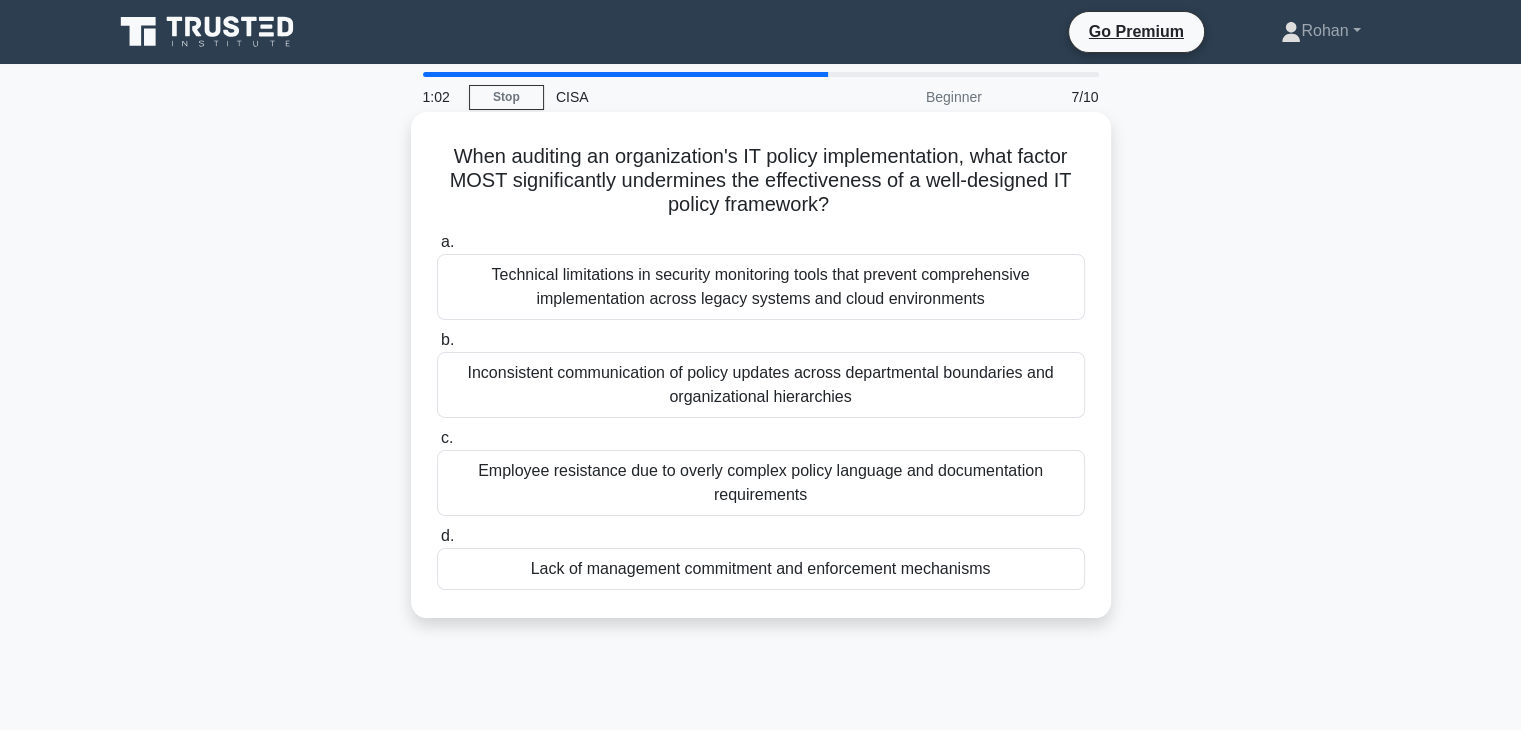 click on "Technical limitations in security monitoring tools that prevent comprehensive implementation across legacy systems and cloud environments" at bounding box center [761, 287] 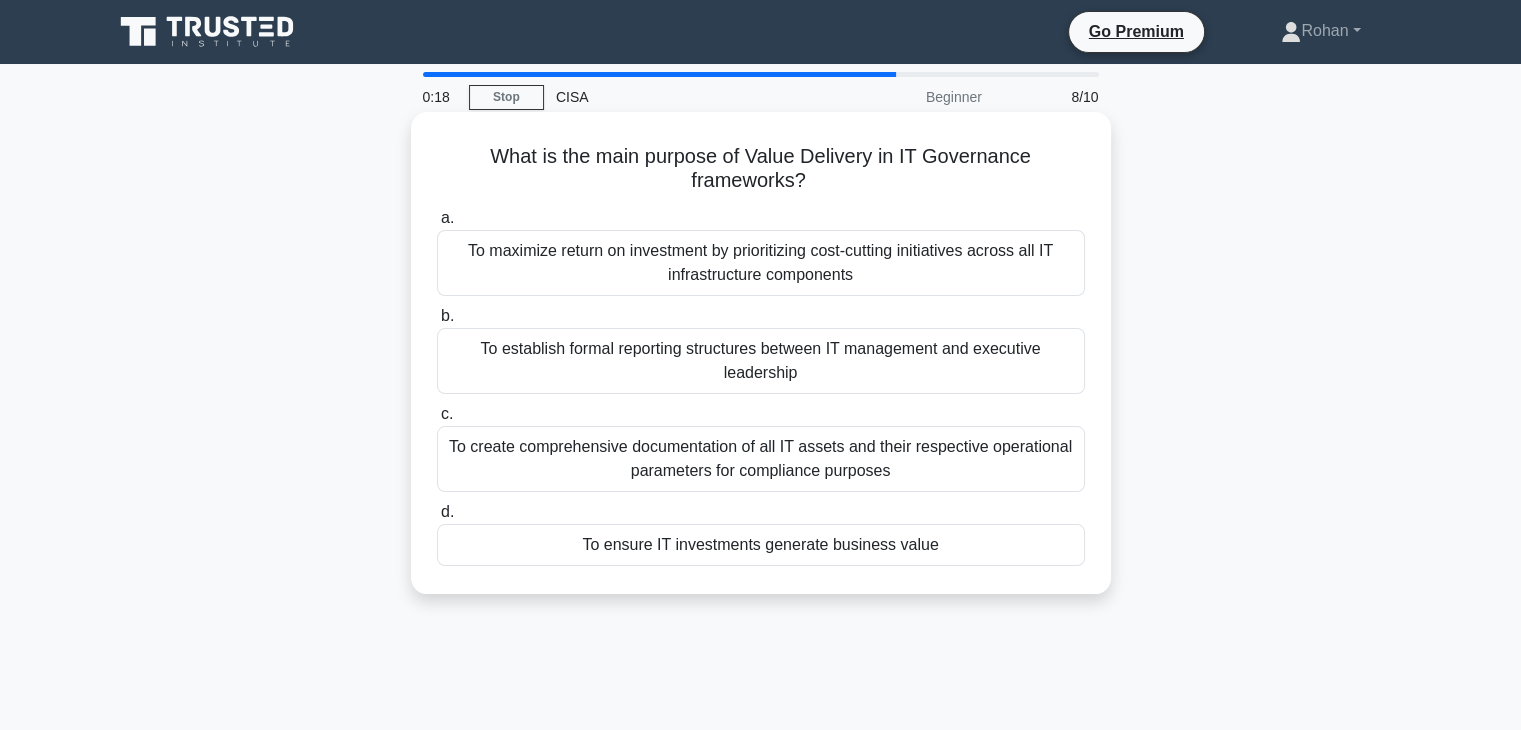 click on "To create comprehensive documentation of all IT assets and their respective operational parameters for compliance purposes" at bounding box center [761, 459] 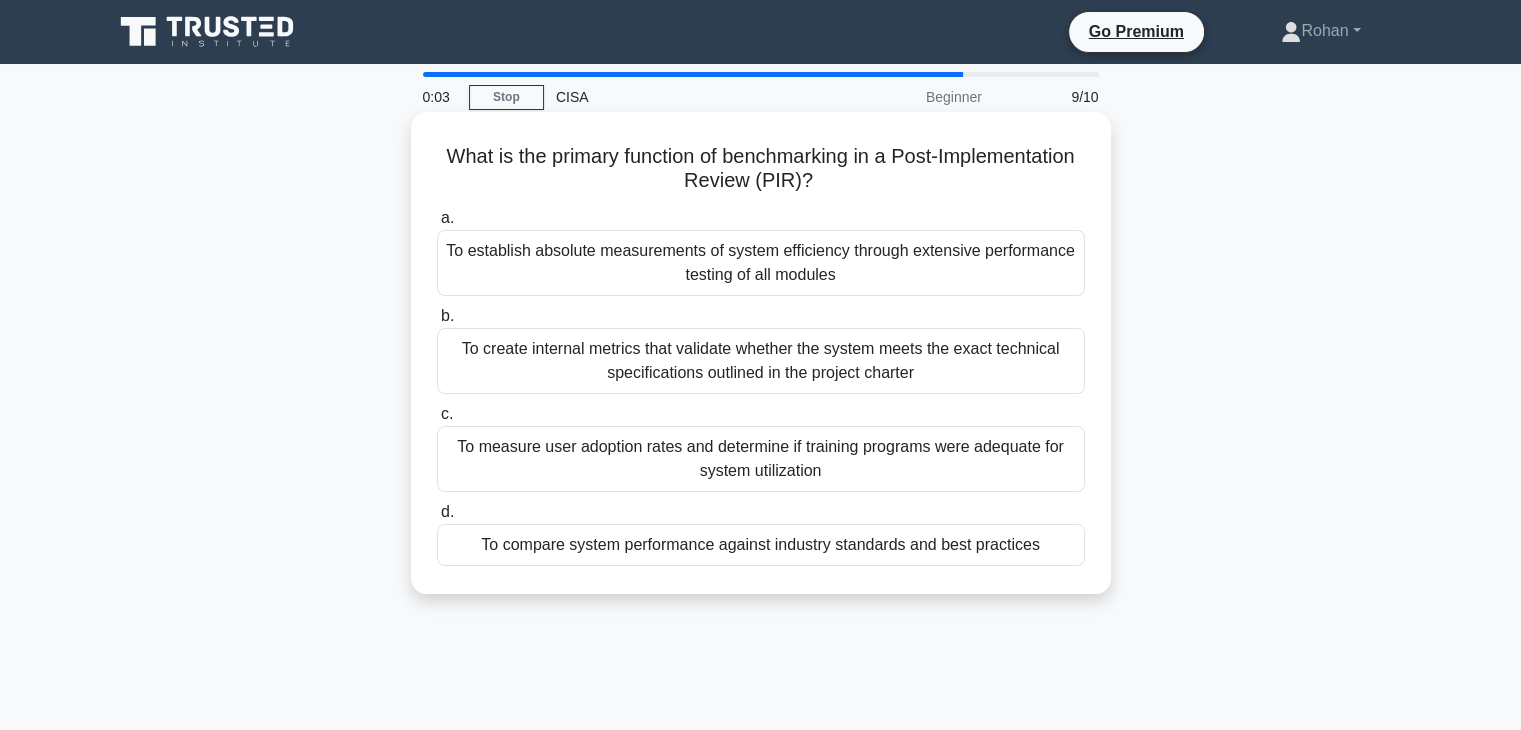 click on "To measure user adoption rates and determine if training programs were adequate for system utilization" at bounding box center (761, 459) 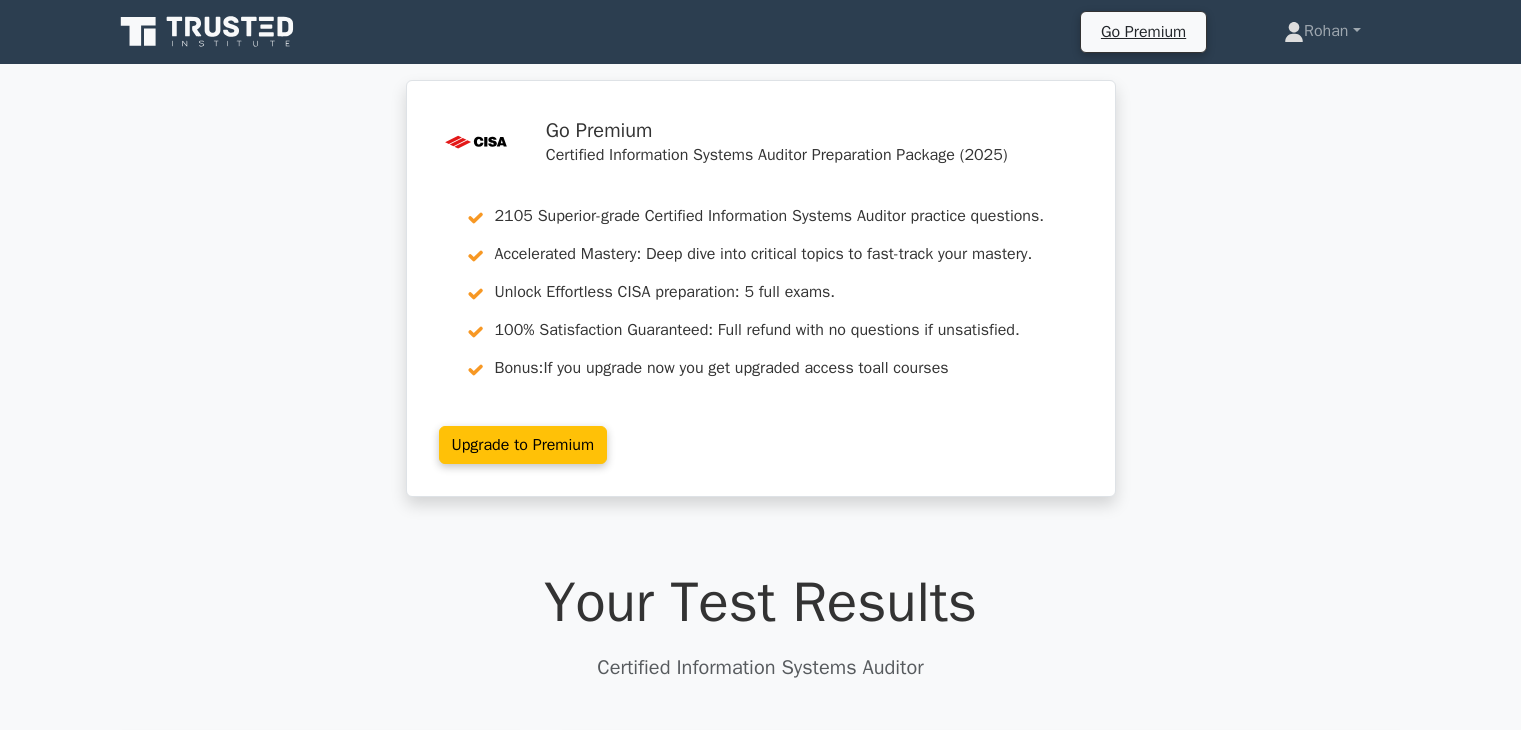 scroll, scrollTop: 0, scrollLeft: 0, axis: both 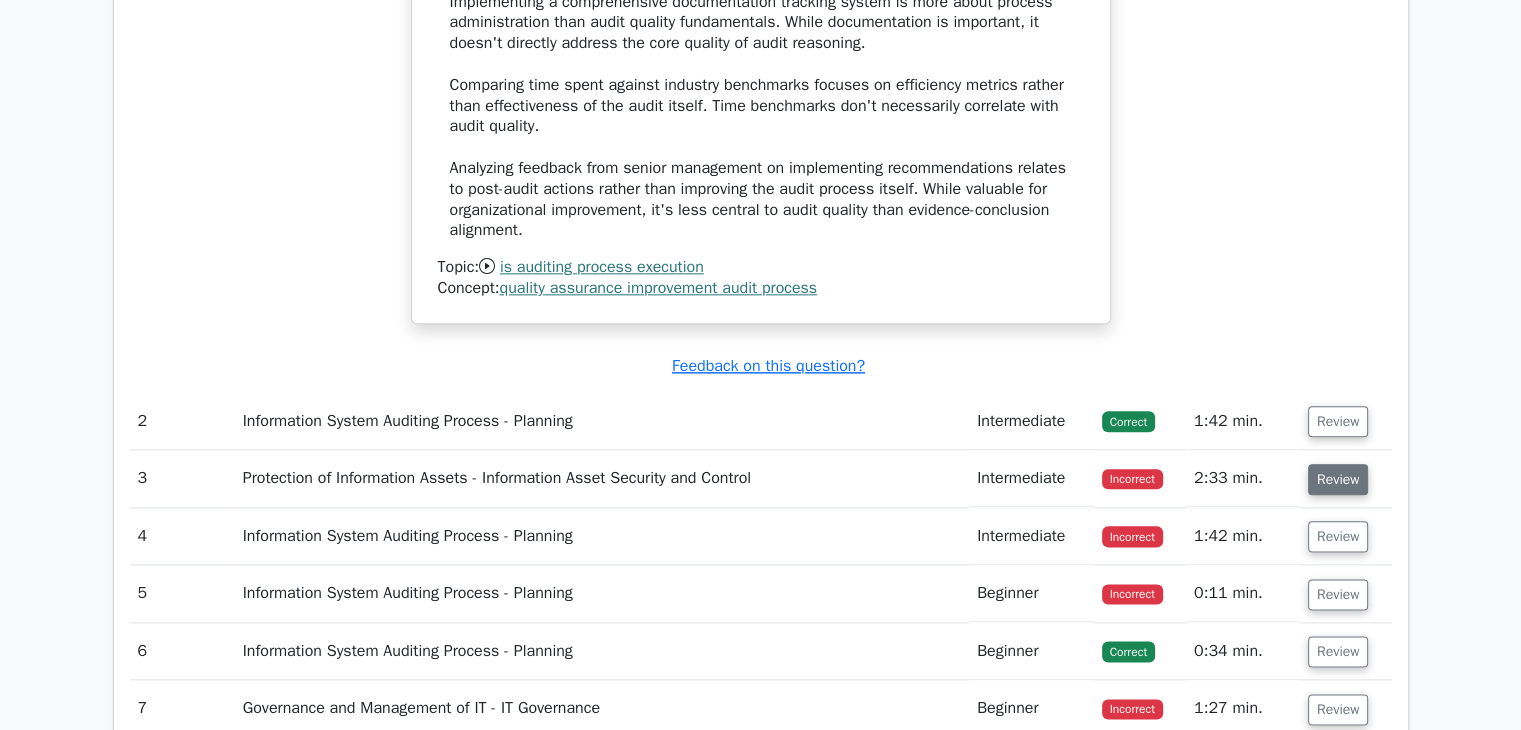 click on "Review" at bounding box center (1338, 479) 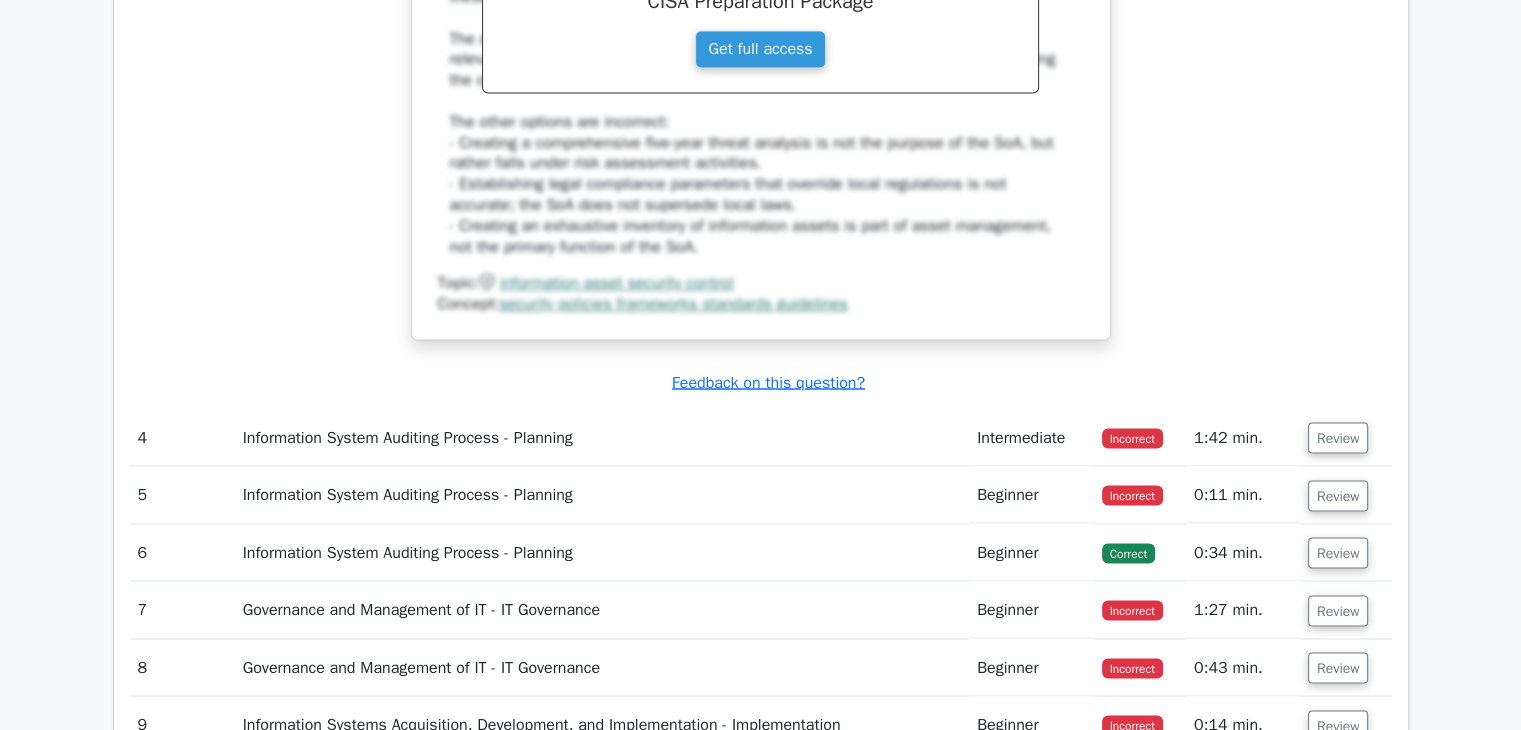 scroll, scrollTop: 3442, scrollLeft: 0, axis: vertical 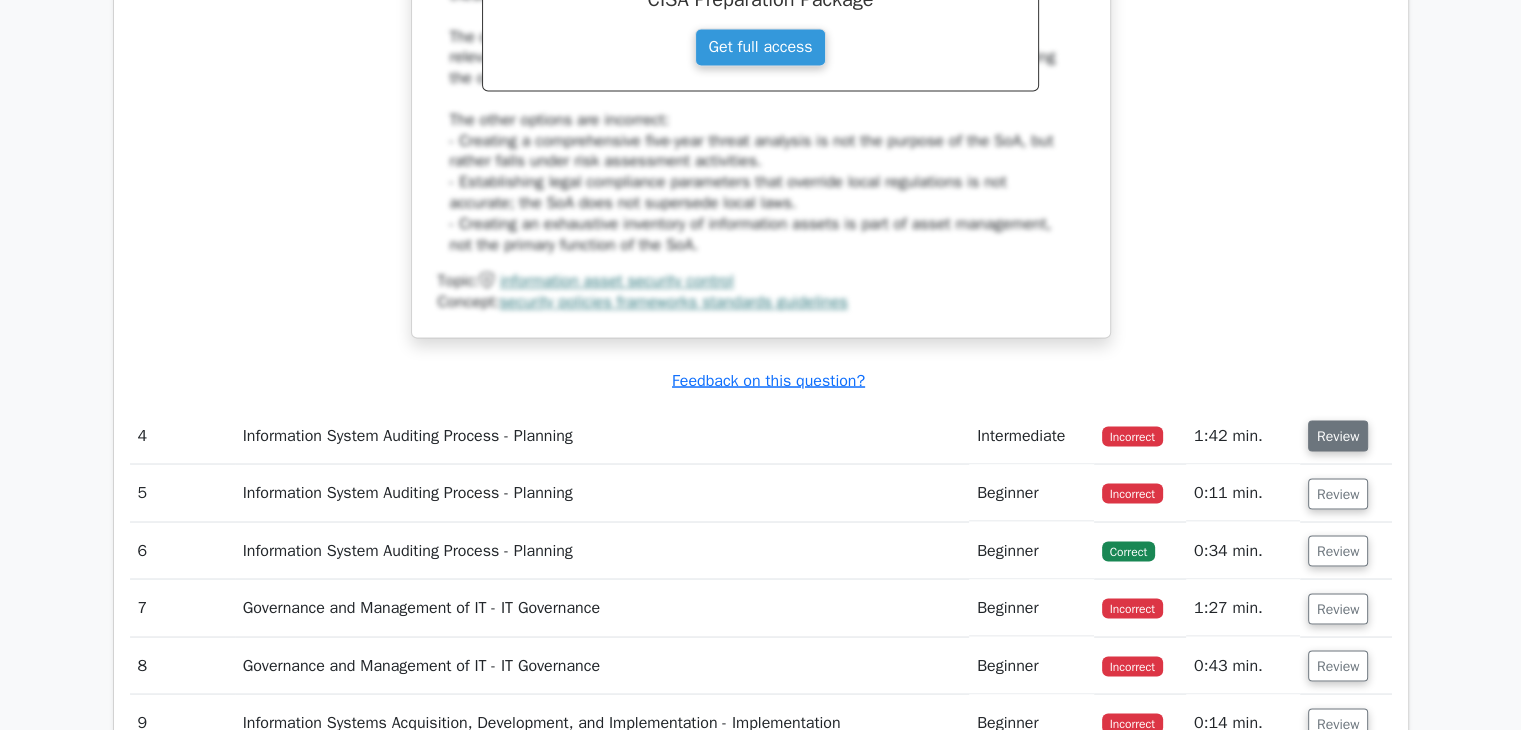 click on "Review" at bounding box center [1338, 435] 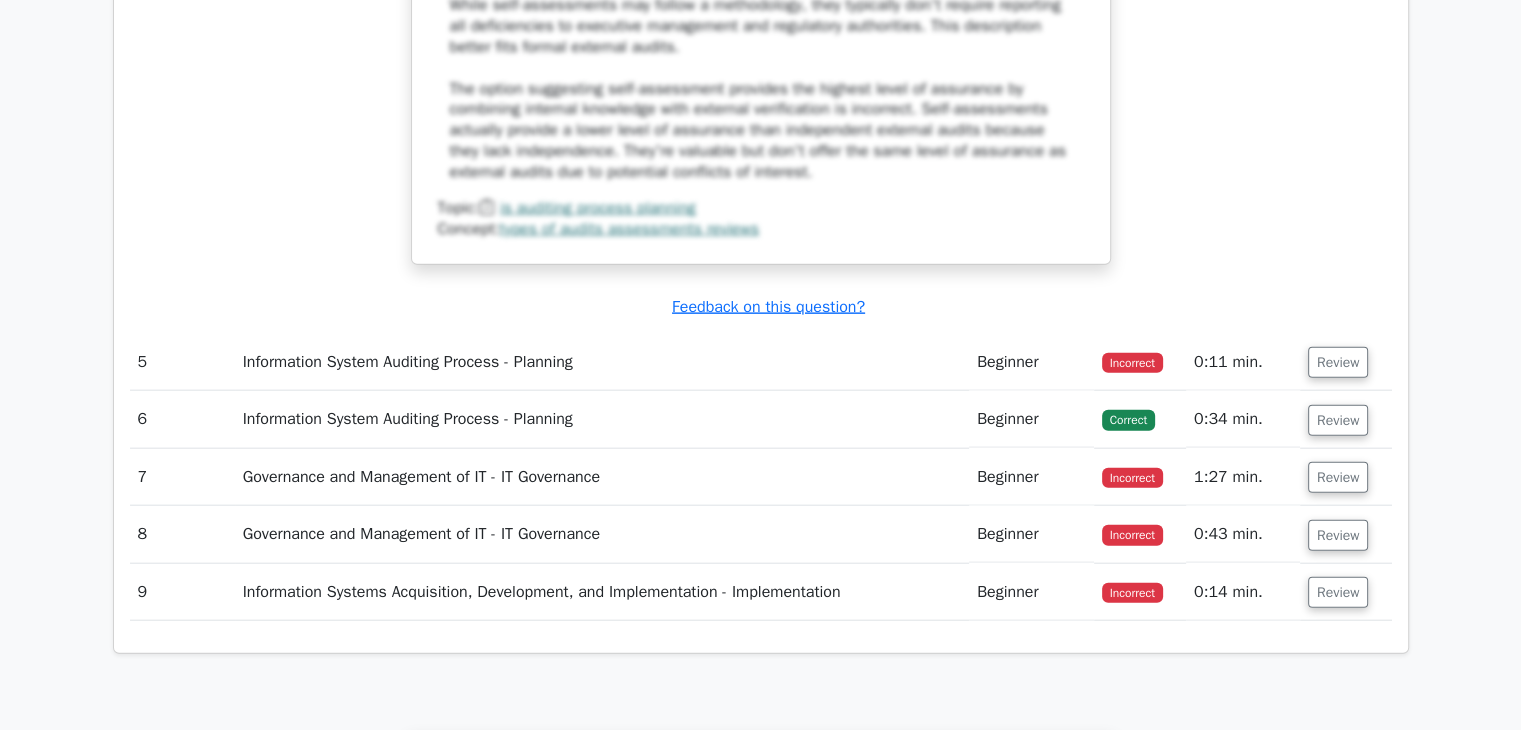 scroll, scrollTop: 4644, scrollLeft: 0, axis: vertical 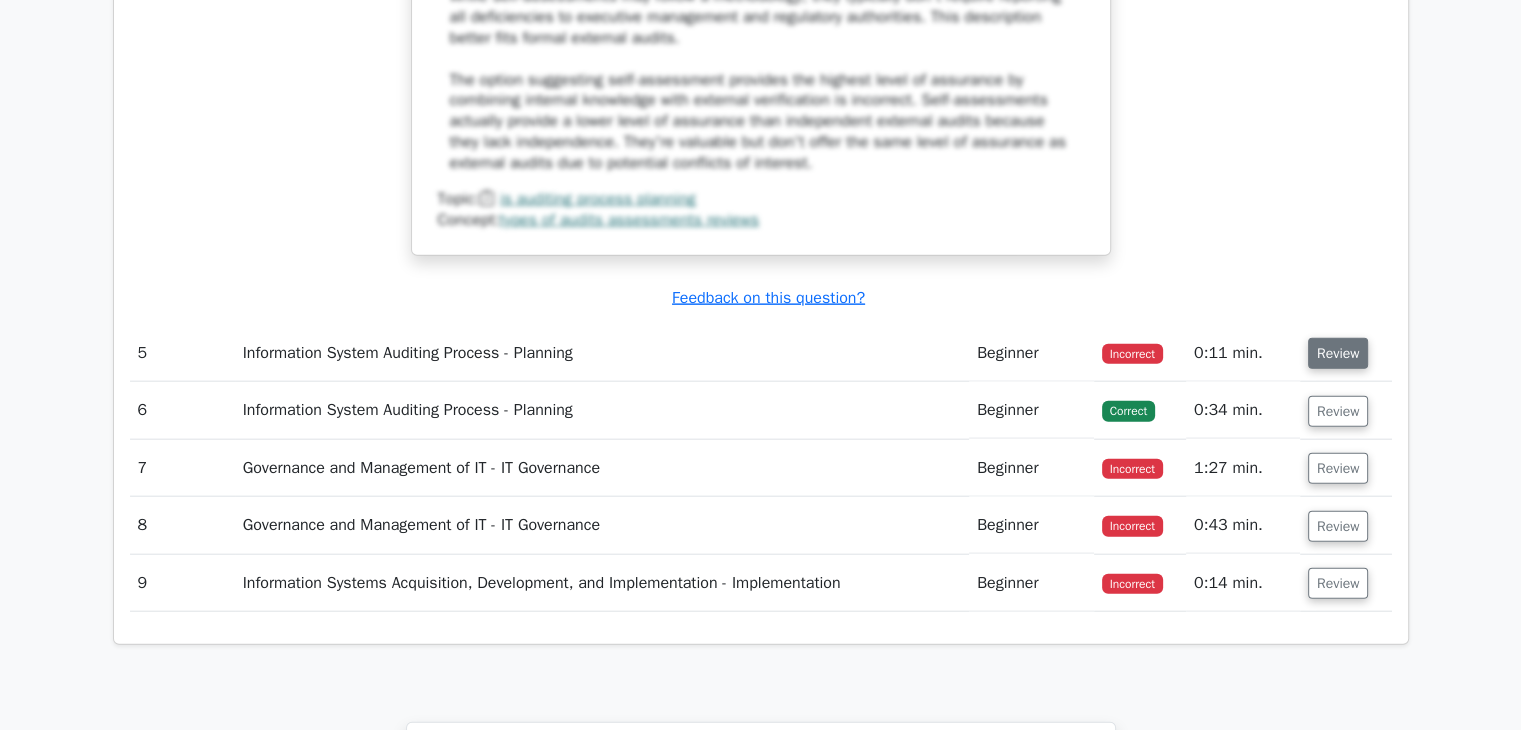 click on "Review" at bounding box center [1338, 353] 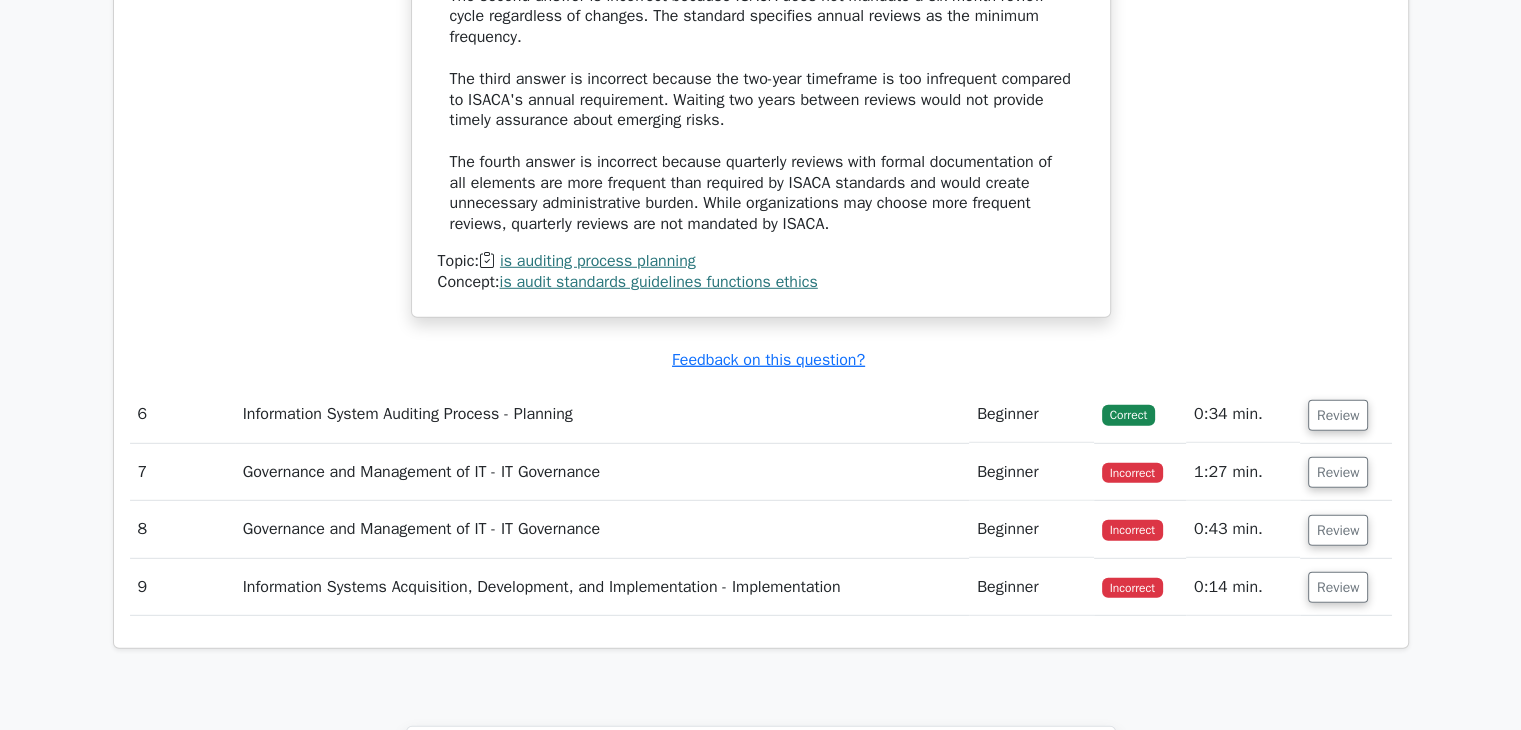scroll, scrollTop: 5670, scrollLeft: 0, axis: vertical 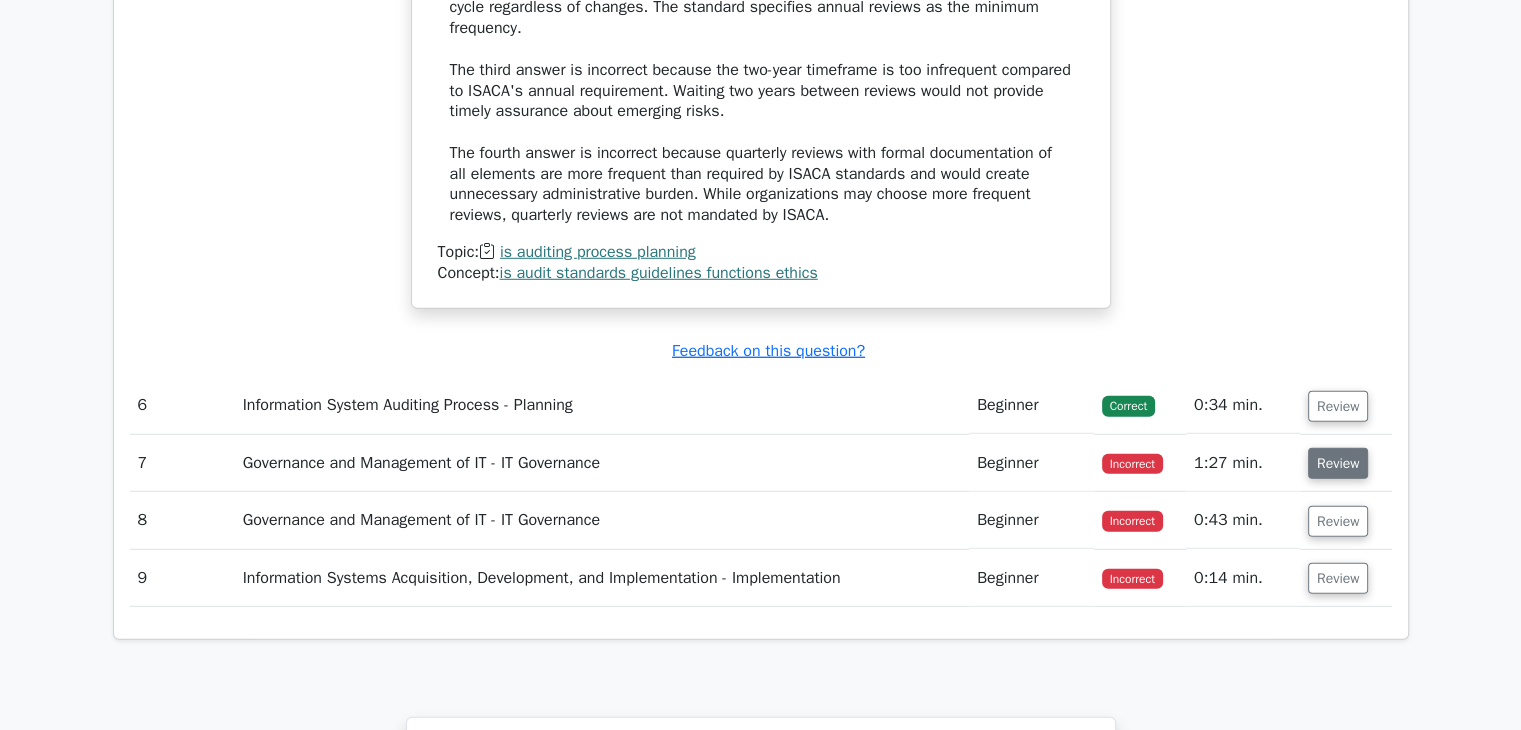 click on "Review" at bounding box center [1338, 463] 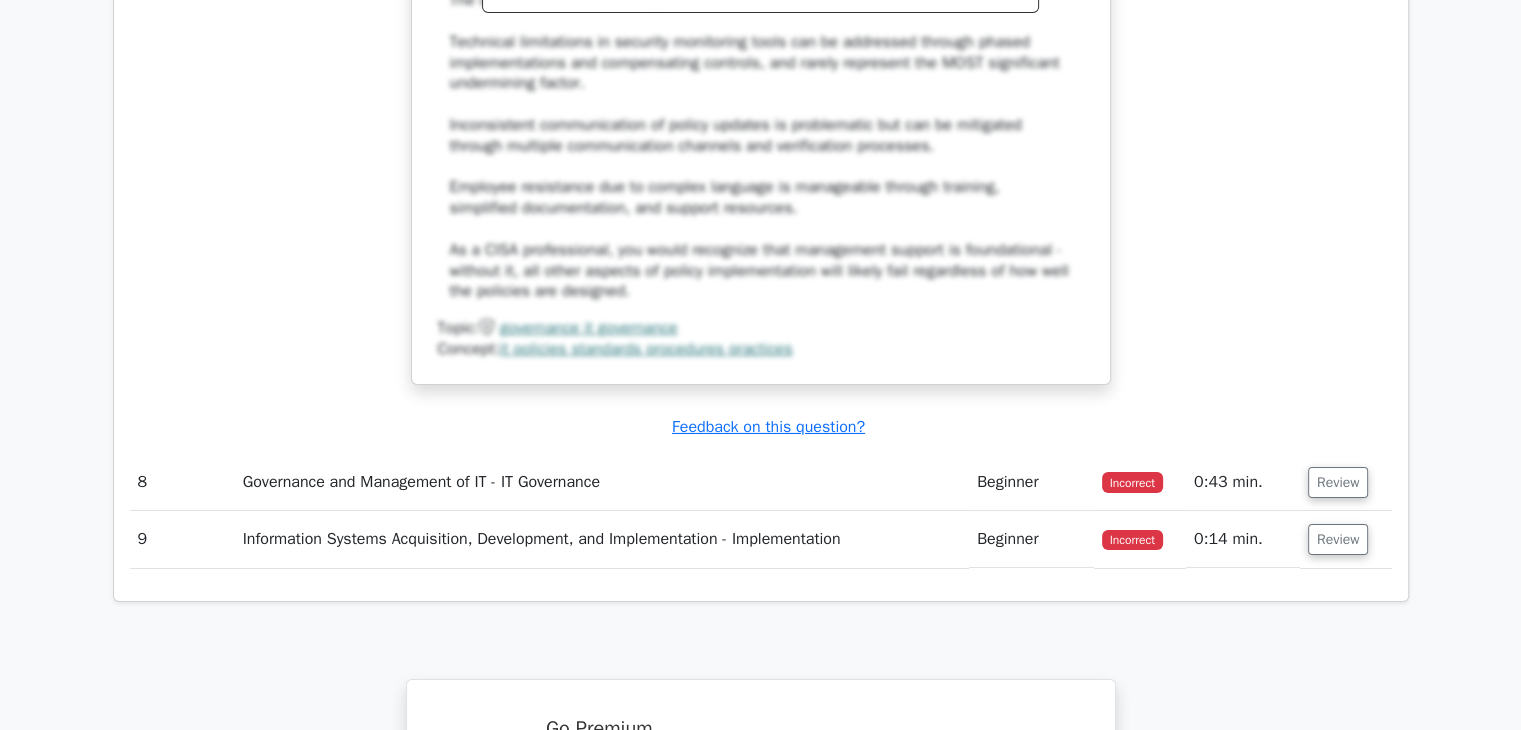 scroll, scrollTop: 6860, scrollLeft: 0, axis: vertical 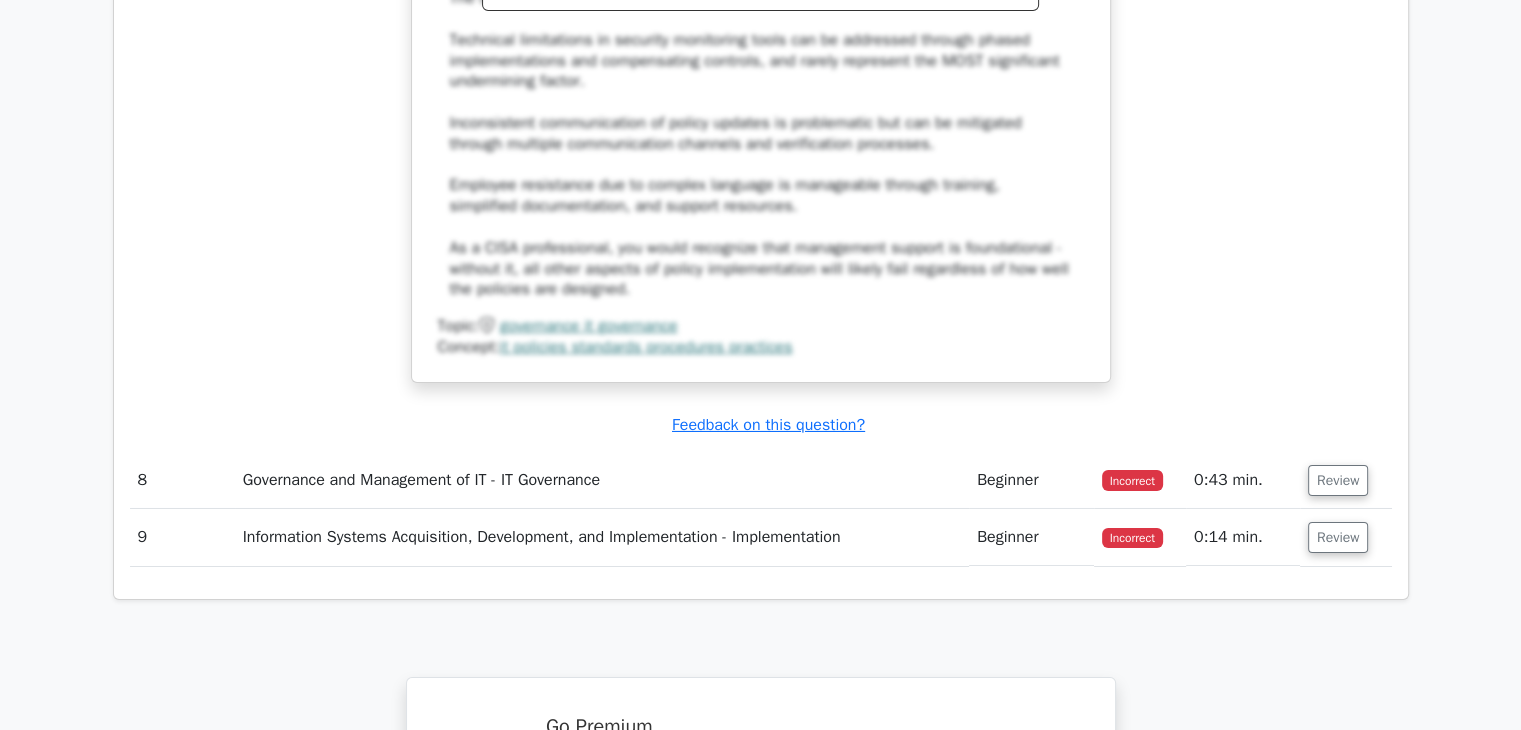 click on "0:43 min." at bounding box center [1243, 480] 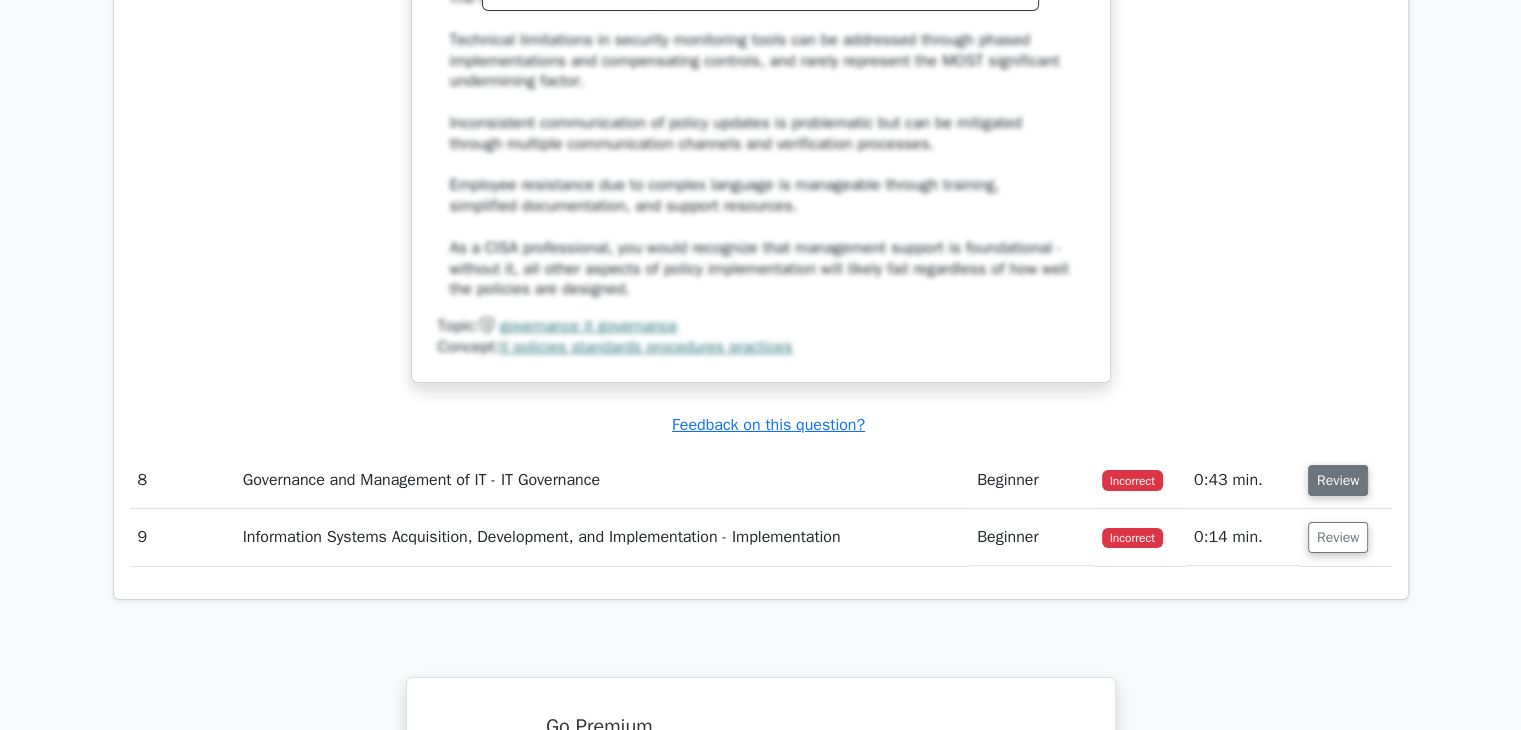 click on "Review" at bounding box center (1338, 480) 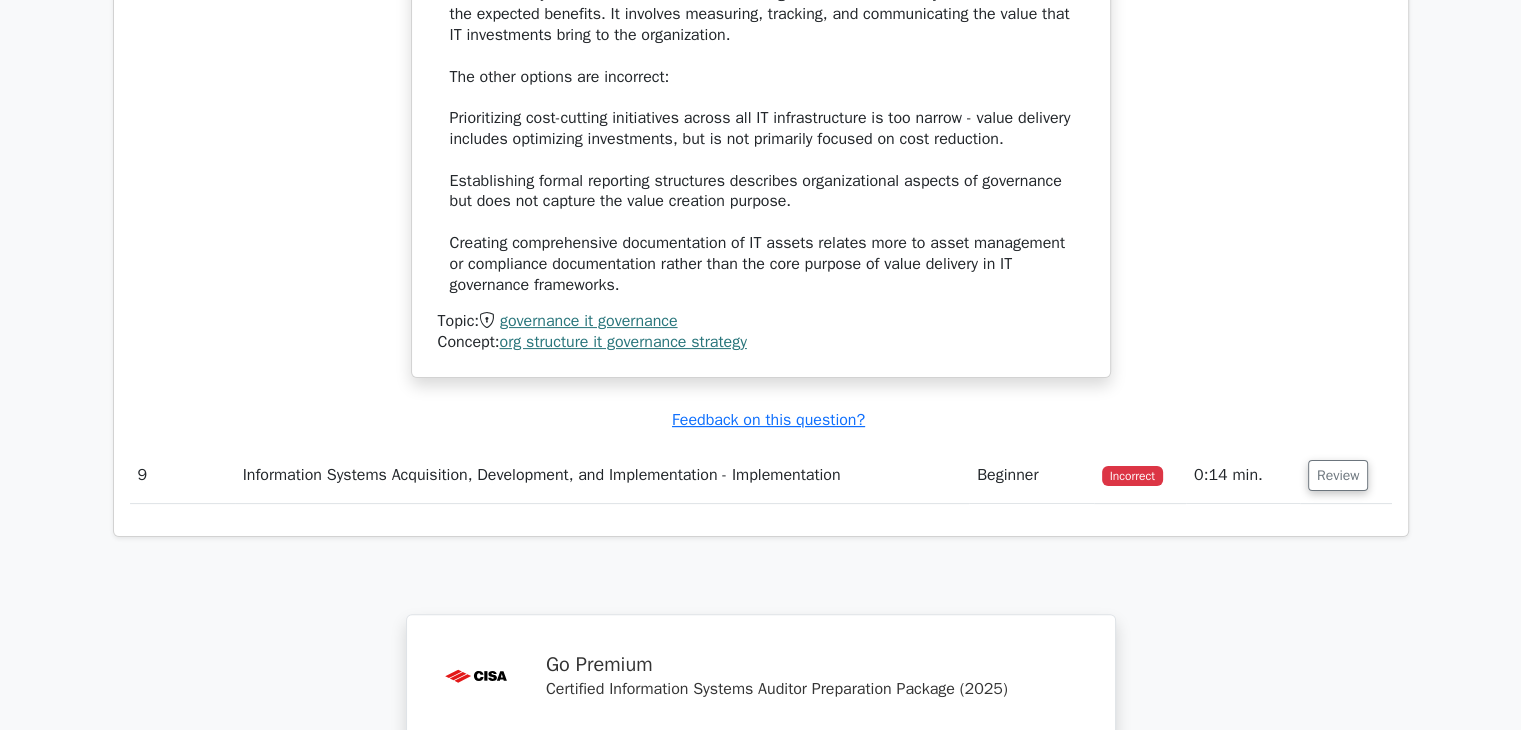 scroll, scrollTop: 7967, scrollLeft: 0, axis: vertical 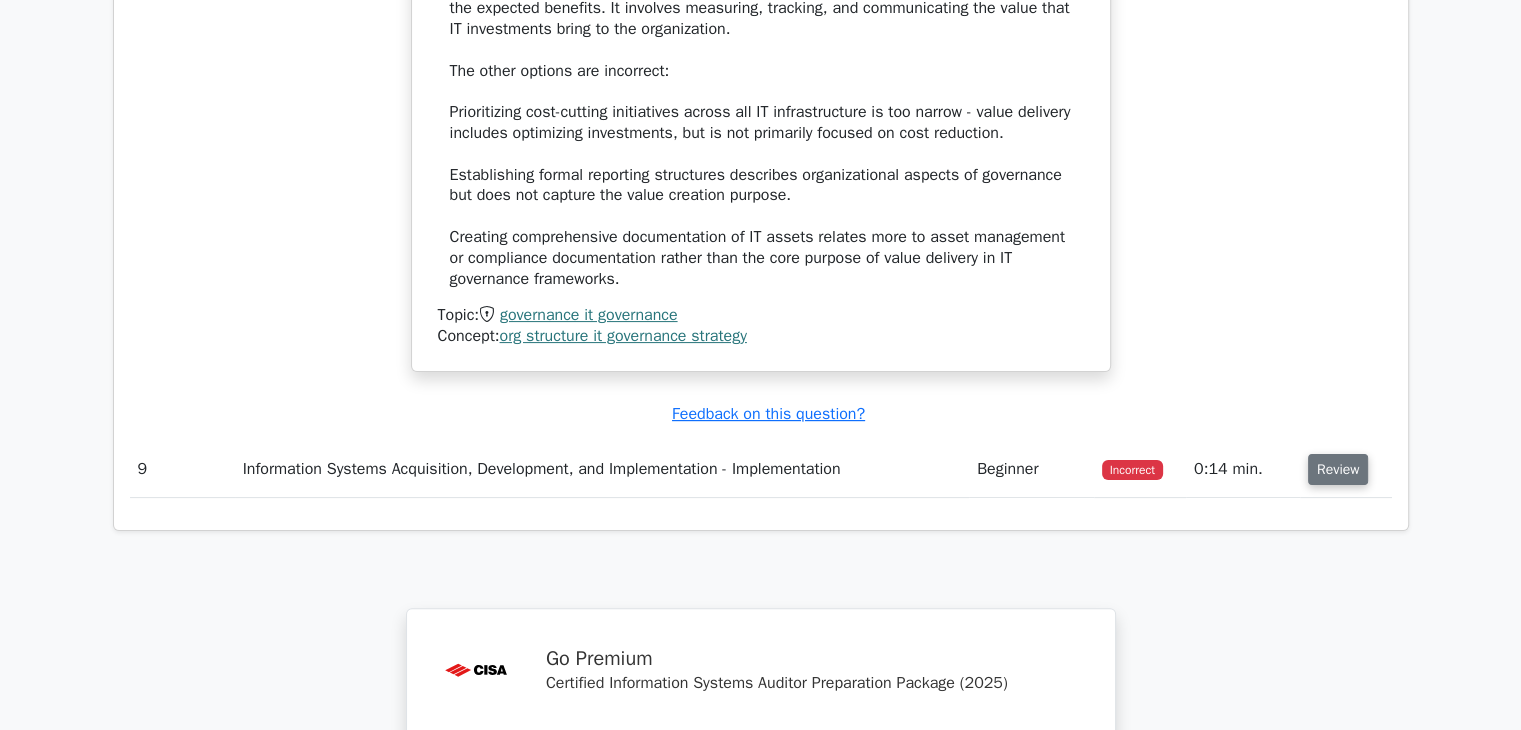 click on "Review" at bounding box center (1338, 469) 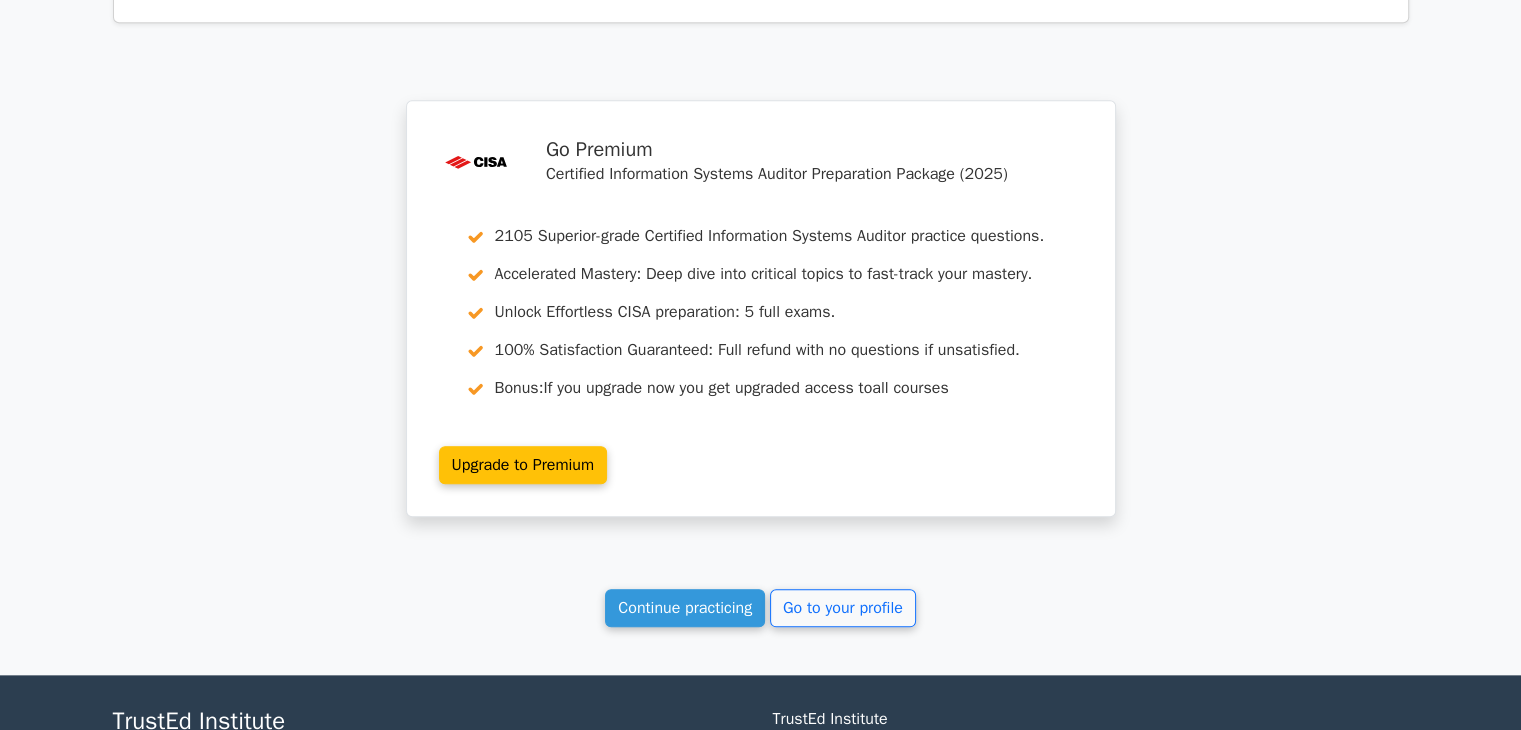 scroll, scrollTop: 9823, scrollLeft: 0, axis: vertical 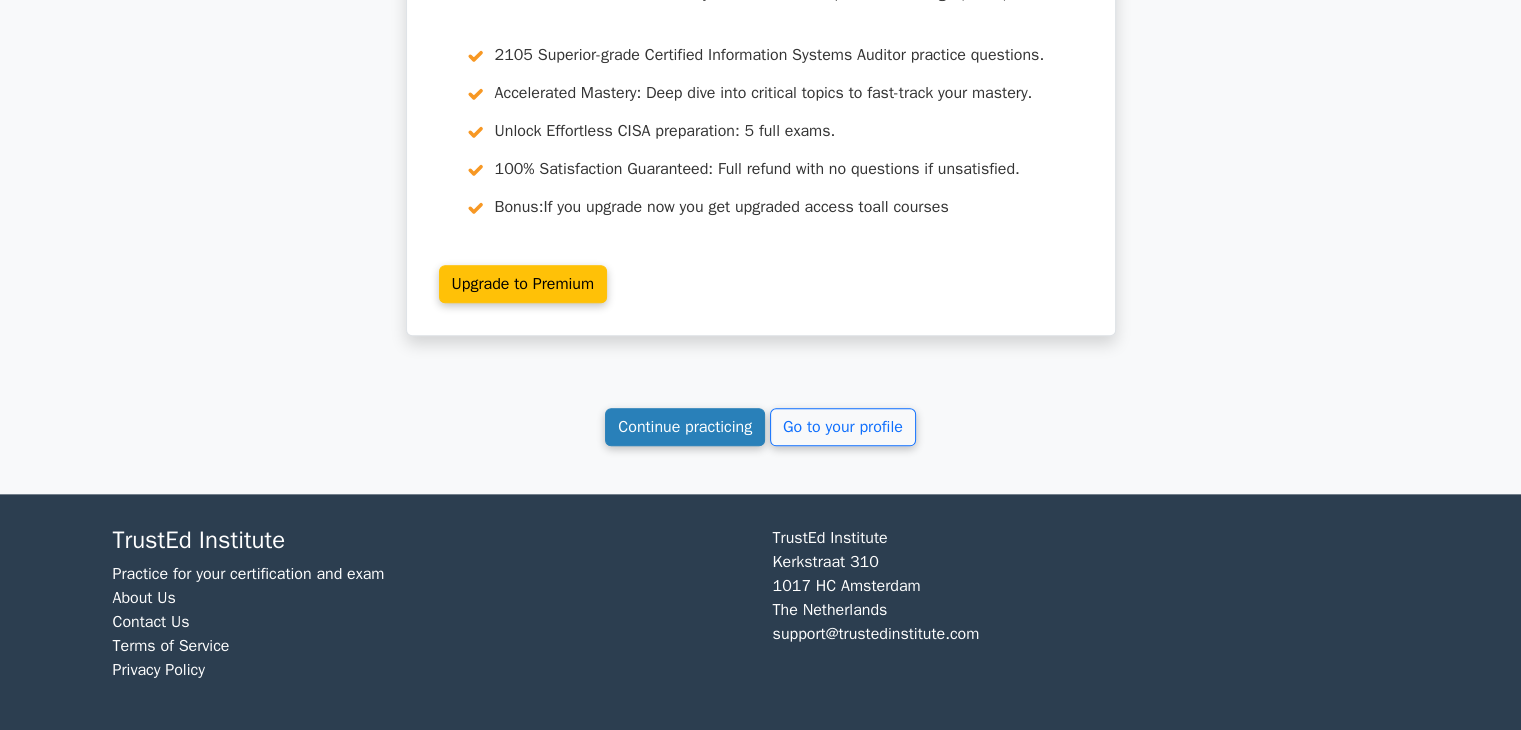 click on "Continue practicing" at bounding box center [685, 427] 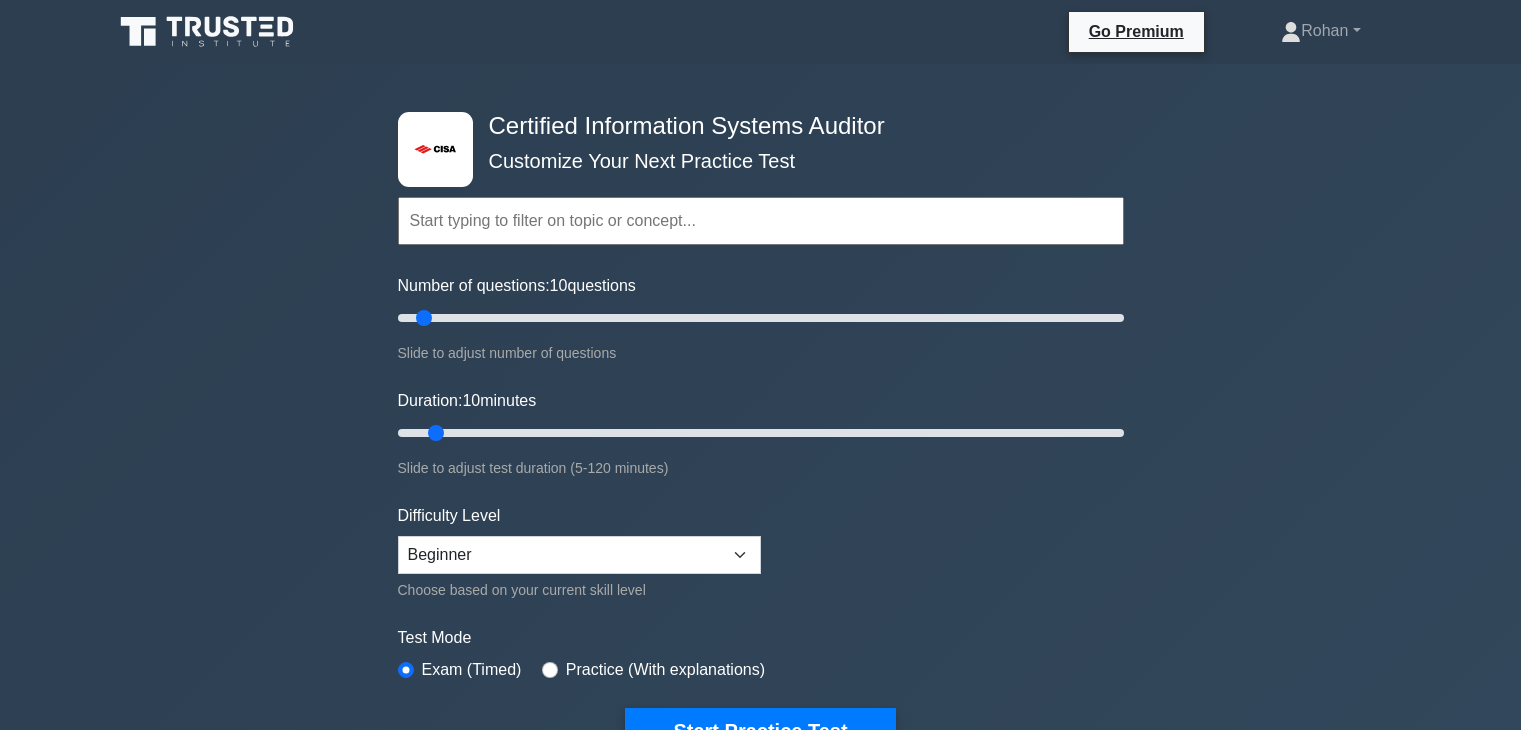 scroll, scrollTop: 0, scrollLeft: 0, axis: both 